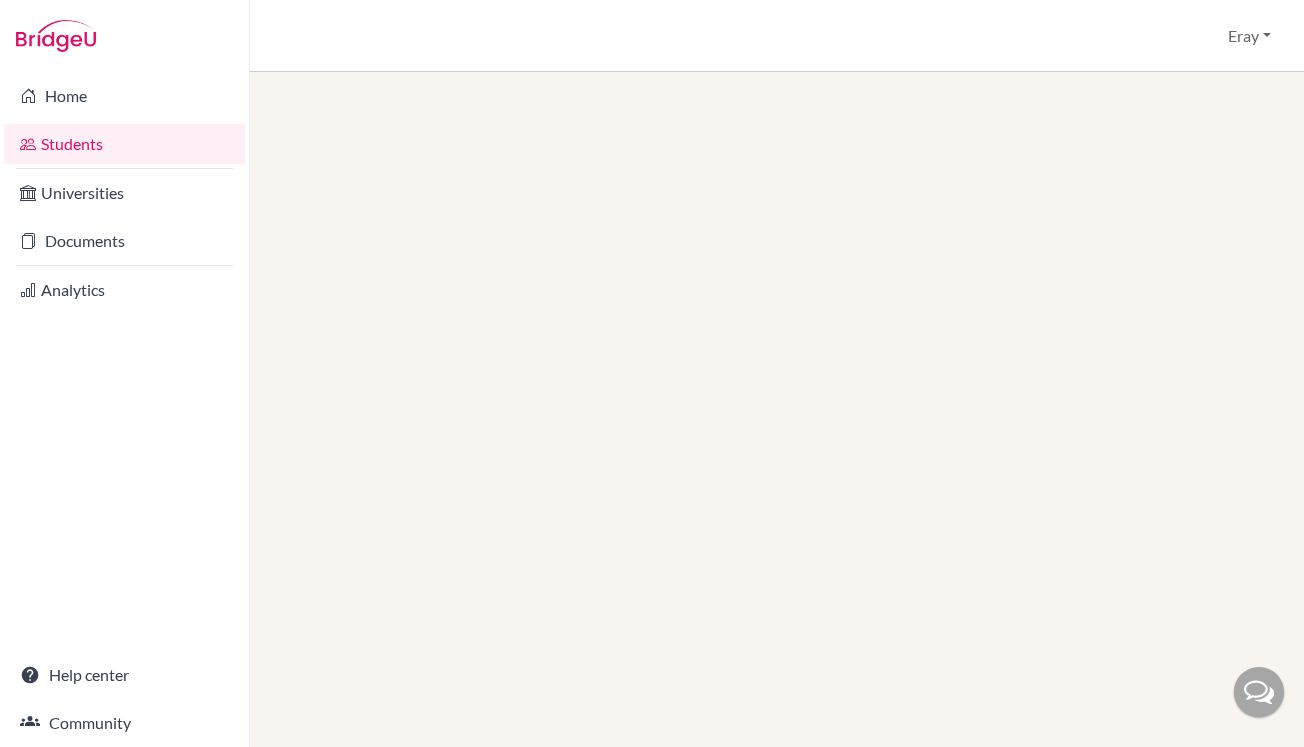 scroll, scrollTop: 0, scrollLeft: 0, axis: both 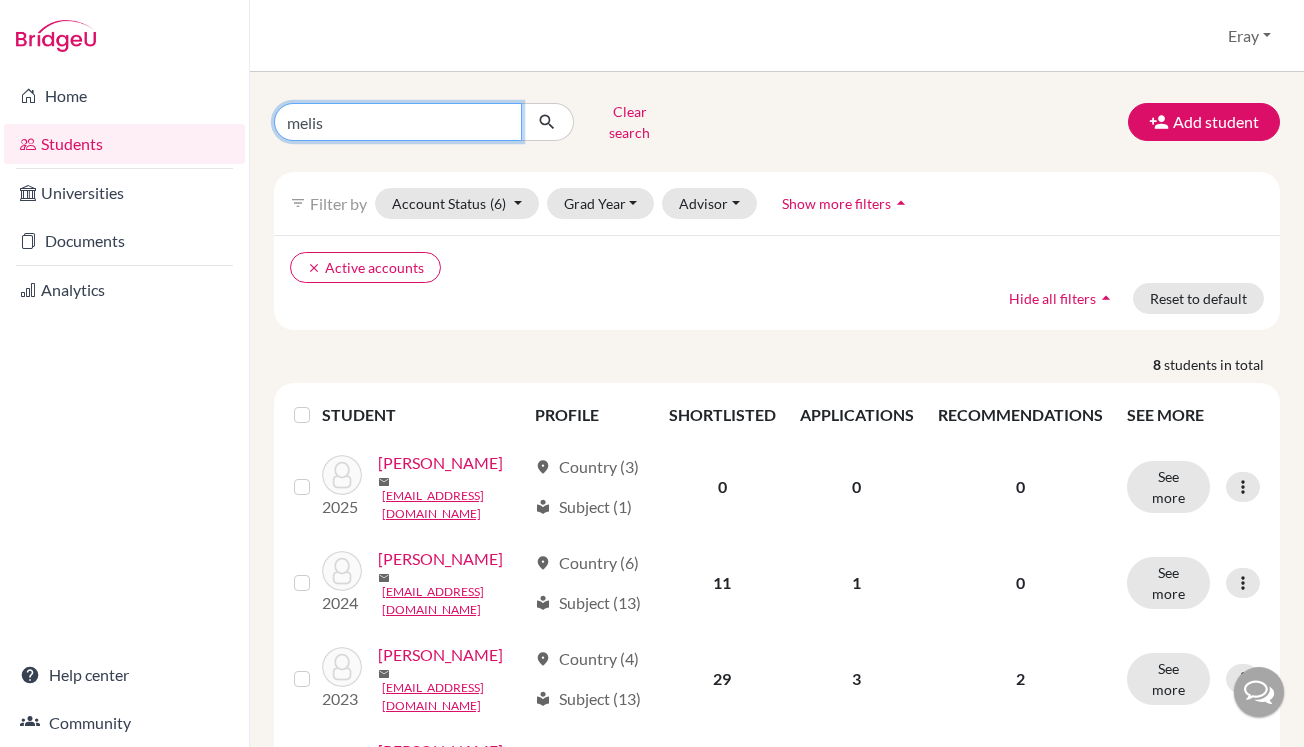 click on "melis" at bounding box center (398, 122) 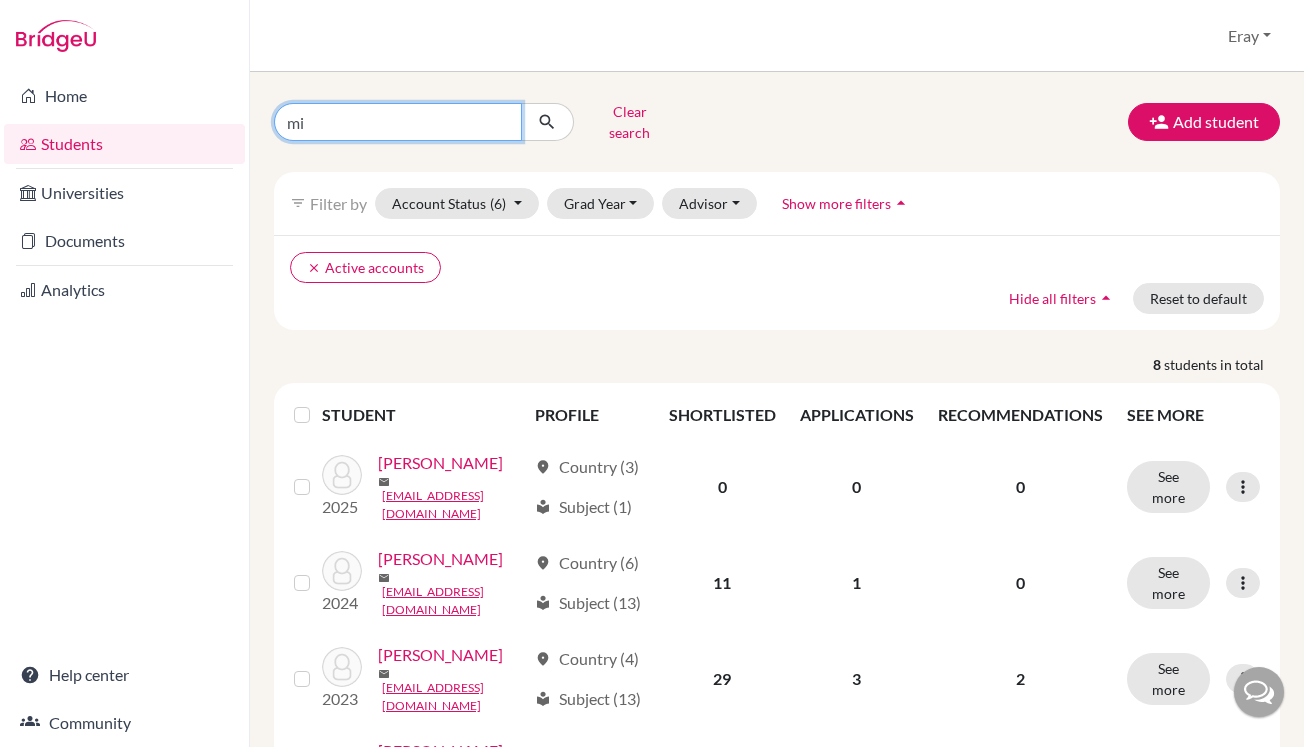 type on "mia" 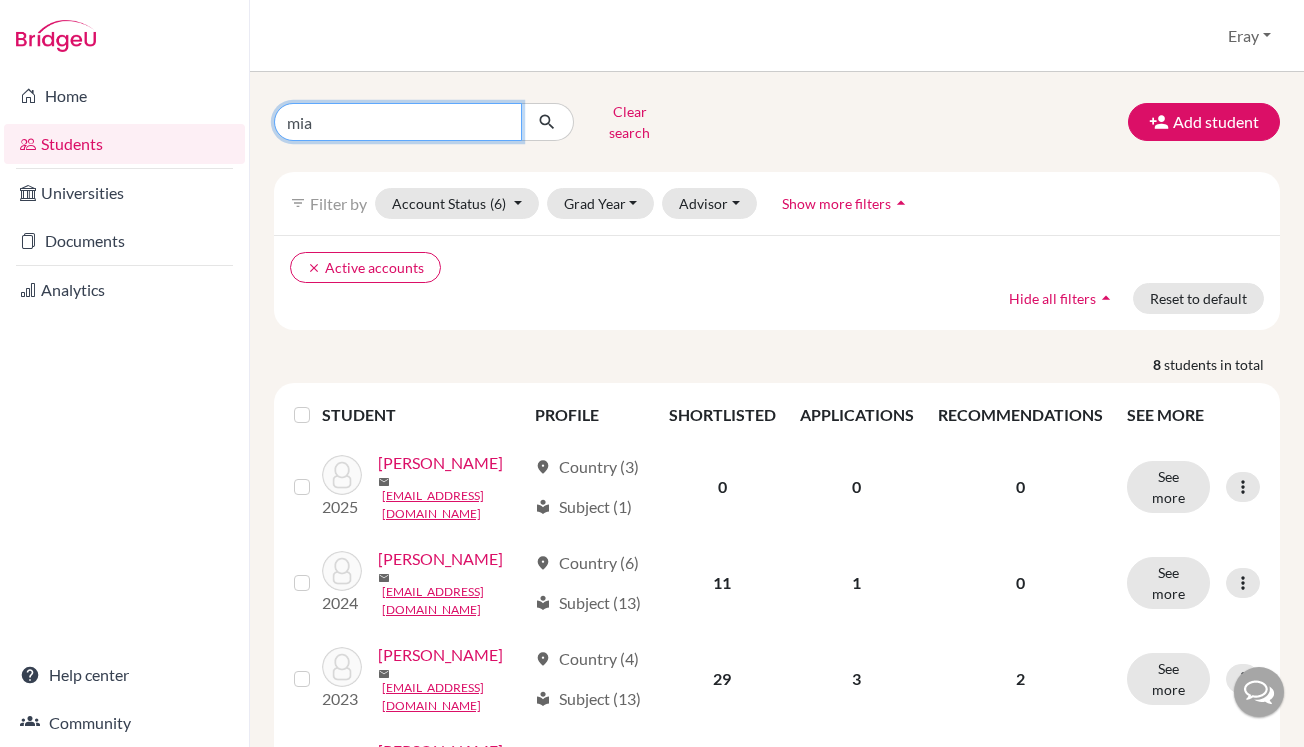 click at bounding box center (547, 122) 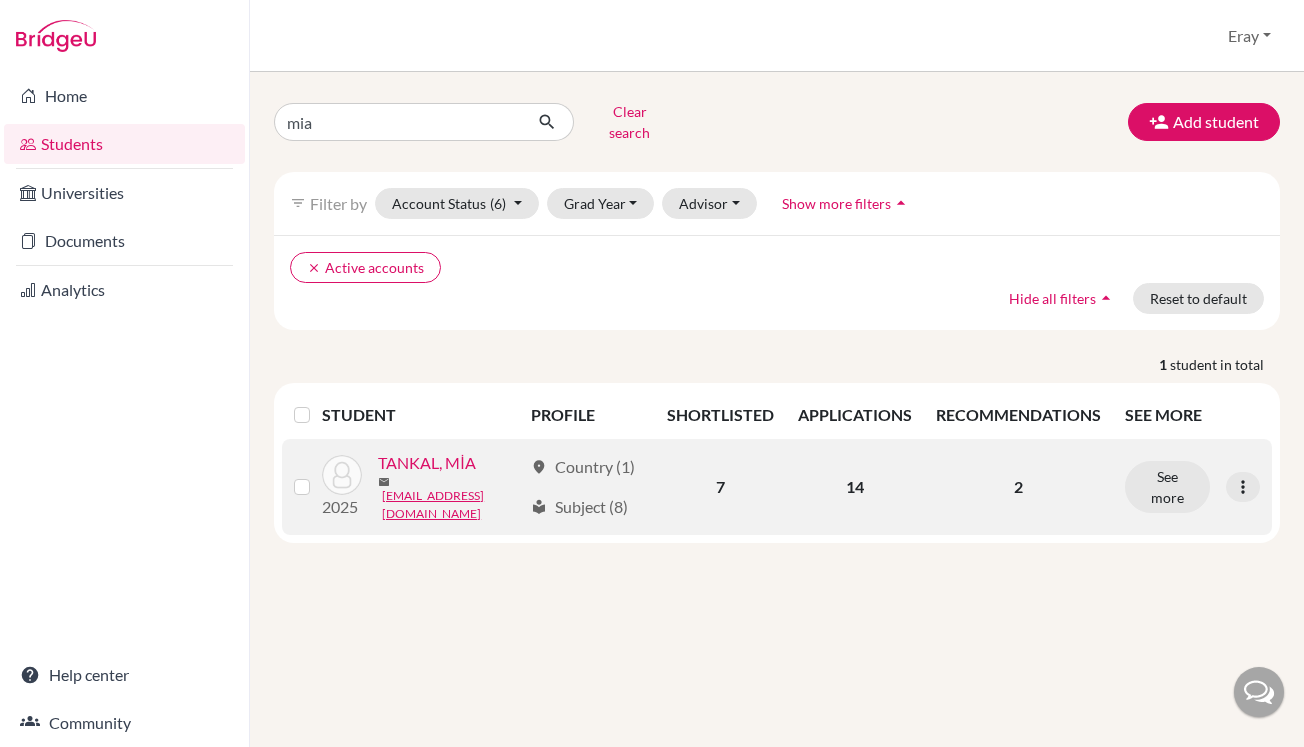 click on "TANKAL, MİA" at bounding box center (426, 463) 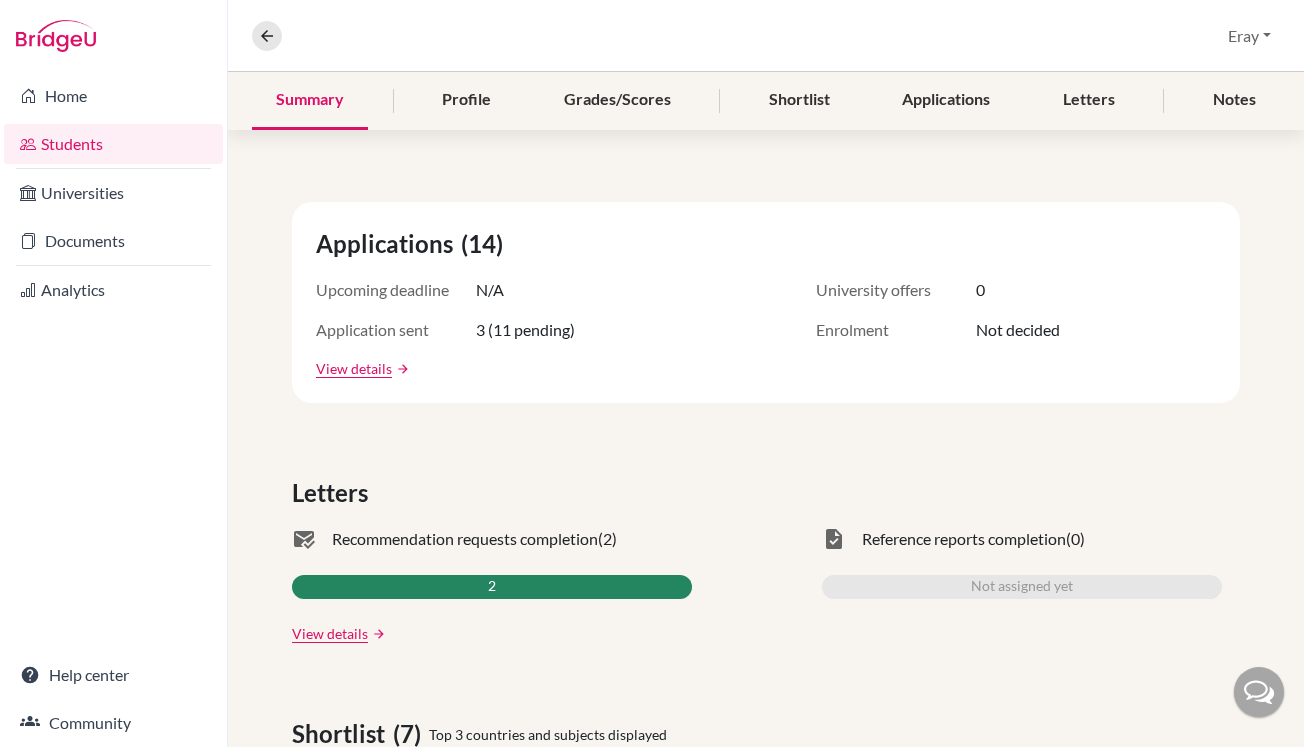 scroll, scrollTop: 422, scrollLeft: 0, axis: vertical 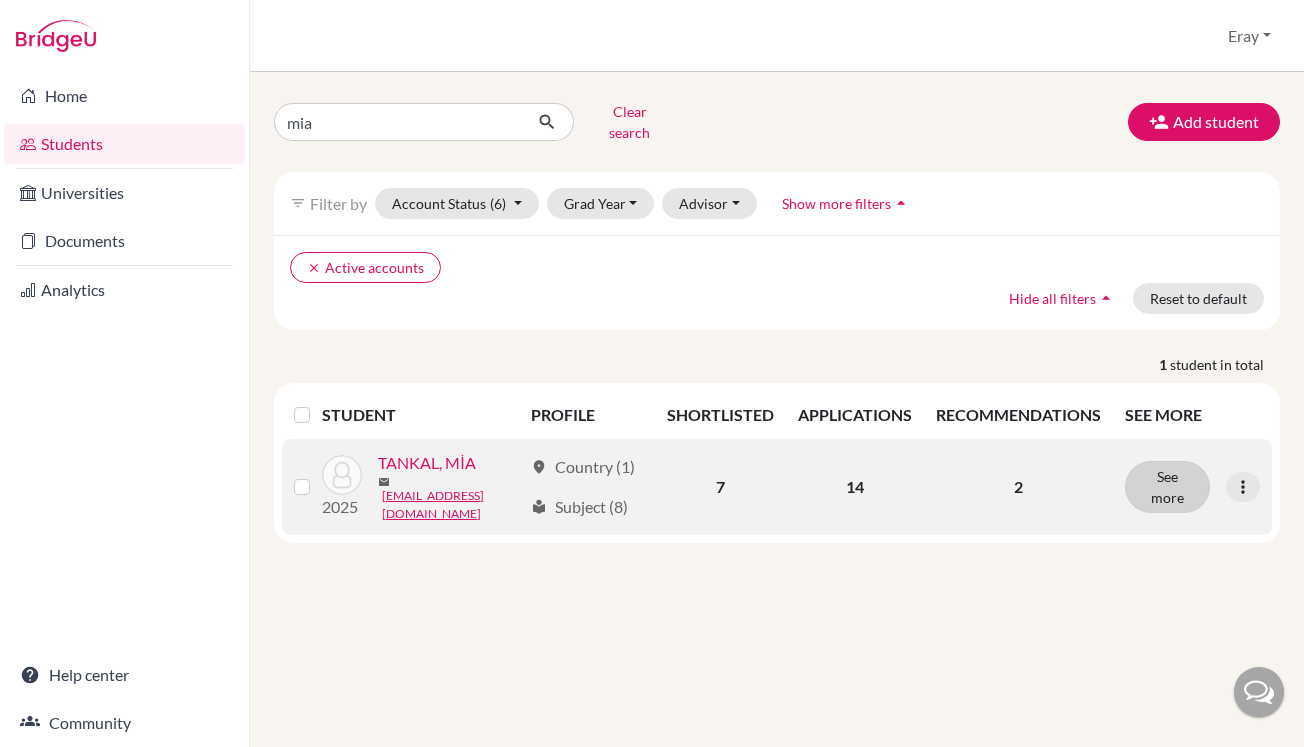click on "See more" at bounding box center (1167, 487) 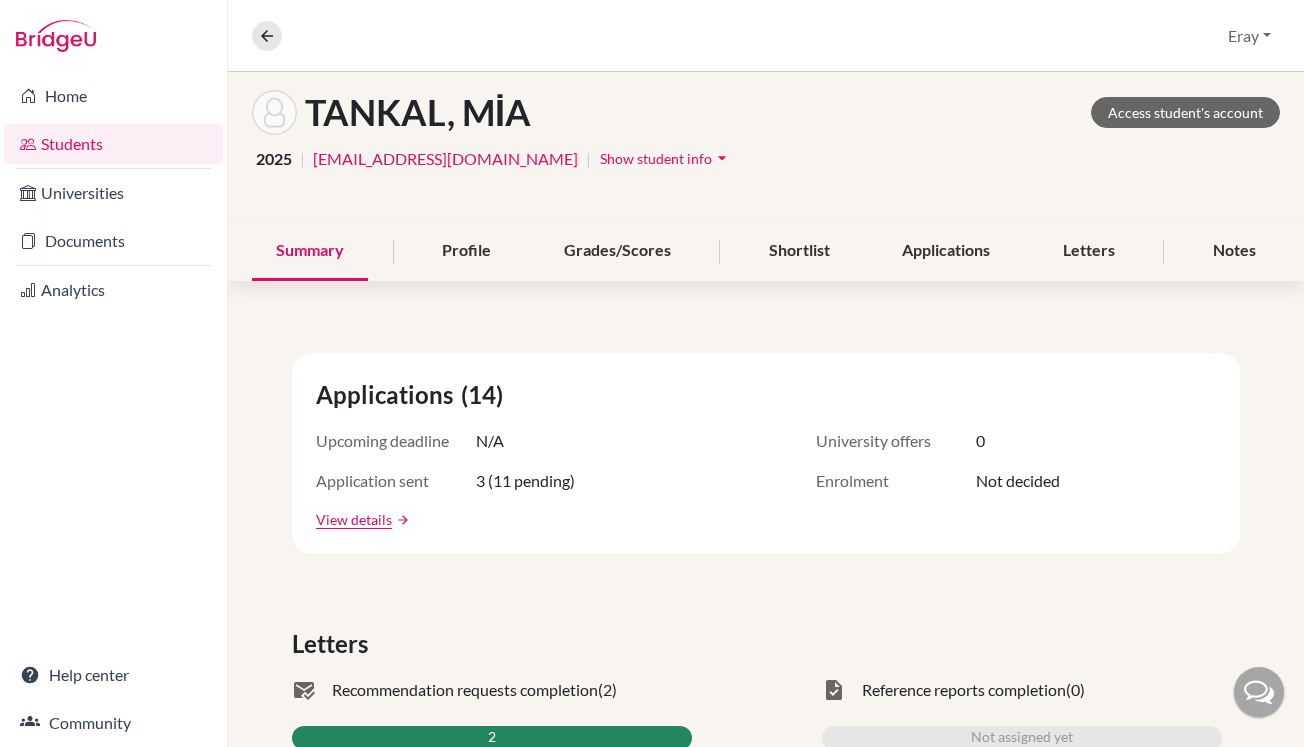 scroll, scrollTop: 118, scrollLeft: 0, axis: vertical 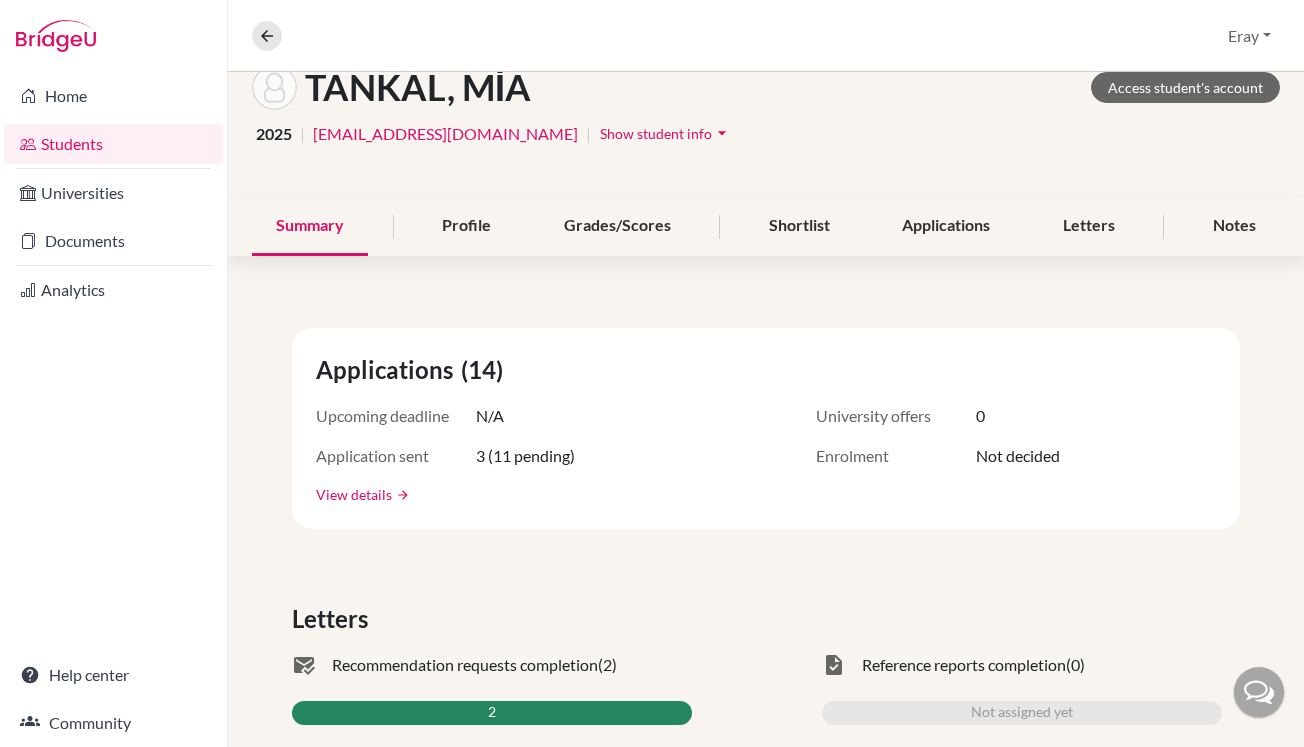 click on "View details" at bounding box center (354, 494) 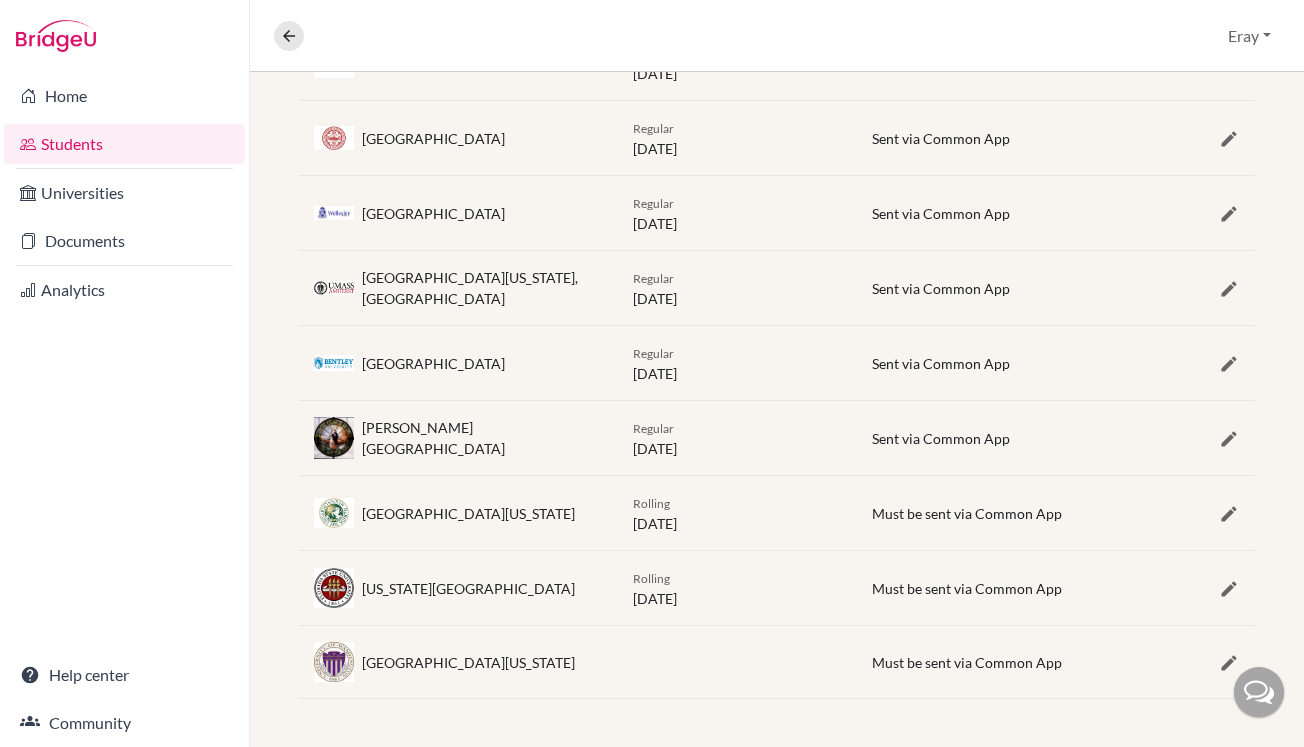 scroll, scrollTop: 889, scrollLeft: 0, axis: vertical 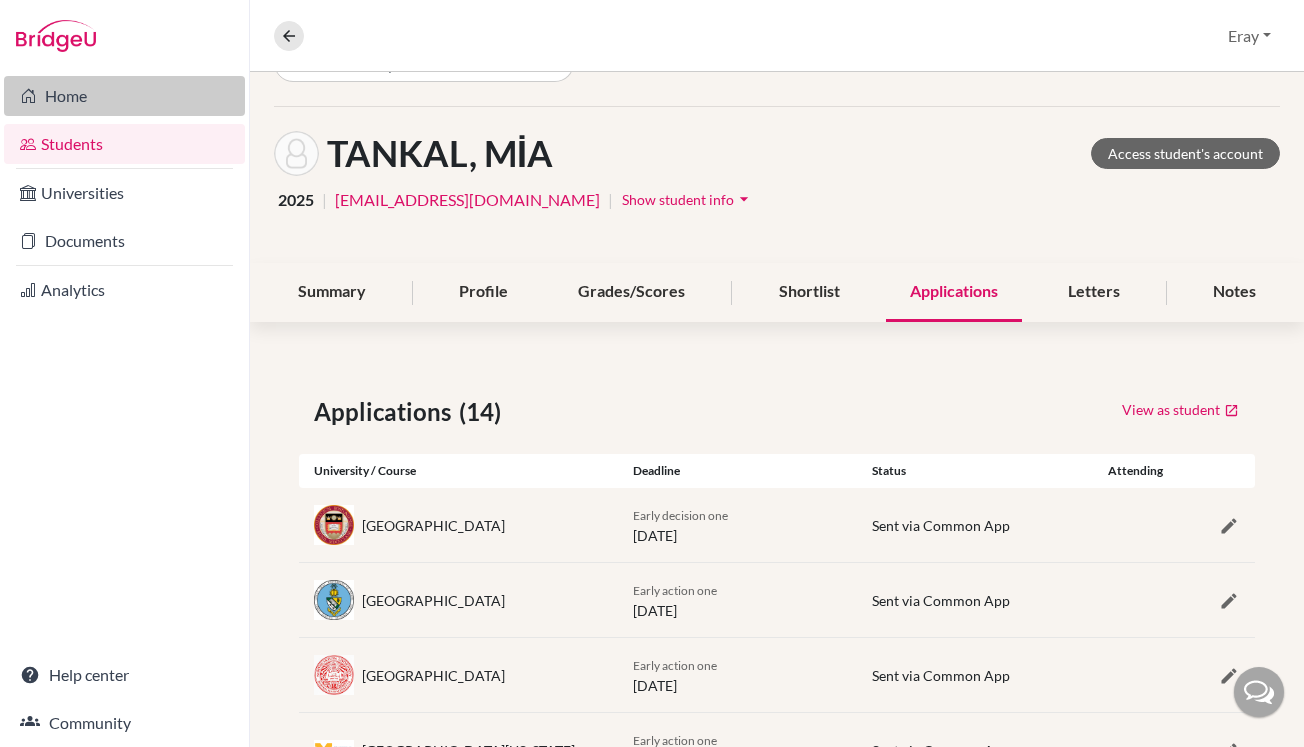 click on "Home" at bounding box center (124, 96) 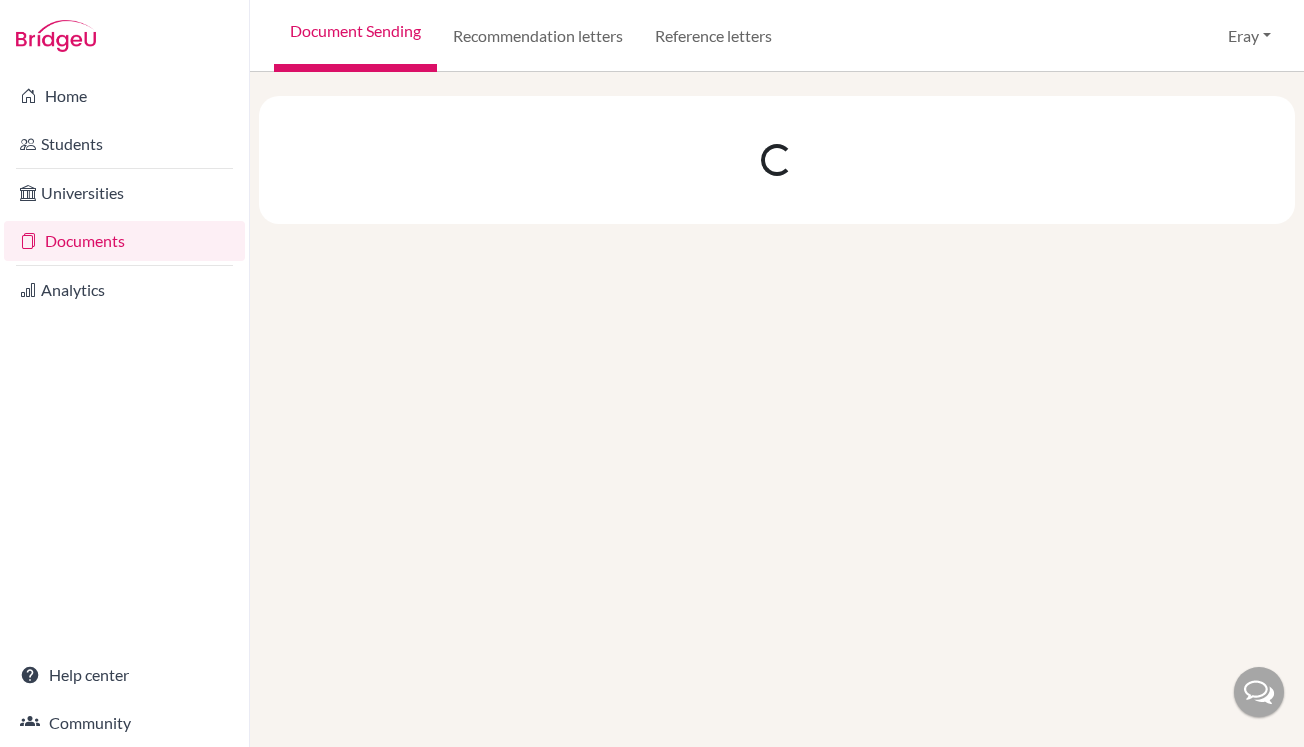 scroll, scrollTop: 0, scrollLeft: 0, axis: both 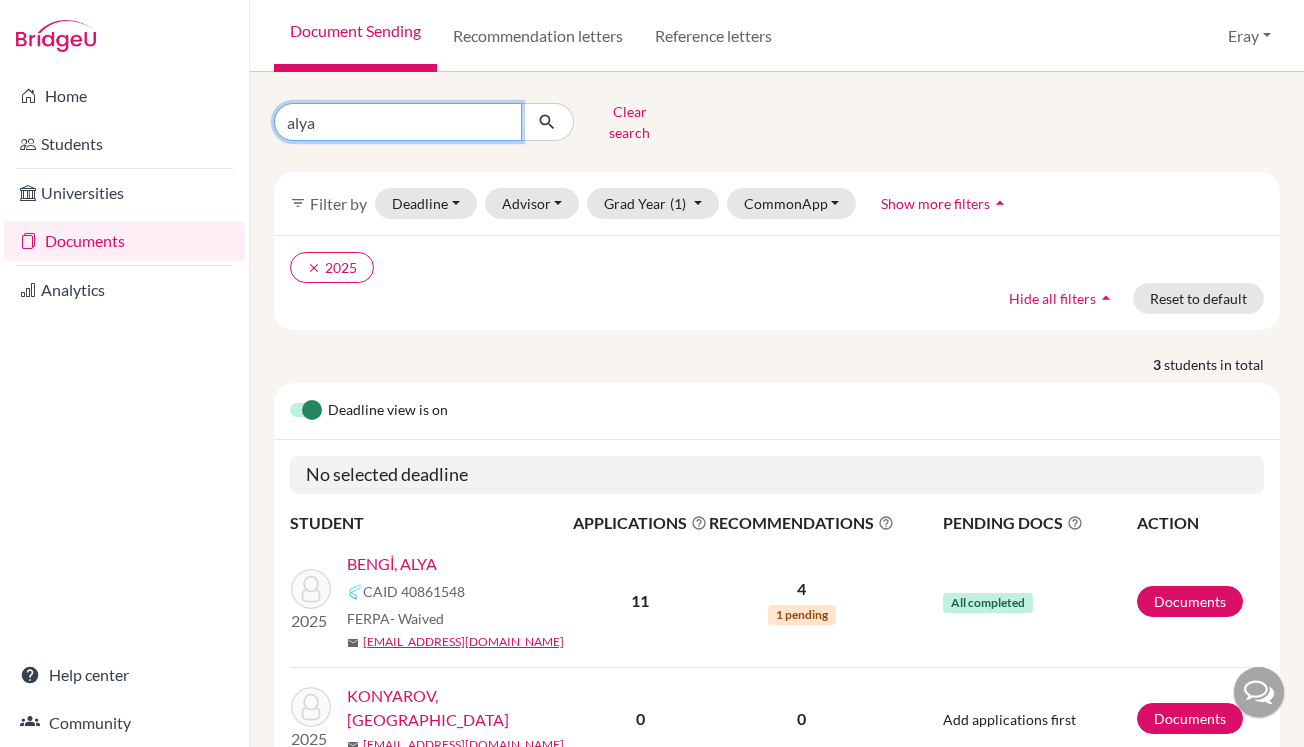 click on "alya" at bounding box center (398, 122) 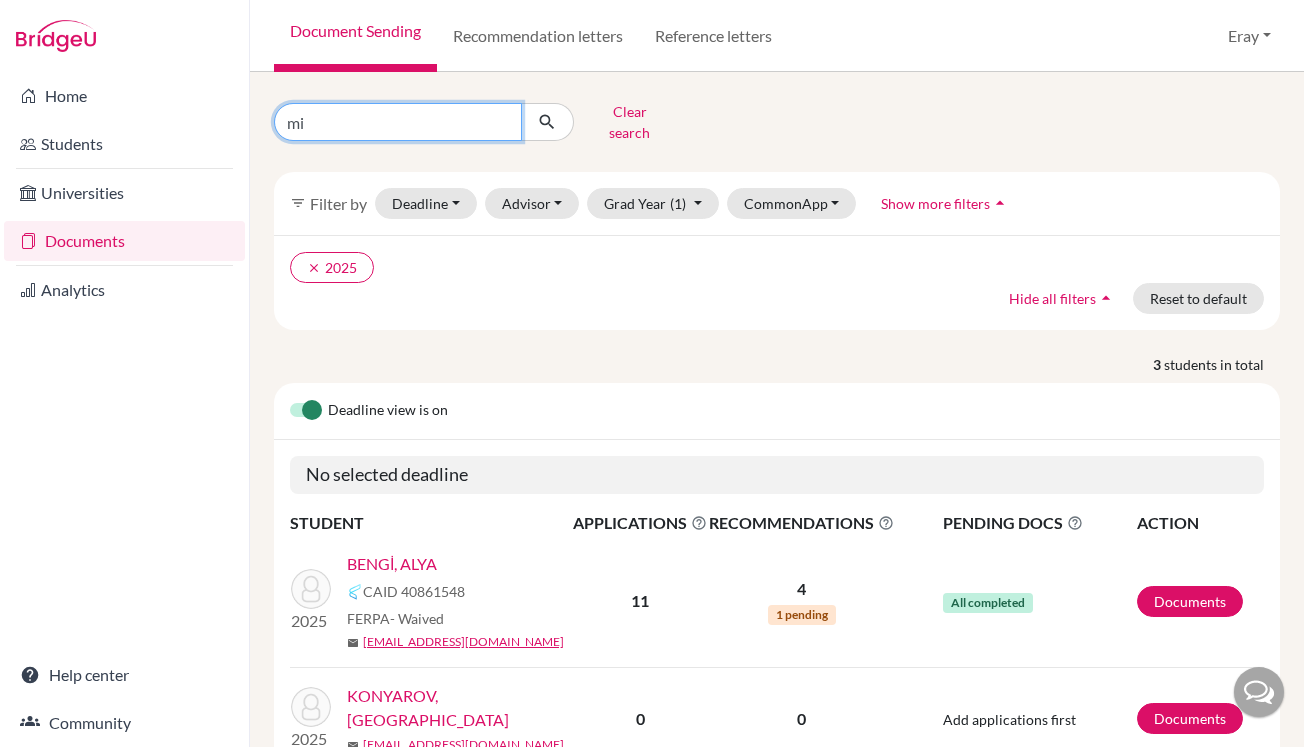 type on "mia" 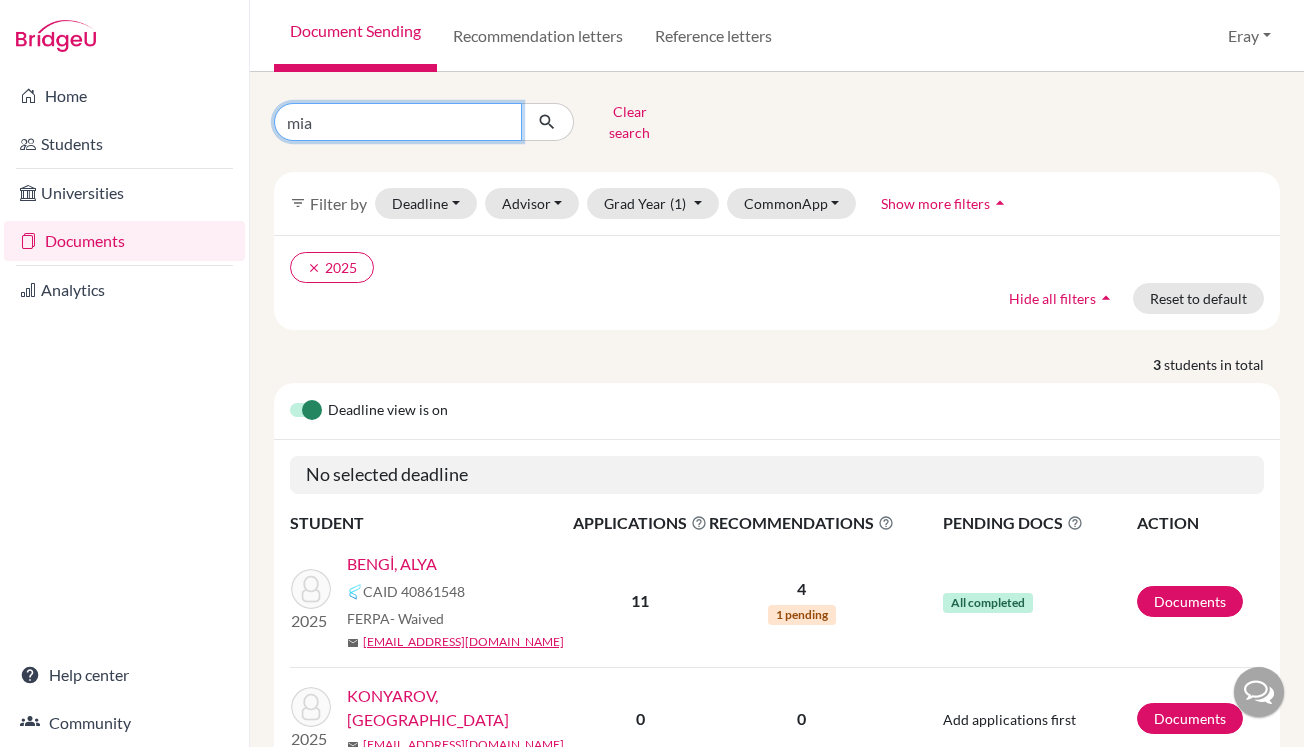 click at bounding box center (547, 122) 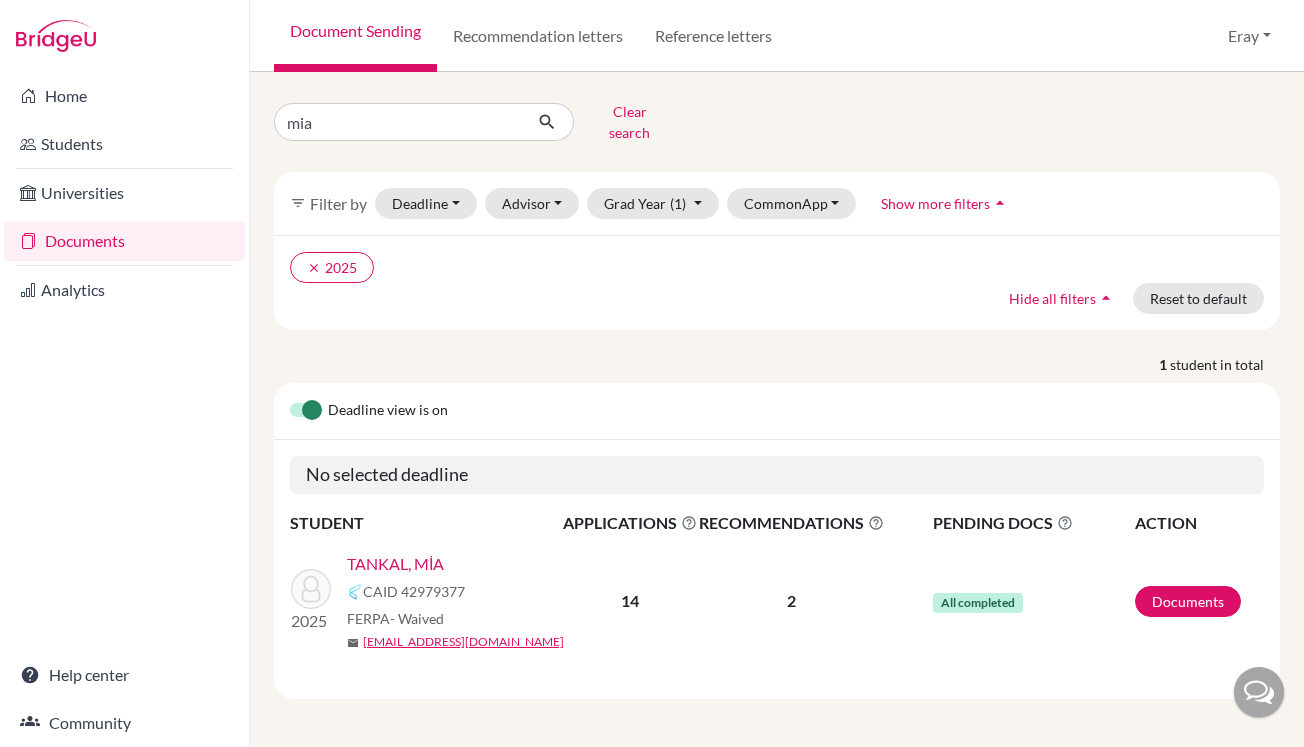 click on "TANKAL, MİA" at bounding box center [395, 564] 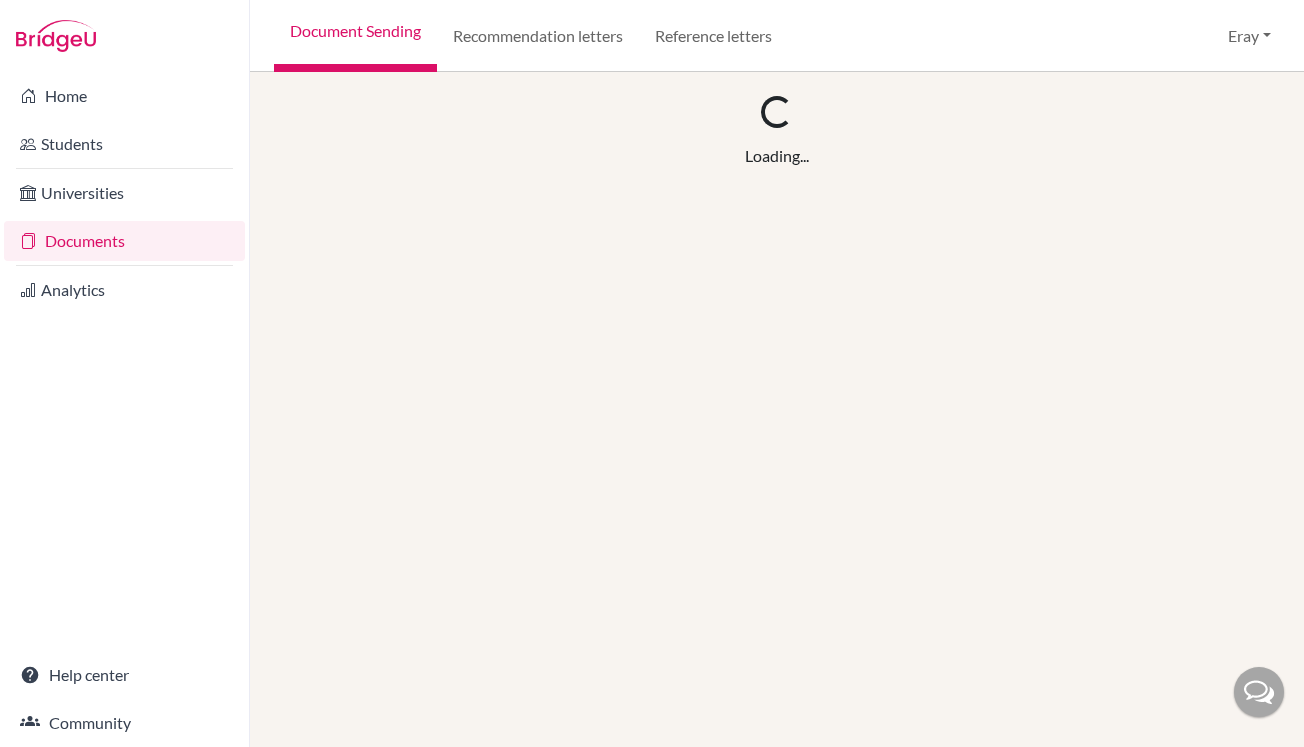 scroll, scrollTop: 0, scrollLeft: 0, axis: both 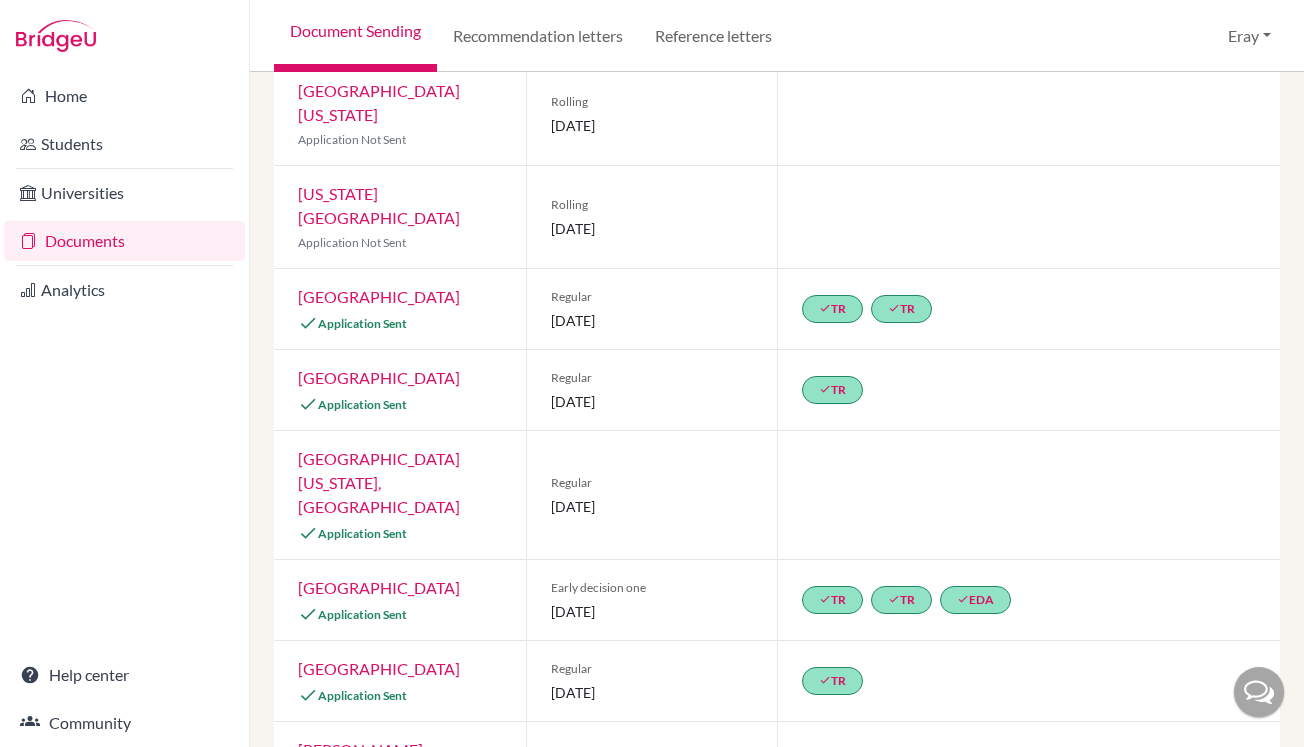 click on "[GEOGRAPHIC_DATA]" at bounding box center [379, 587] 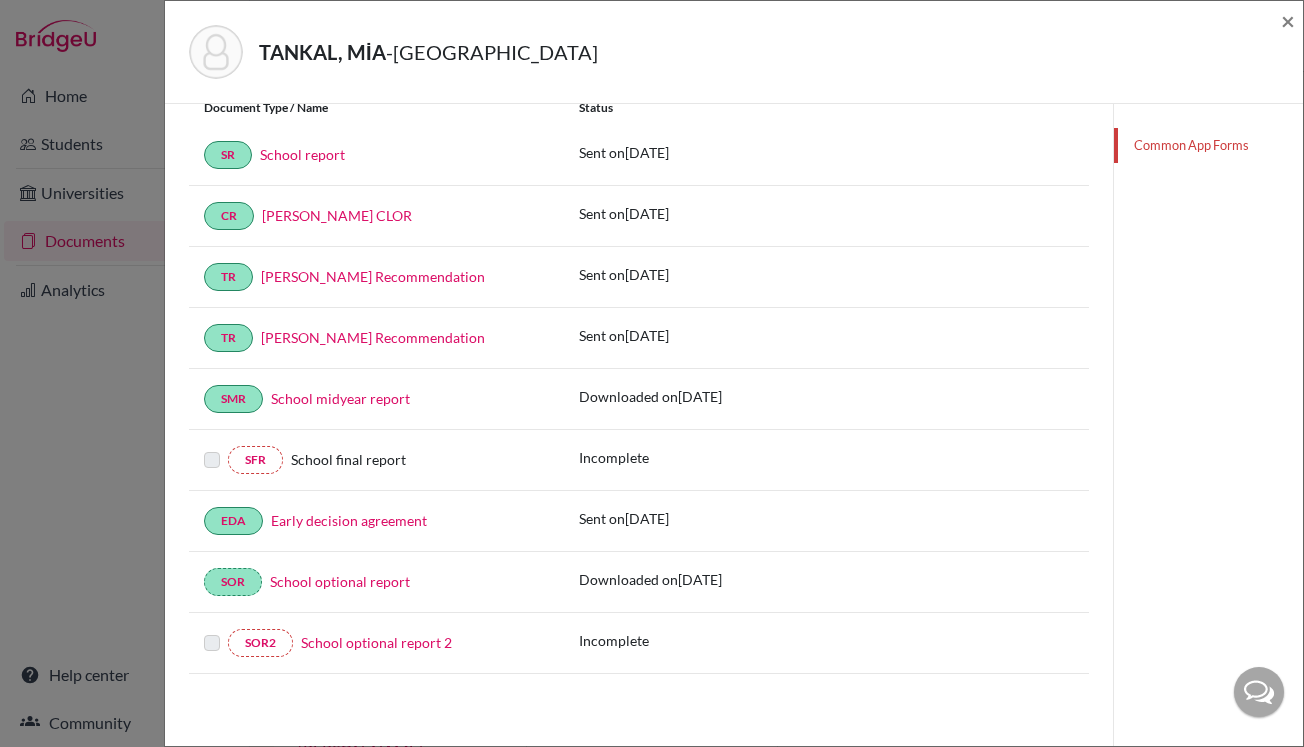 scroll, scrollTop: 352, scrollLeft: 0, axis: vertical 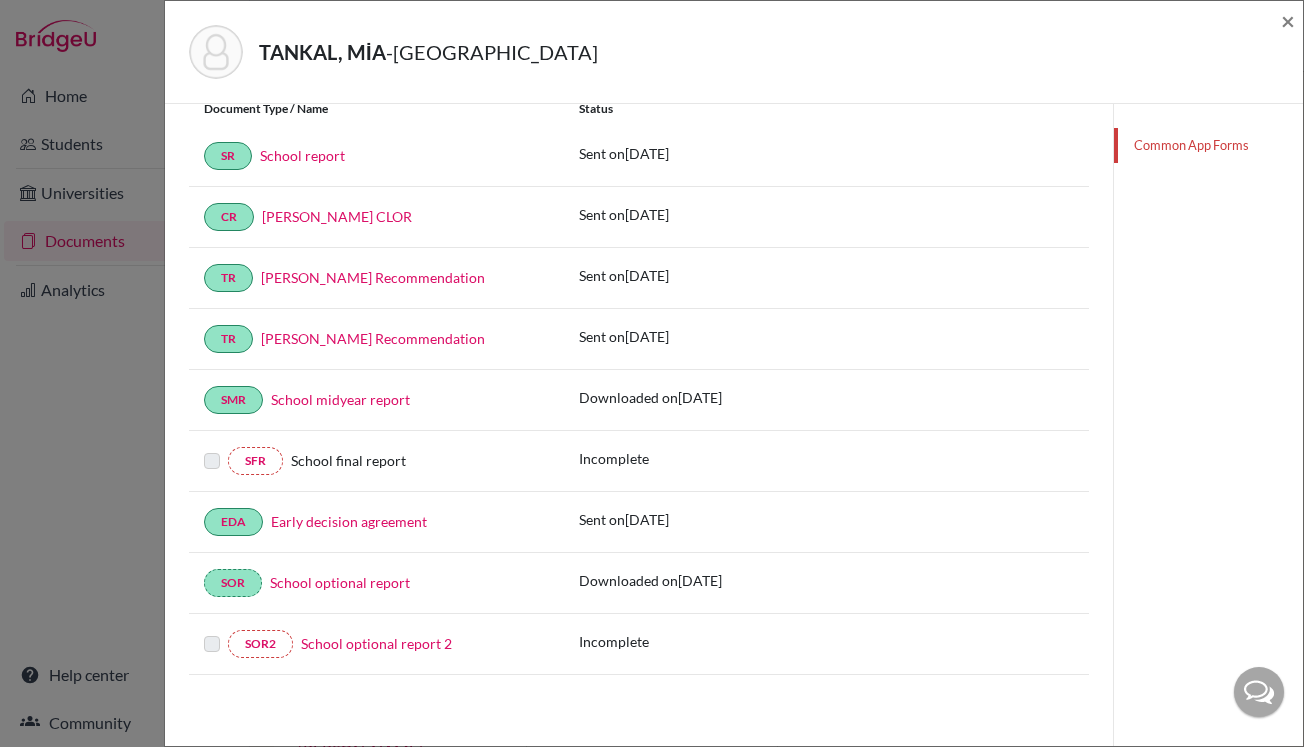 click on "School final report" at bounding box center [416, 460] 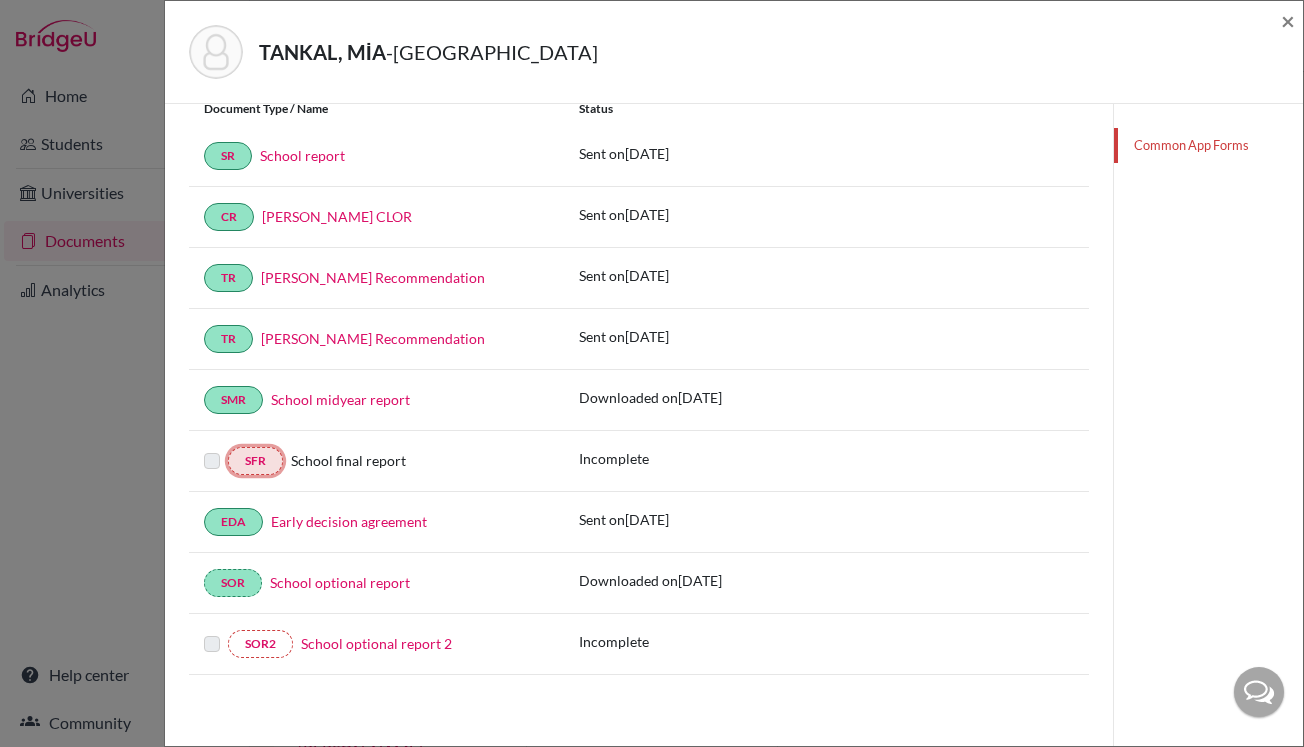 click on "SFR" at bounding box center (255, 461) 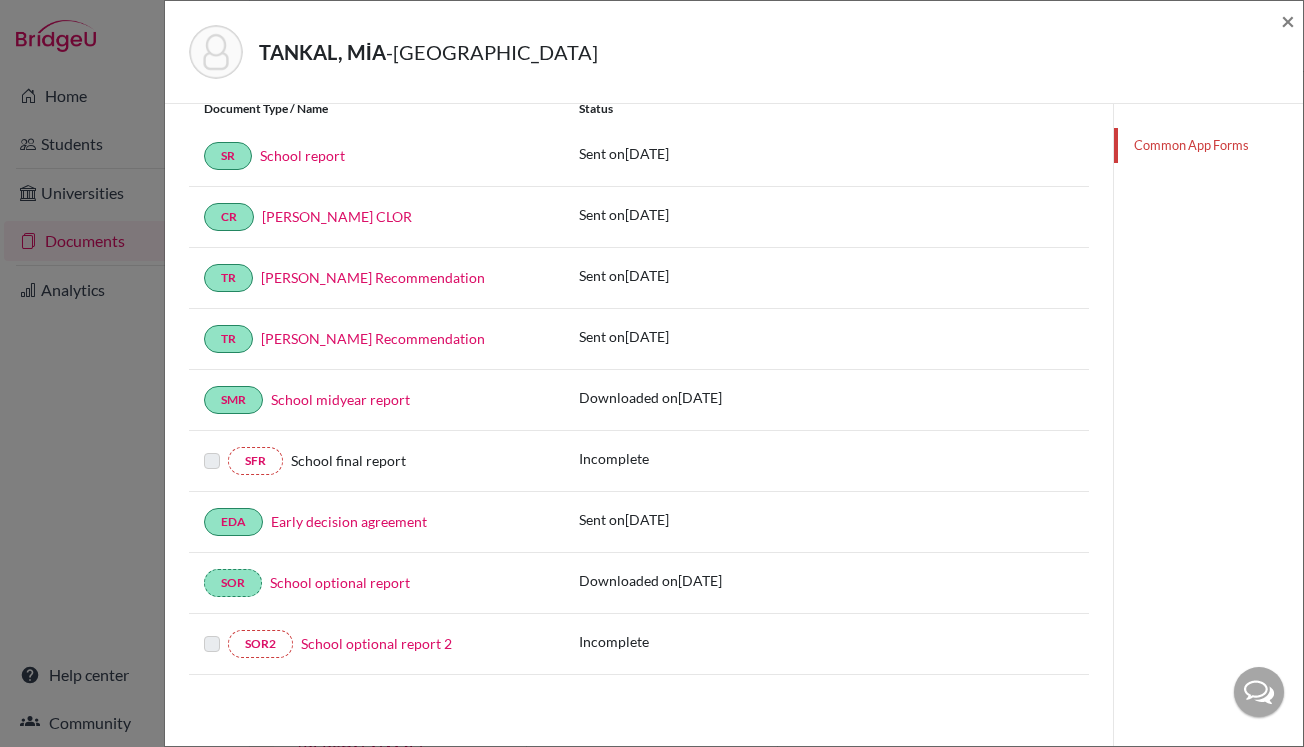 click on "TANKAL, MİA  -  Boston College × Teacher Recommendations 2 Required 0  Optional REQUIRED INFORMATION Document Type / Name Status Why am I being asked to do this? Confirming your Common App counselor profile ensures your profile is associated with your students’ Common App applications. You will only need to review this if there are changes in school details during the application cycle. done CP Counselor profile Confirmed Common App Forms Select a common app form to send to common app These documents will be sent to Boston College. You won't be able to update them once sent. Cancel Send Document Type / Name Status SR School report Sent on  2024-10-26 CR Mia Tankal CLOR Sent on  2024-10-26 TR Elizabeth Le Duc’s Recommendation Sent on  2024-10-26 TR Lauren Kent’s Recommendation Sent on  2024-10-30 SMR School midyear report Downloaded on  2025-01-16 SFR School final report Incomplete EDA Early decision agreement Sent on  2024-10-26 SOR School optional report Downloaded on  2024-11-26 SOR2 Incomplete" 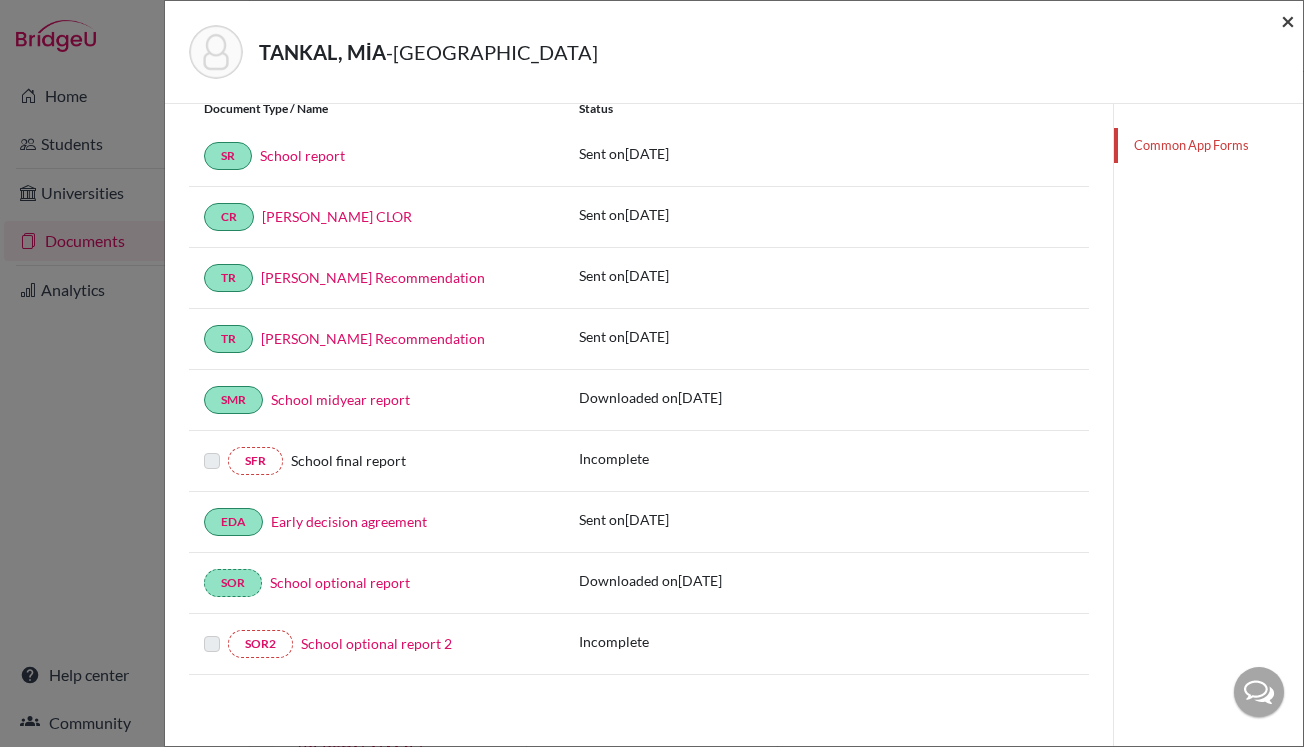 click on "×" at bounding box center [1288, 20] 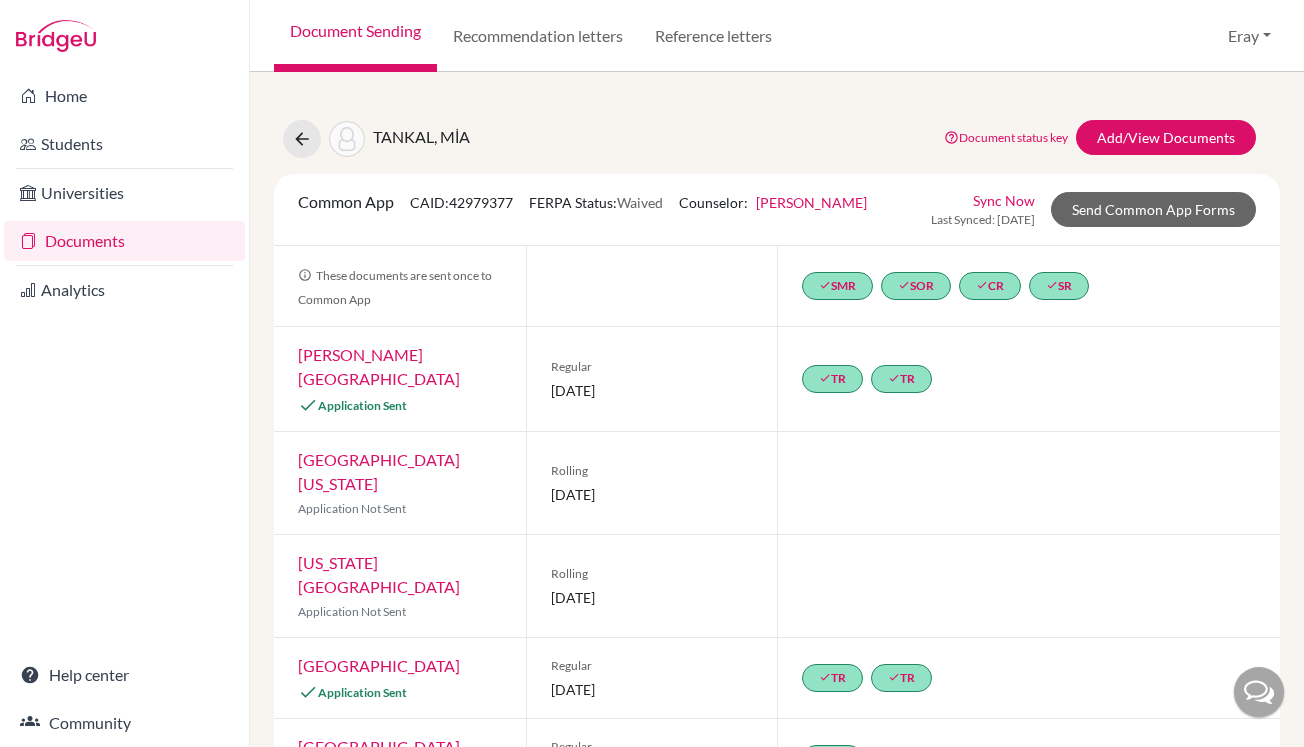 scroll, scrollTop: 0, scrollLeft: 0, axis: both 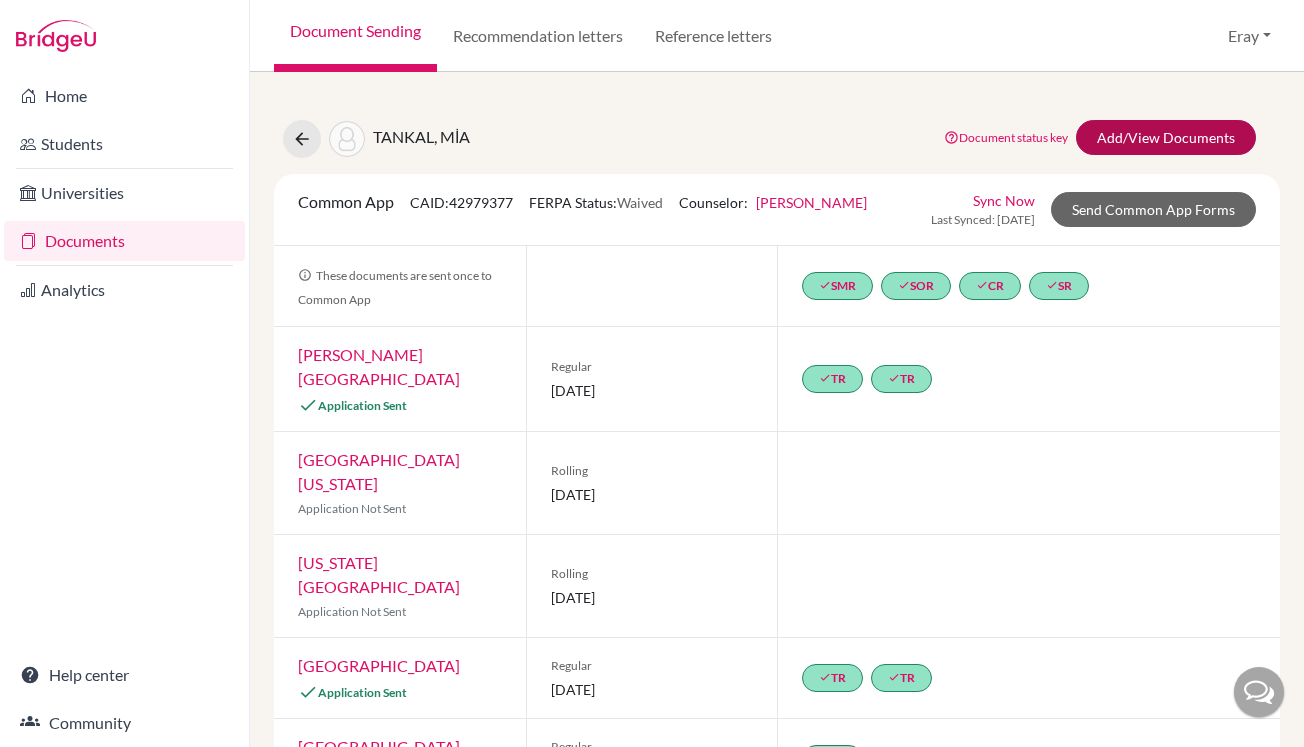 click on "Add/View Documents" at bounding box center [1166, 137] 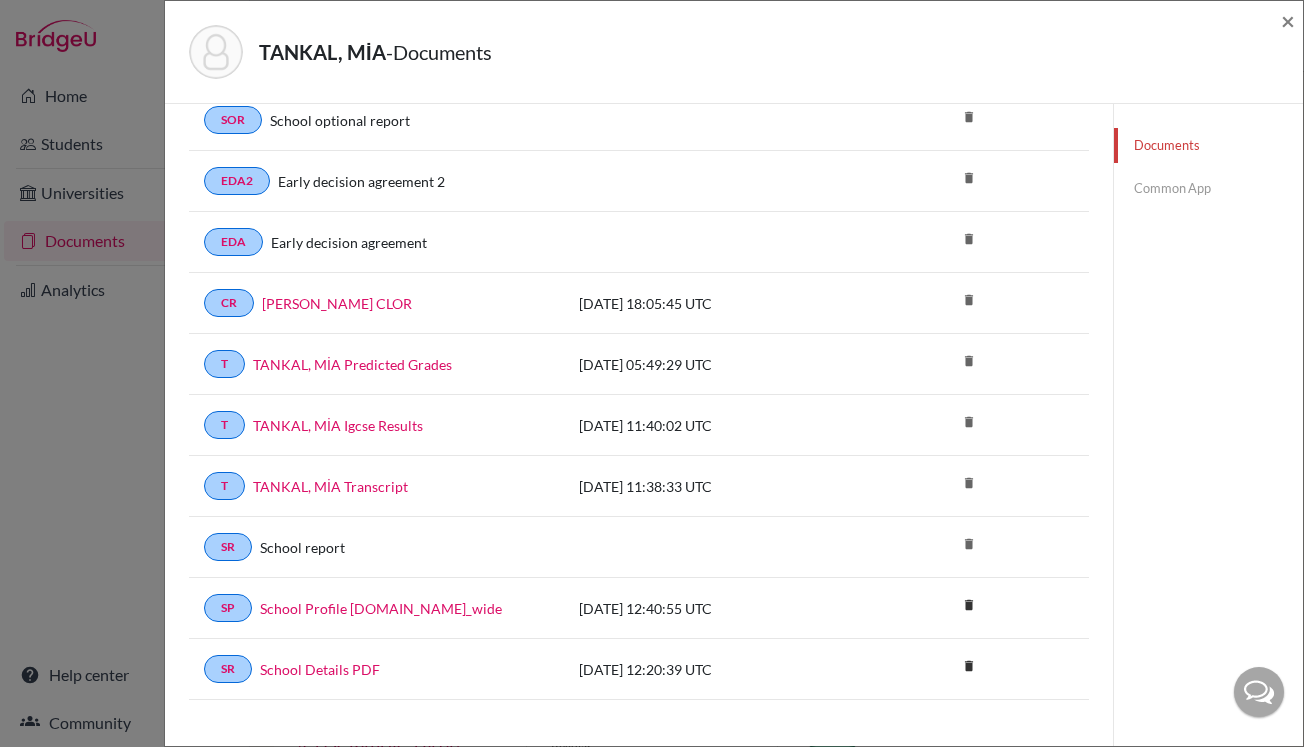 scroll, scrollTop: 358, scrollLeft: 0, axis: vertical 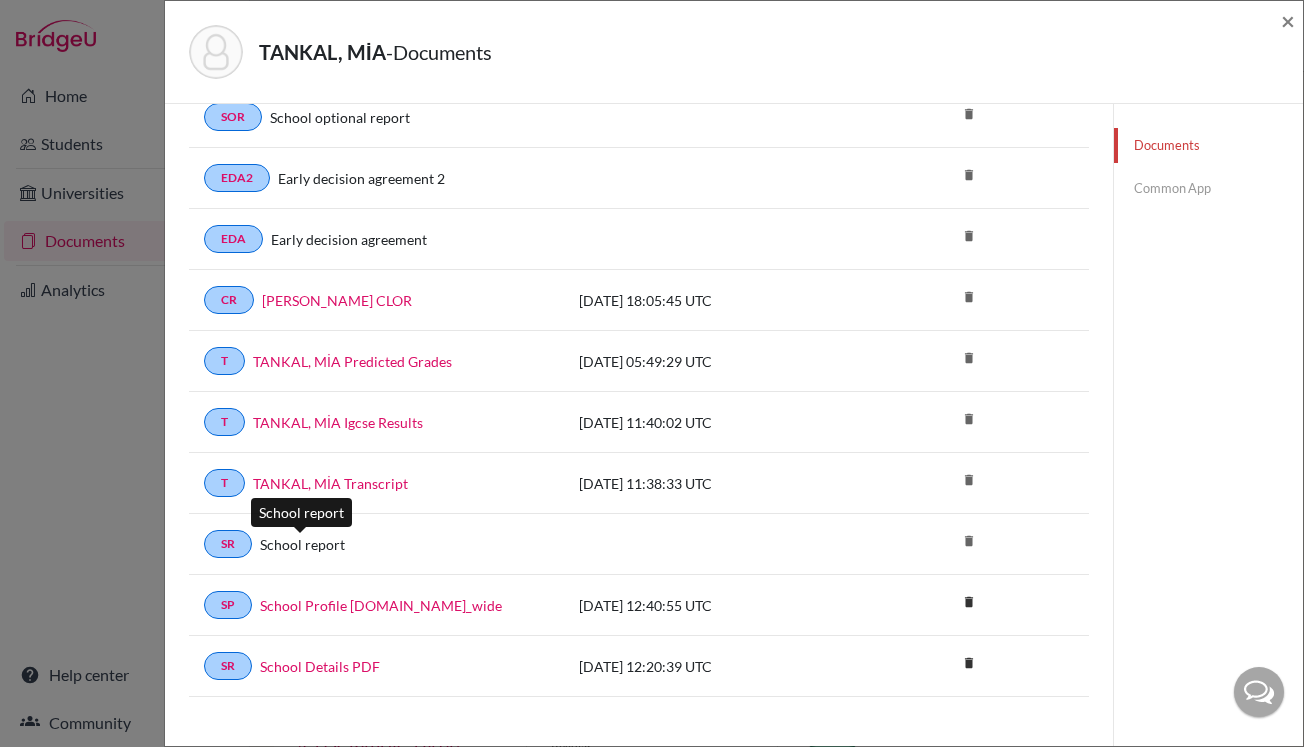 click on "School report" at bounding box center (302, 544) 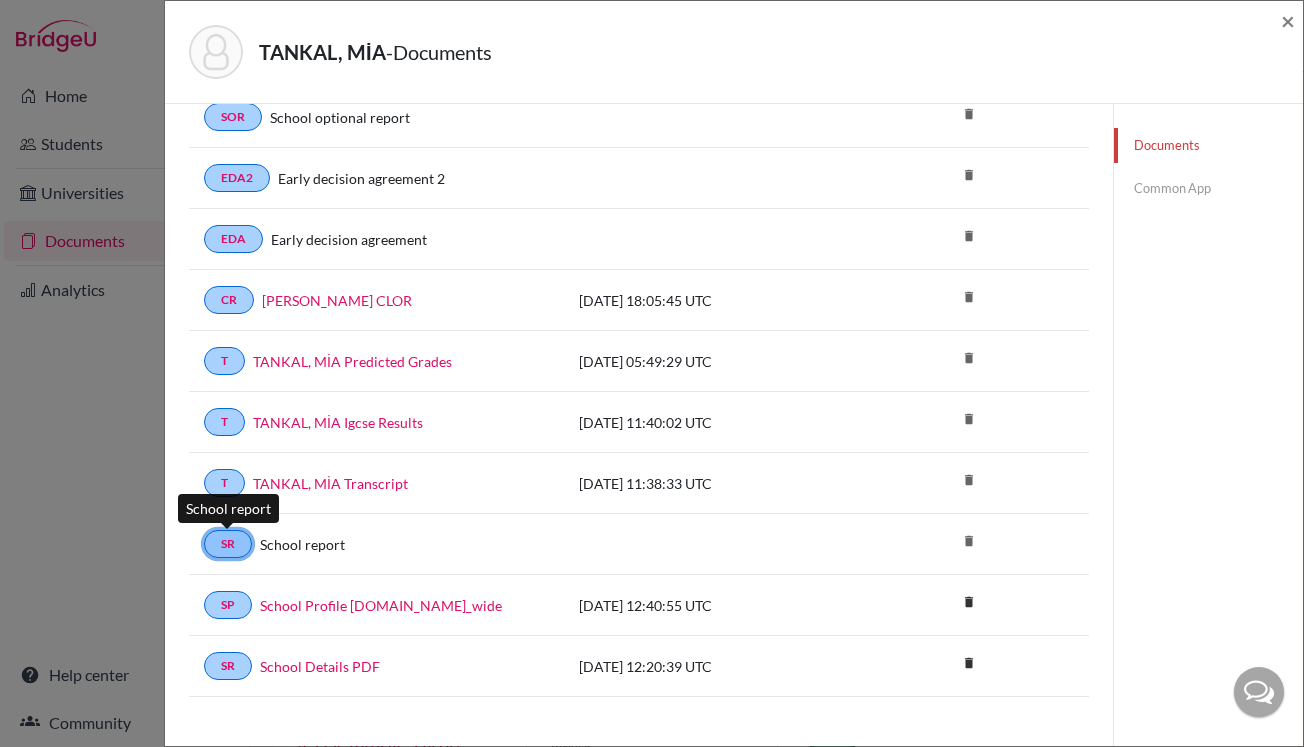 click on "SR" at bounding box center (228, 544) 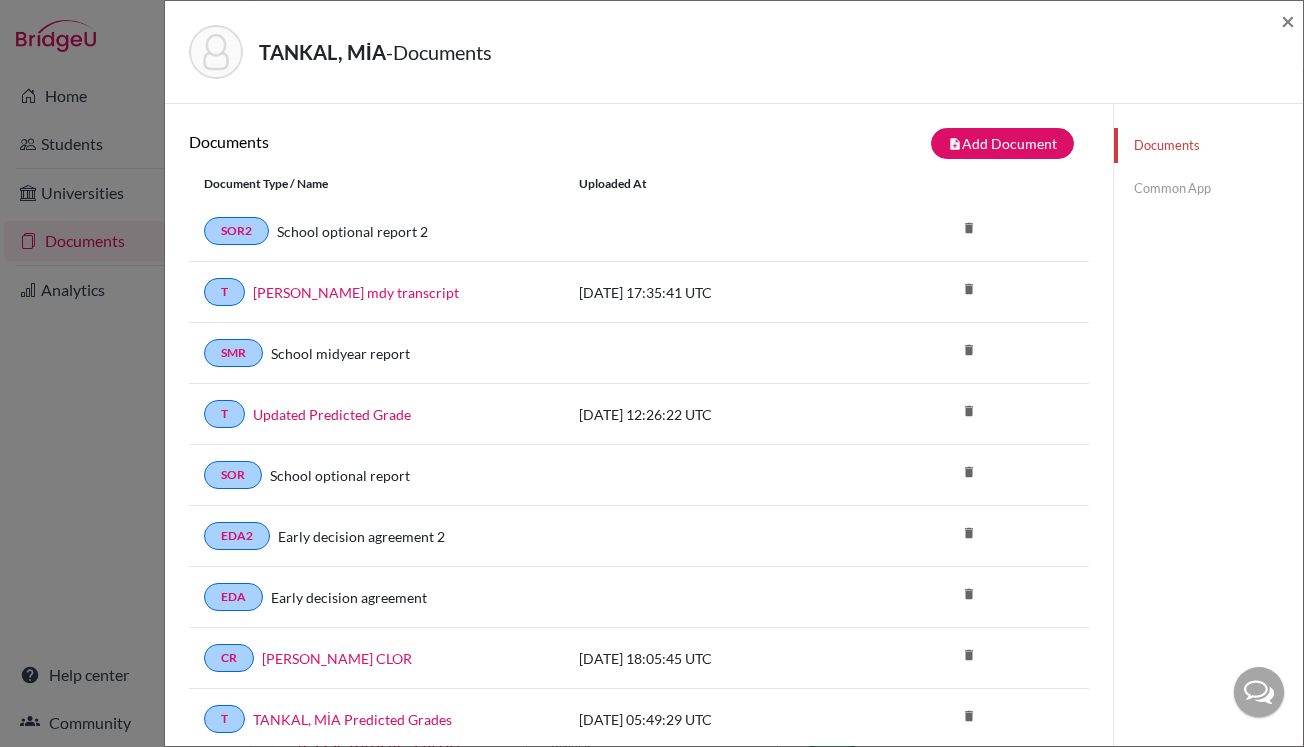 scroll, scrollTop: 0, scrollLeft: 0, axis: both 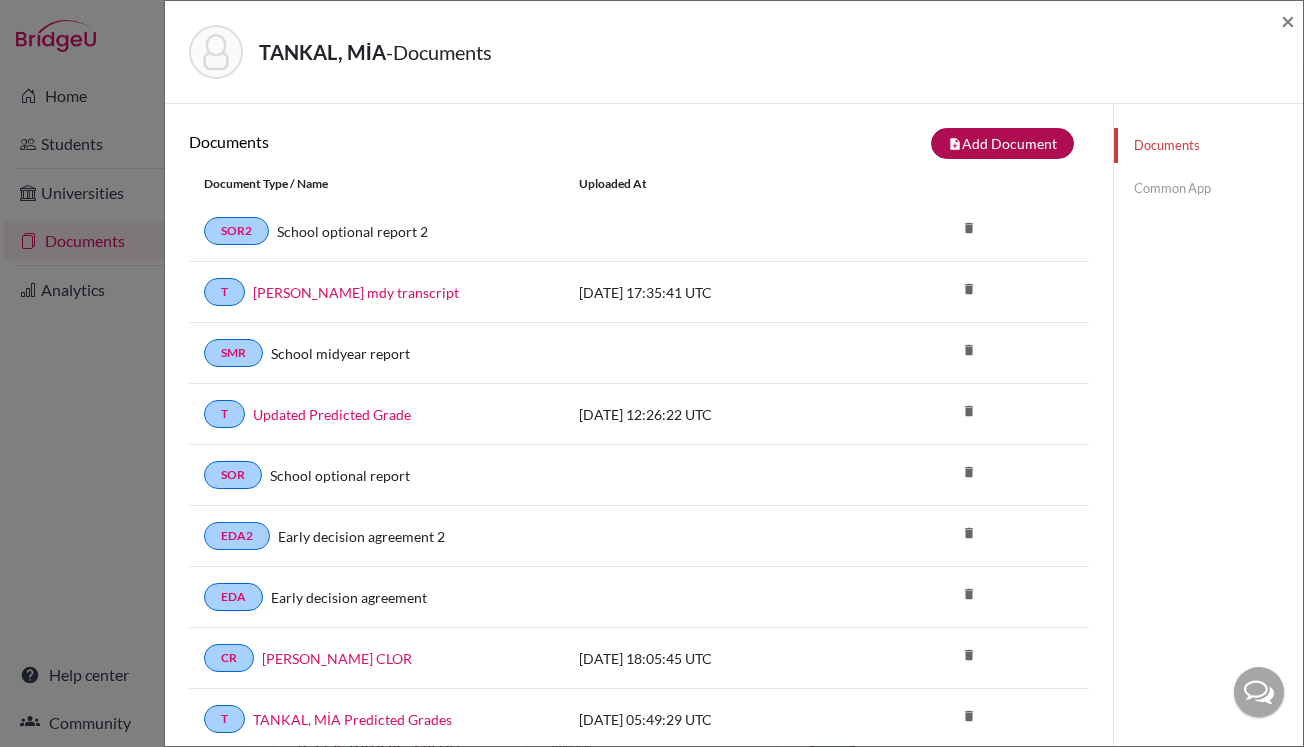 click on "note_add  Add Document" at bounding box center (1002, 143) 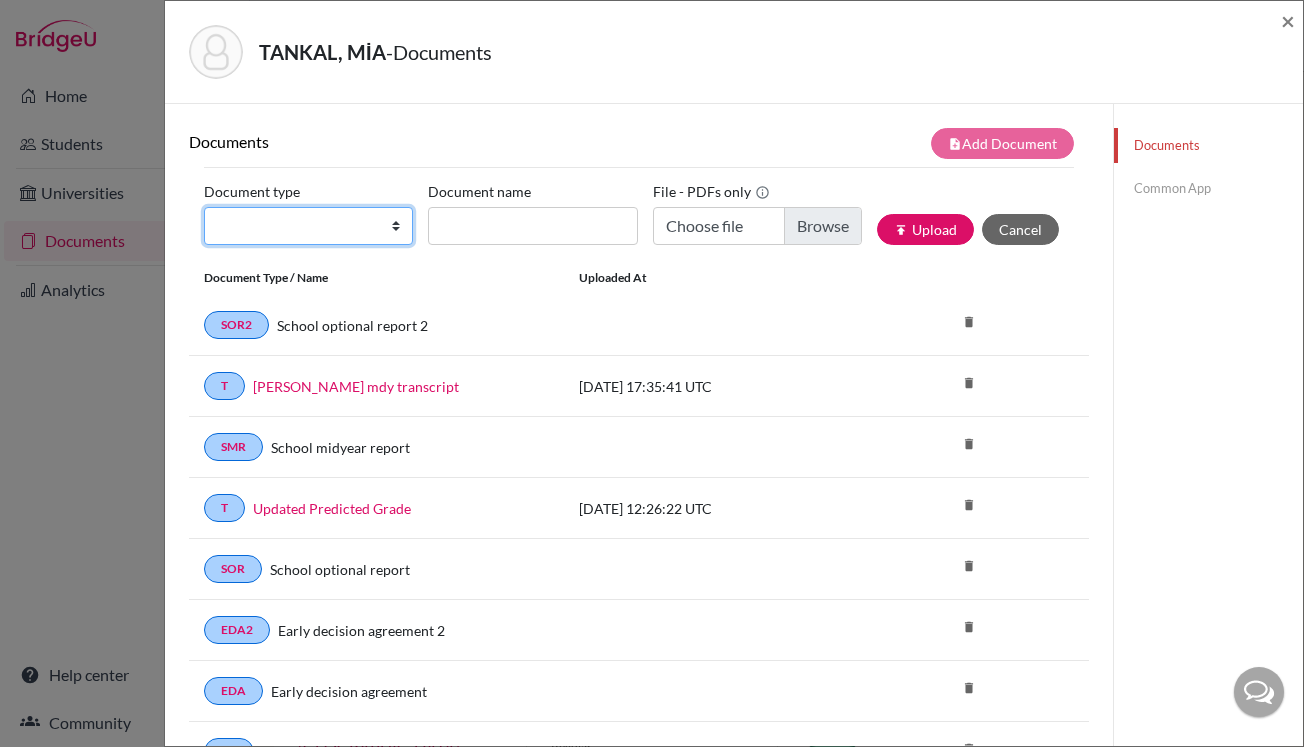 select on "44" 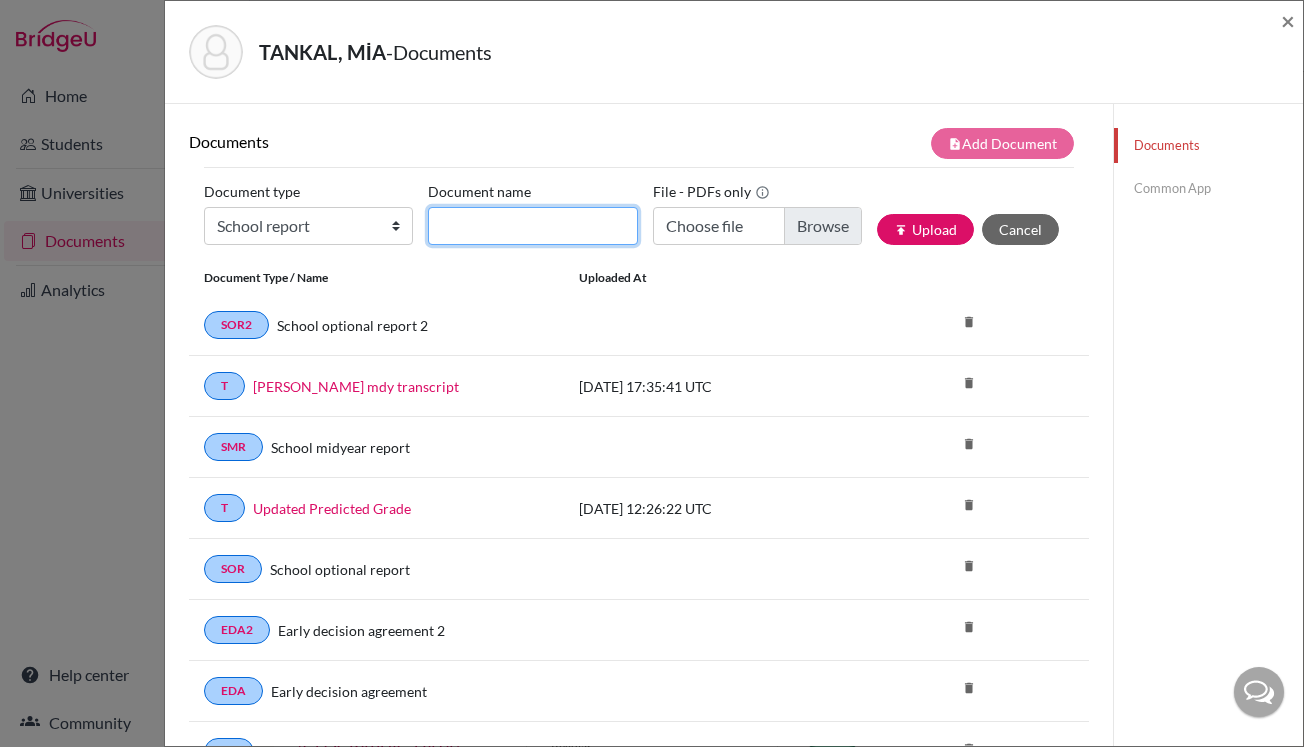 click on "Document name" 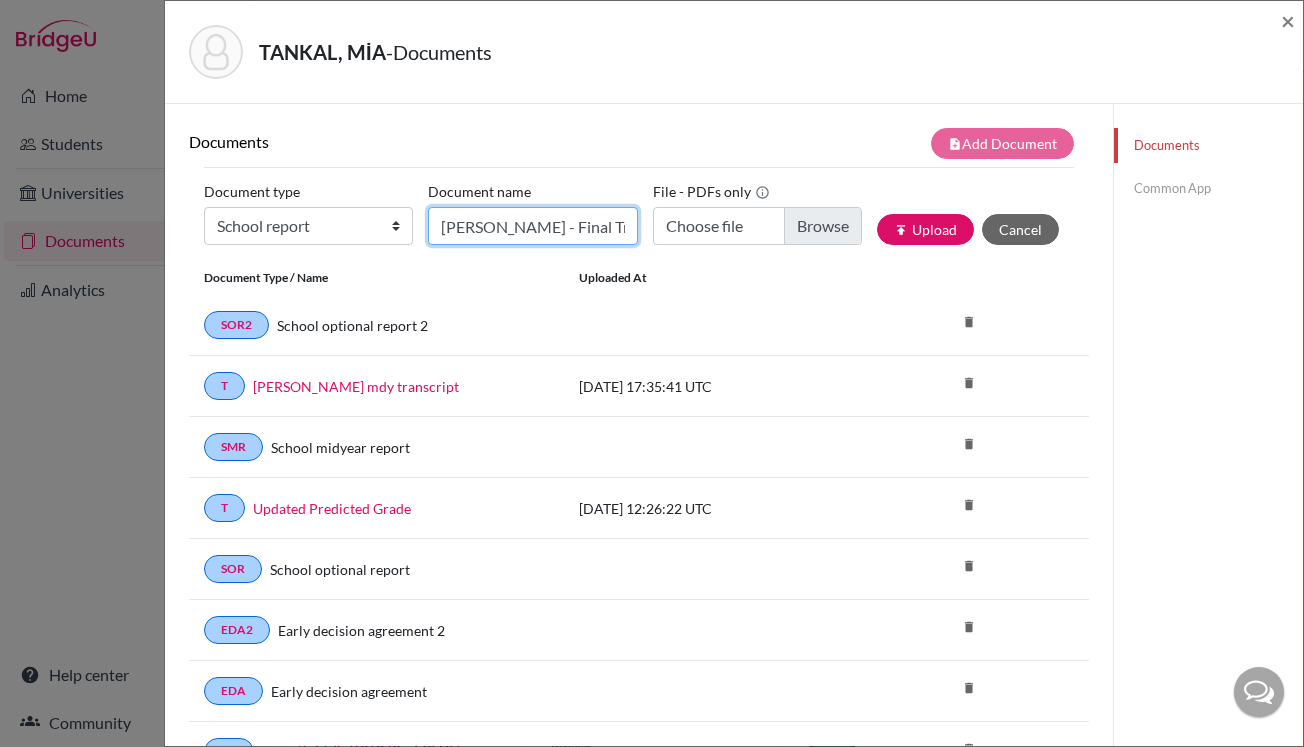 type on "[PERSON_NAME] - Final Transcript" 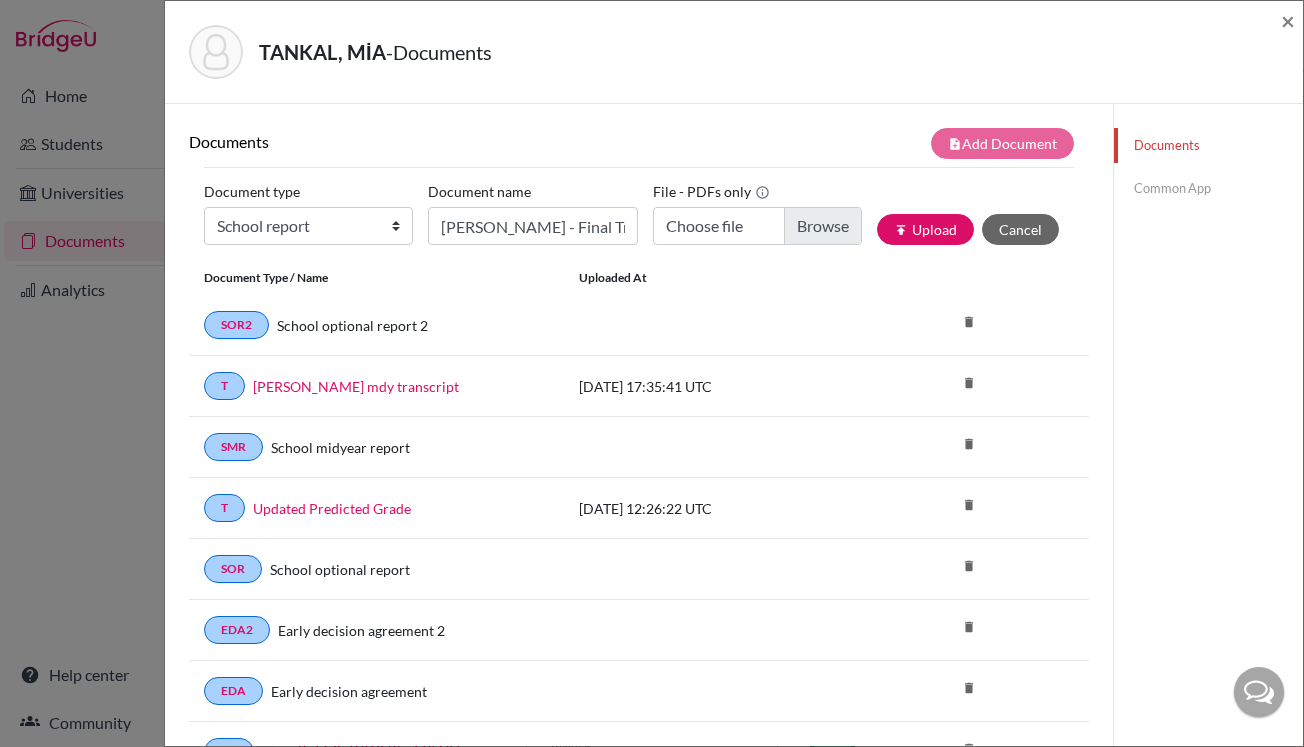 click on "Choose file" at bounding box center [757, 226] 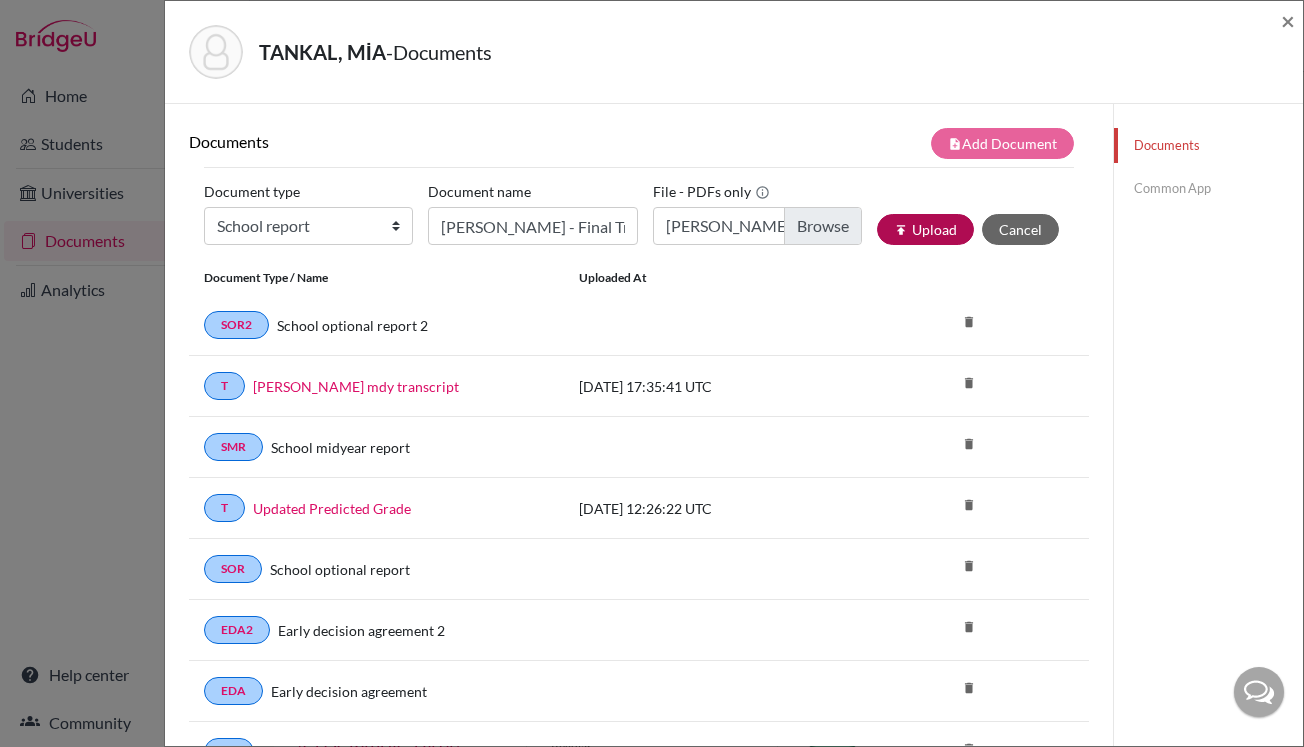 click on "publish  Upload" at bounding box center [925, 229] 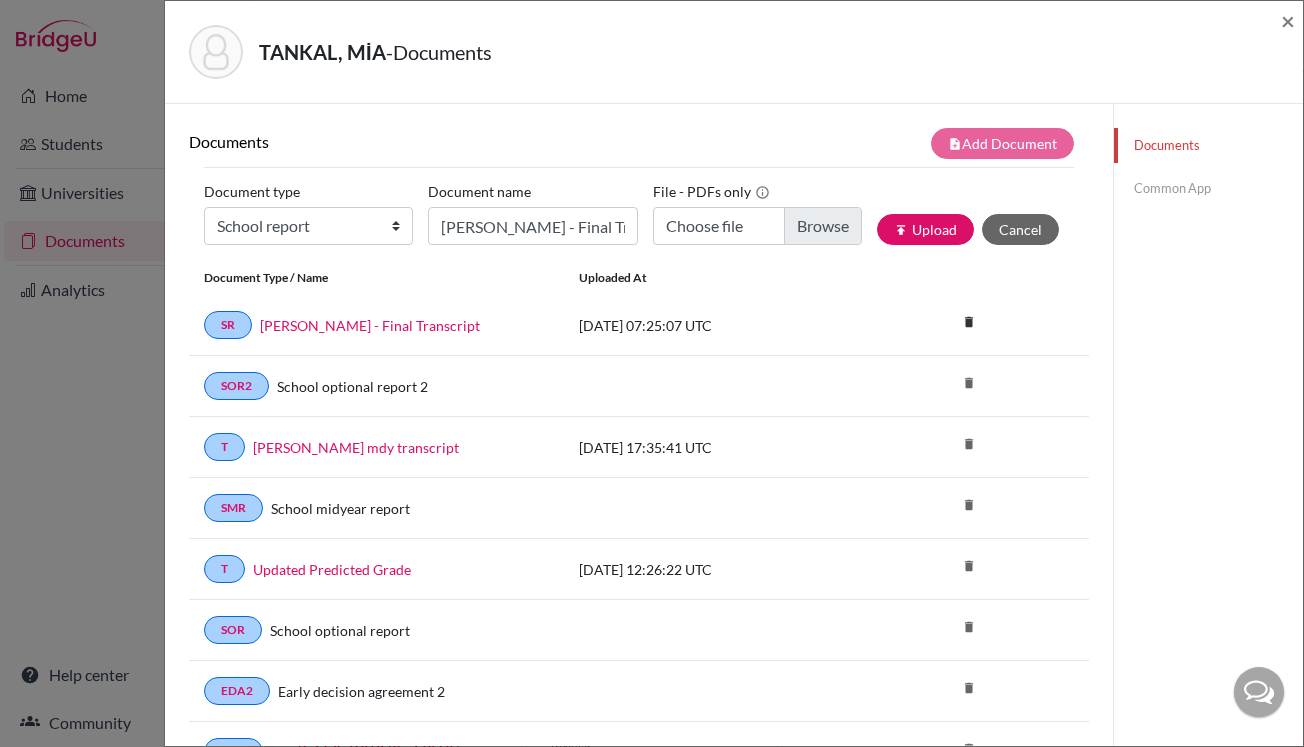scroll, scrollTop: 0, scrollLeft: 0, axis: both 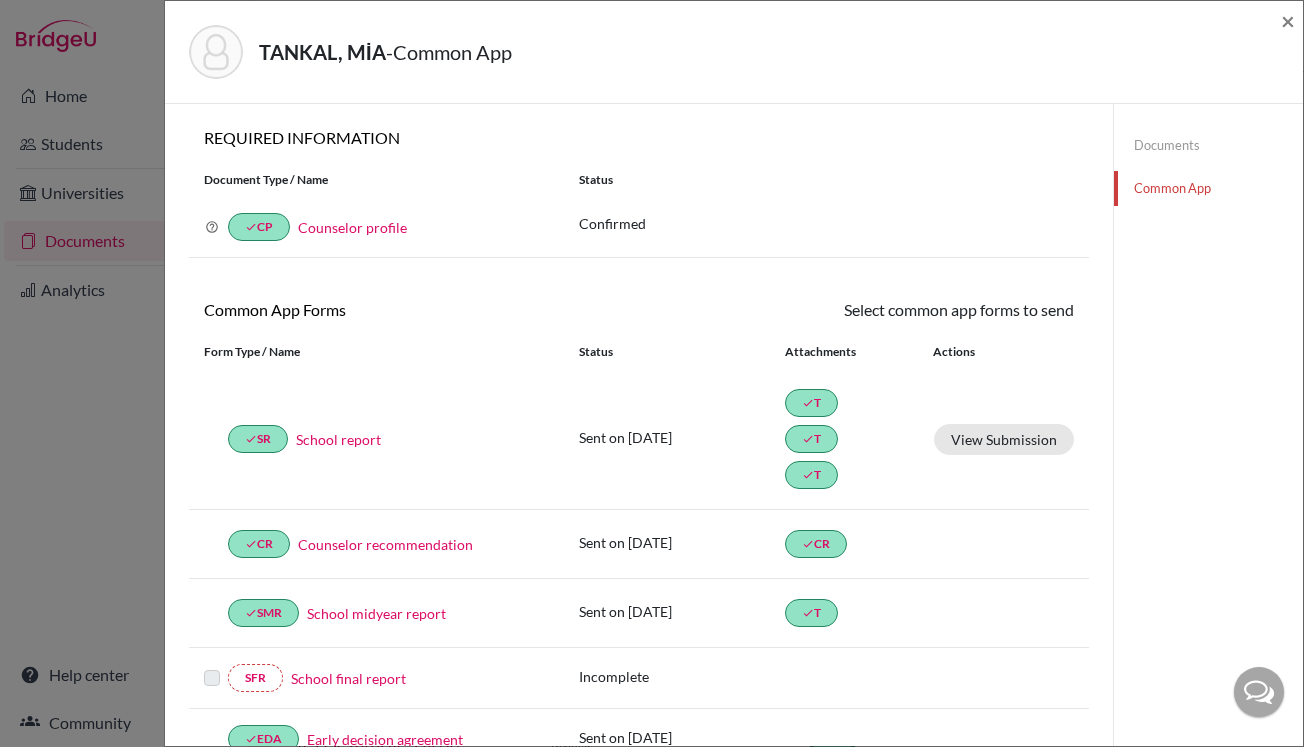 click on "Documents" 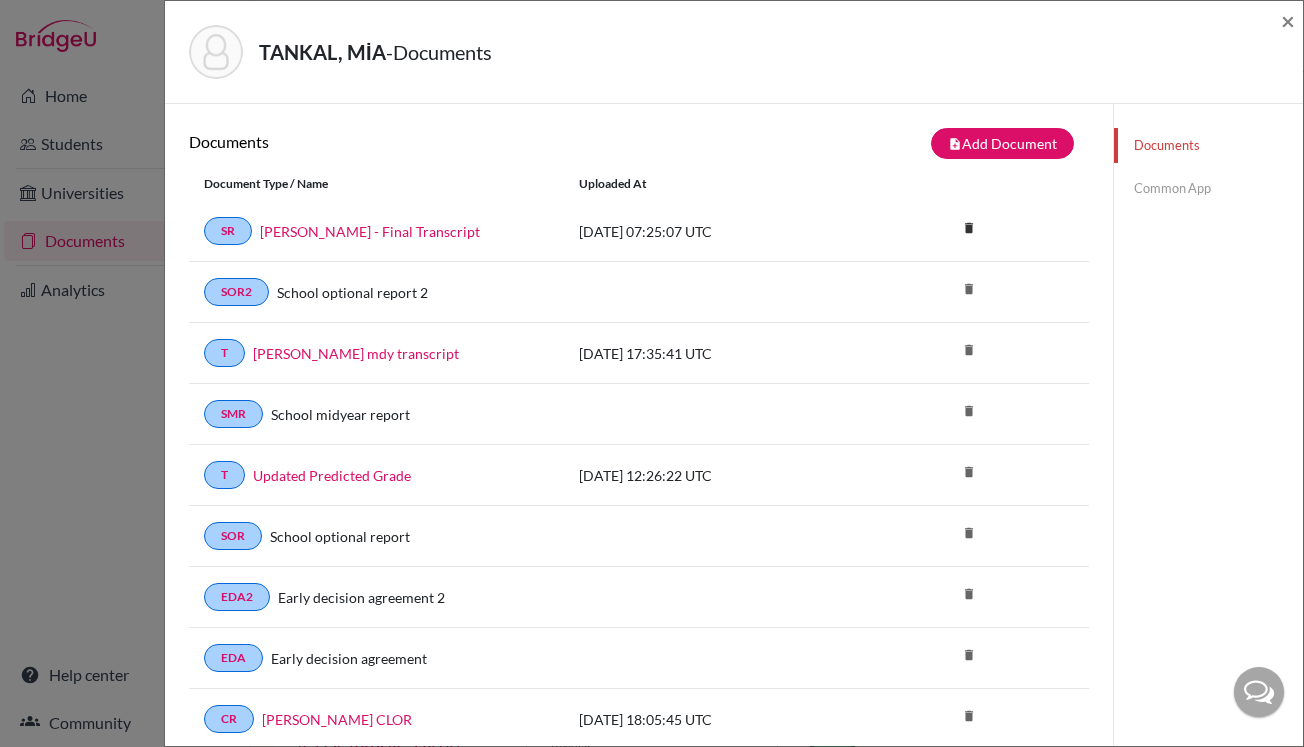 scroll, scrollTop: 0, scrollLeft: 0, axis: both 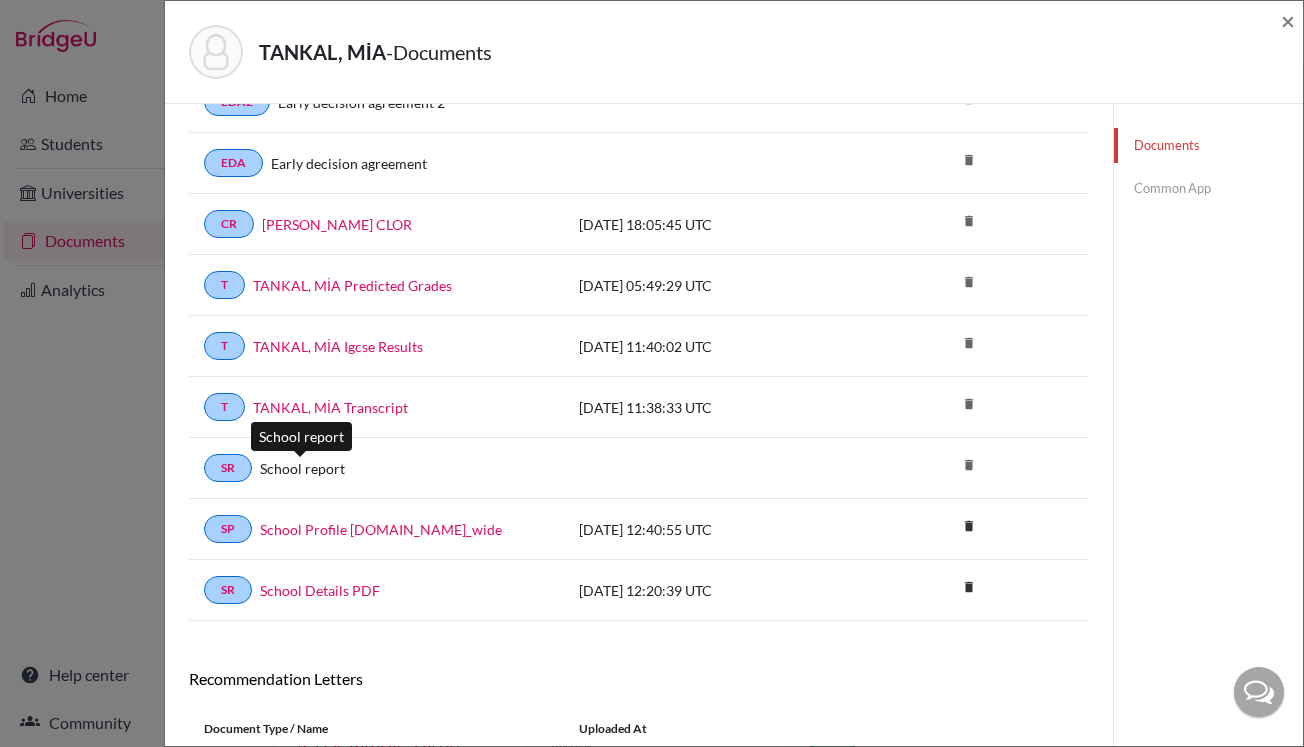 click on "School report" at bounding box center (302, 468) 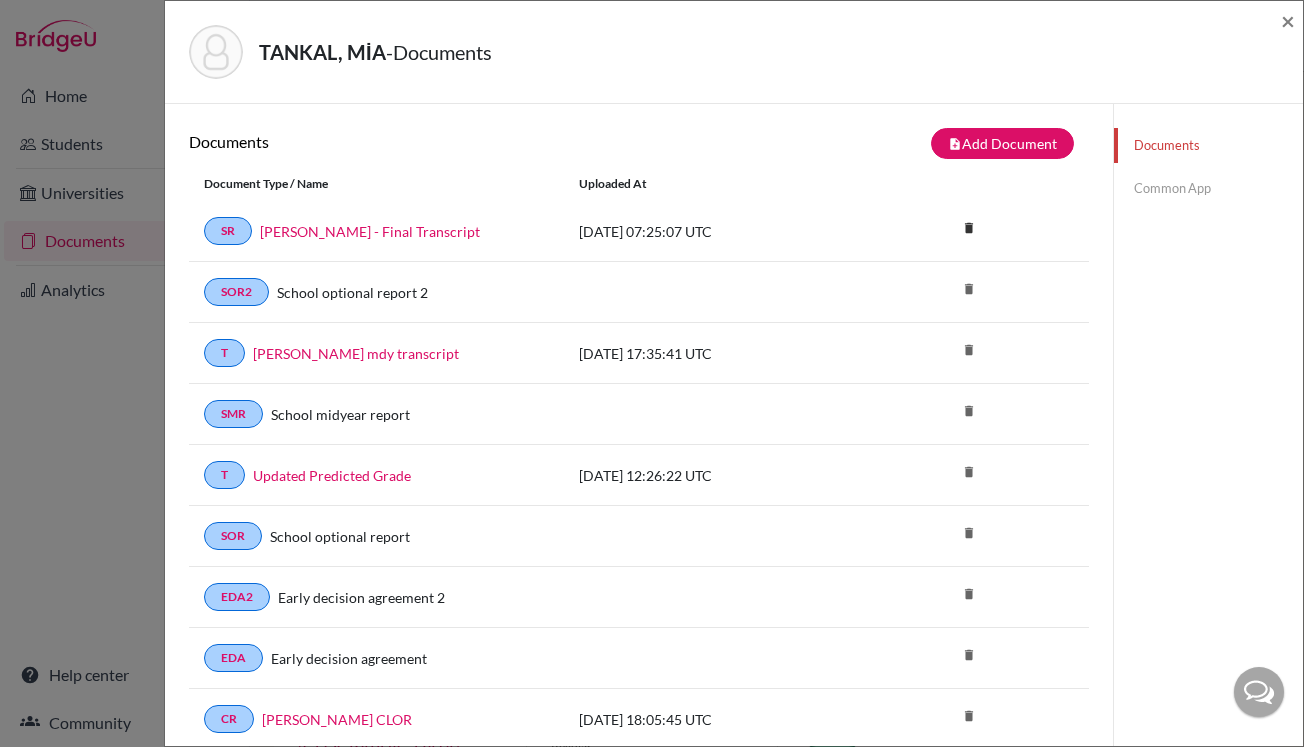 scroll, scrollTop: 0, scrollLeft: 0, axis: both 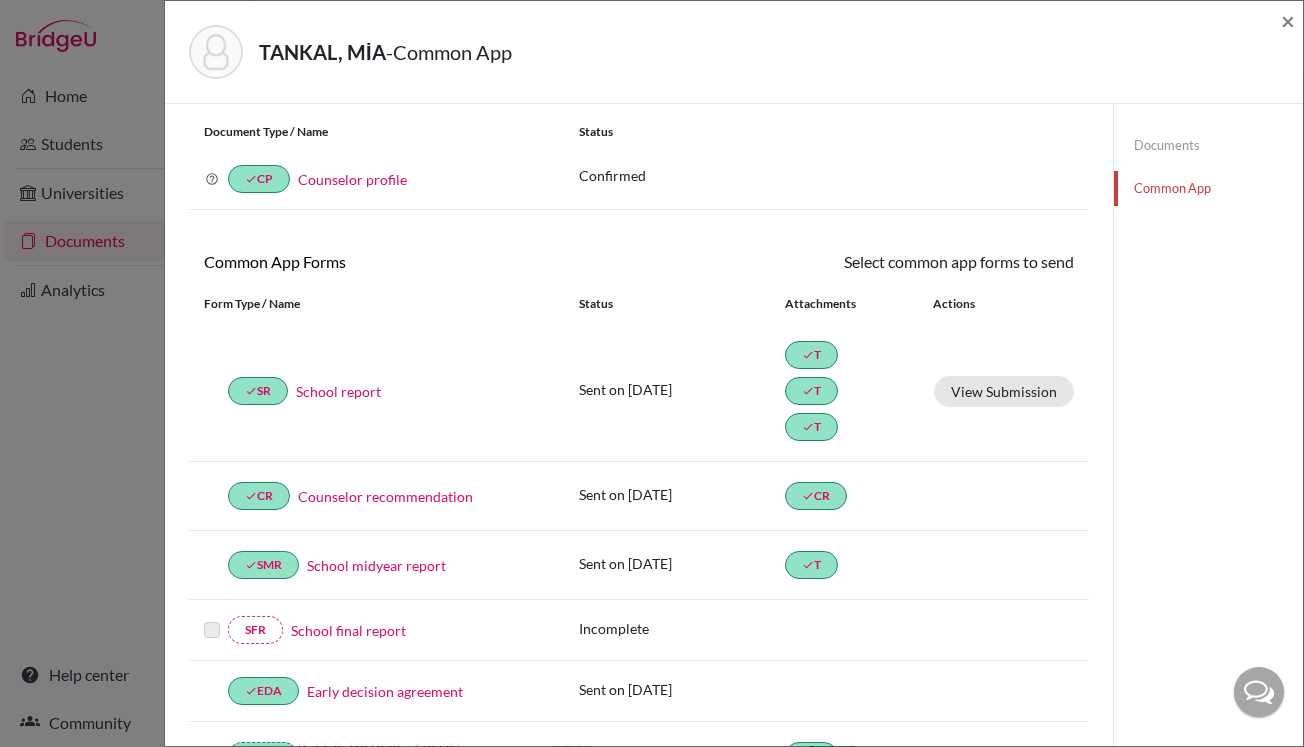 click on "School final report" at bounding box center (348, 630) 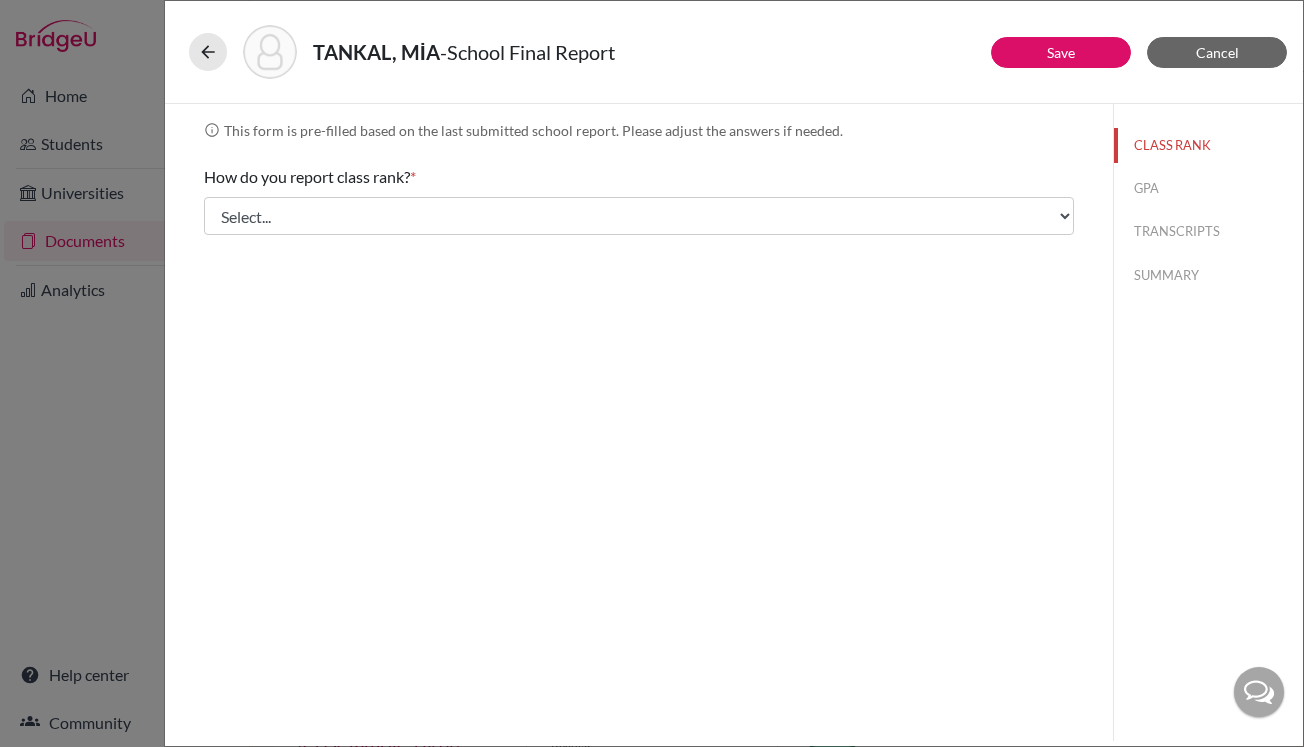 click on "GPA" at bounding box center (1208, 188) 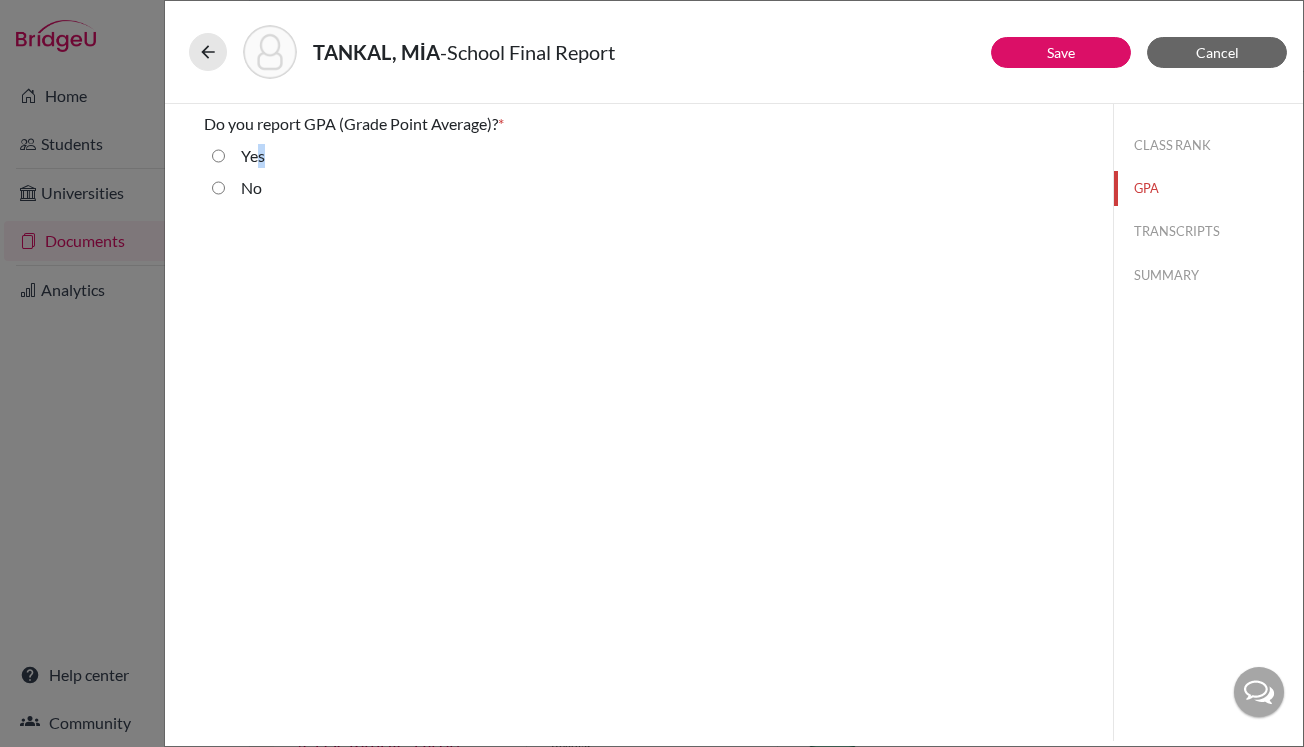 click on "Yes" at bounding box center [253, 156] 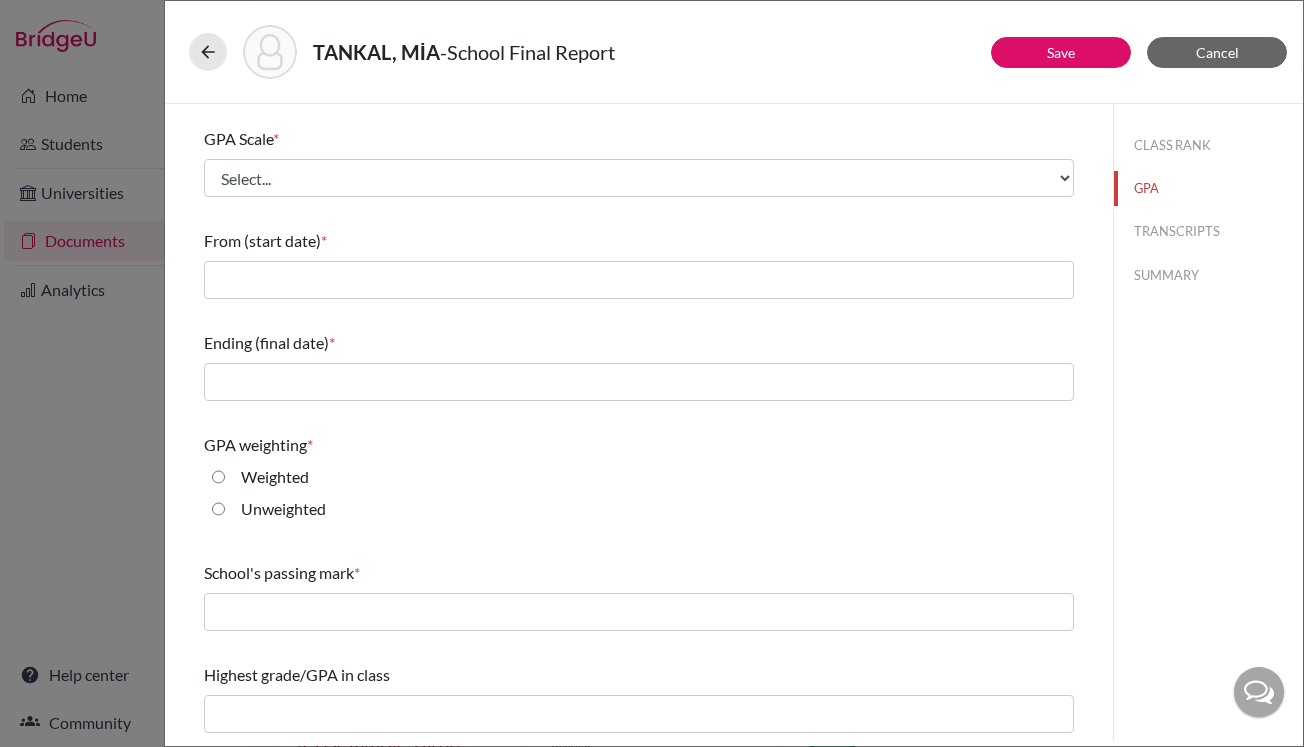scroll, scrollTop: 215, scrollLeft: 0, axis: vertical 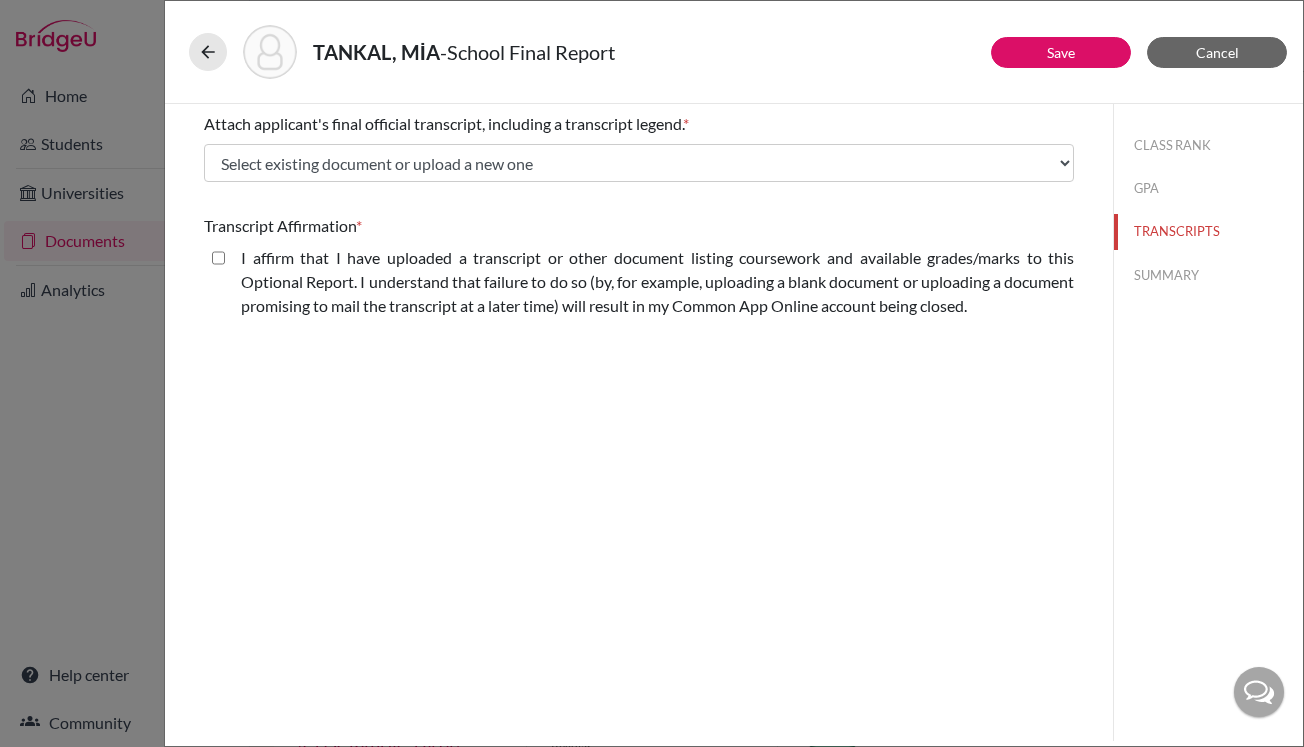 click on "SUMMARY" at bounding box center [1208, 275] 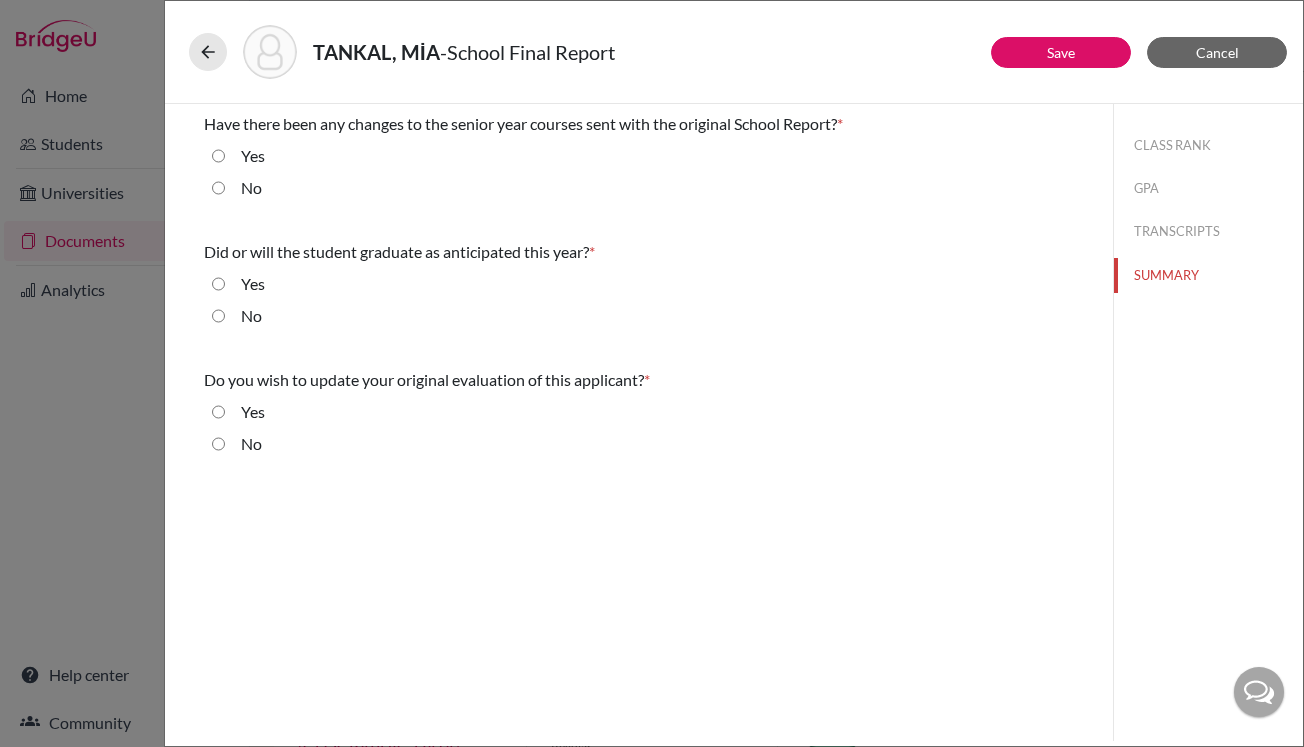 click on "CLASS RANK GPA TRANSCRIPTS SUMMARY" at bounding box center [1208, 206] 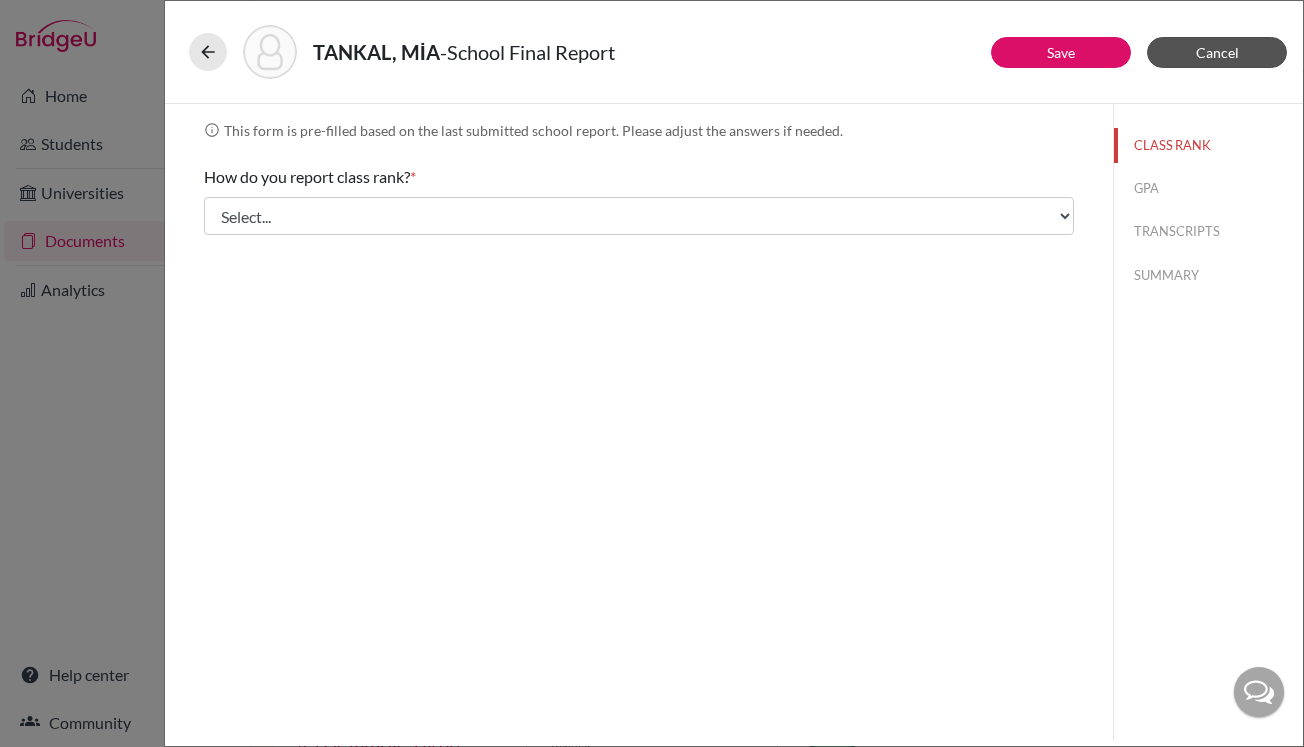click on "Cancel" at bounding box center [1217, 52] 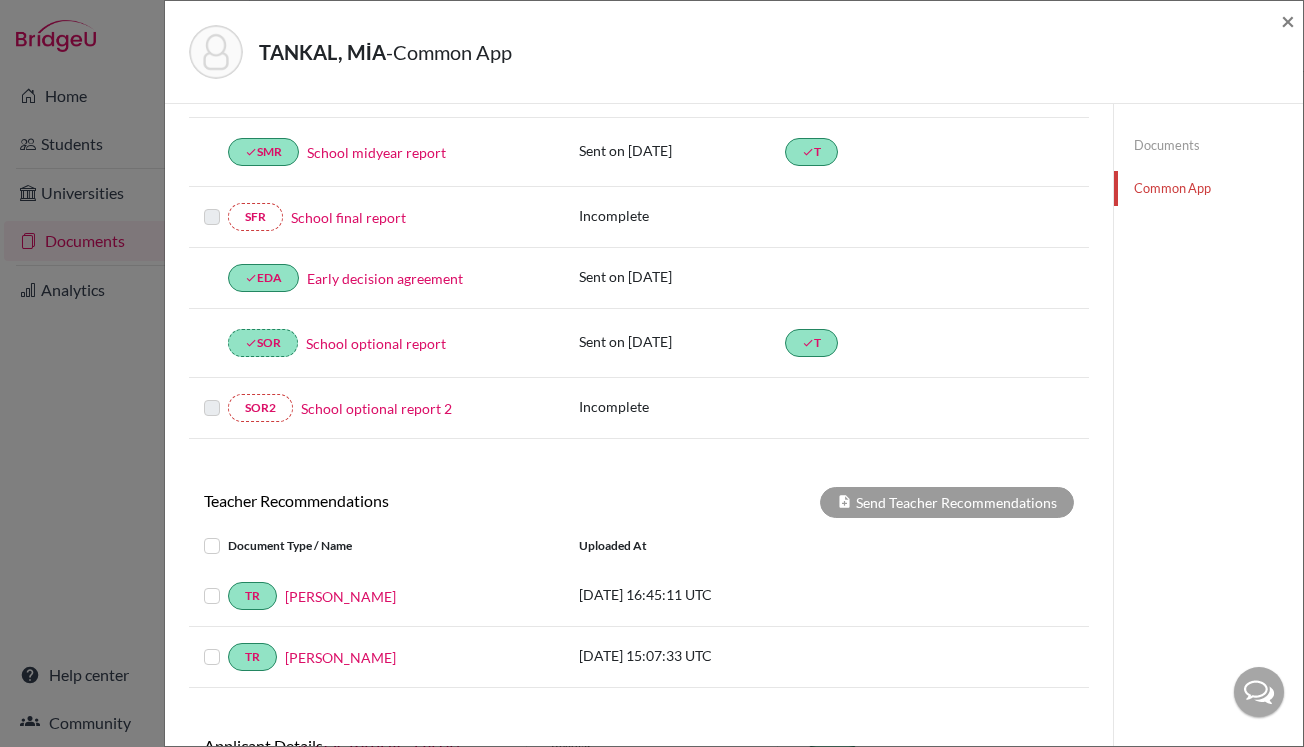 scroll, scrollTop: 447, scrollLeft: 0, axis: vertical 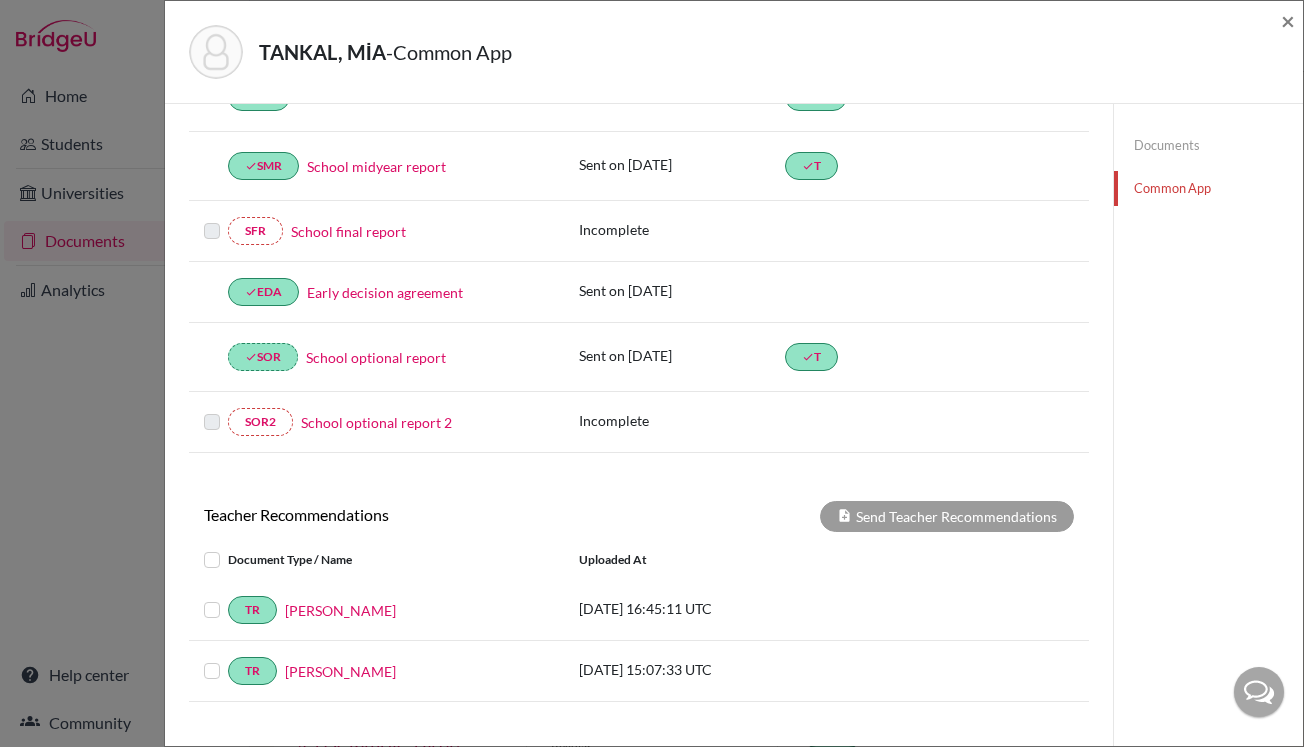 click on "School final report" at bounding box center (348, 231) 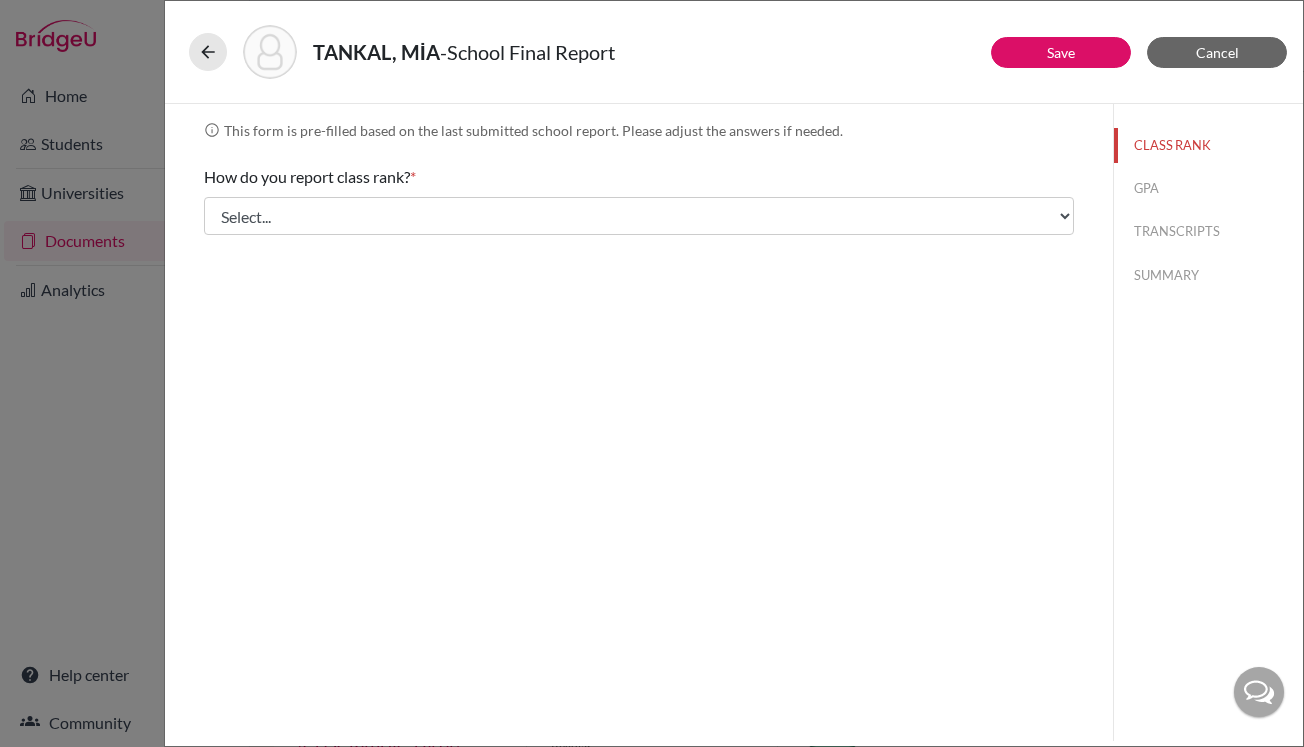 click on "GPA" at bounding box center [1208, 188] 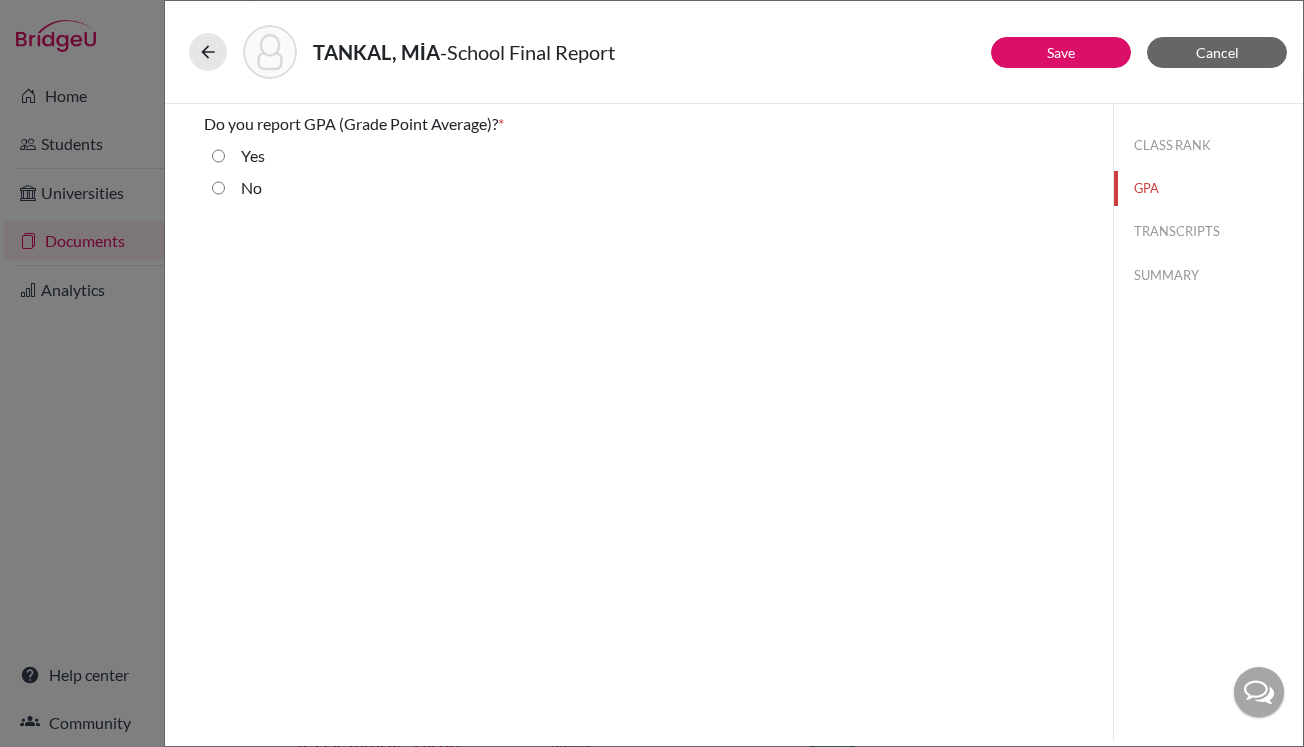 click on "Yes" at bounding box center (253, 156) 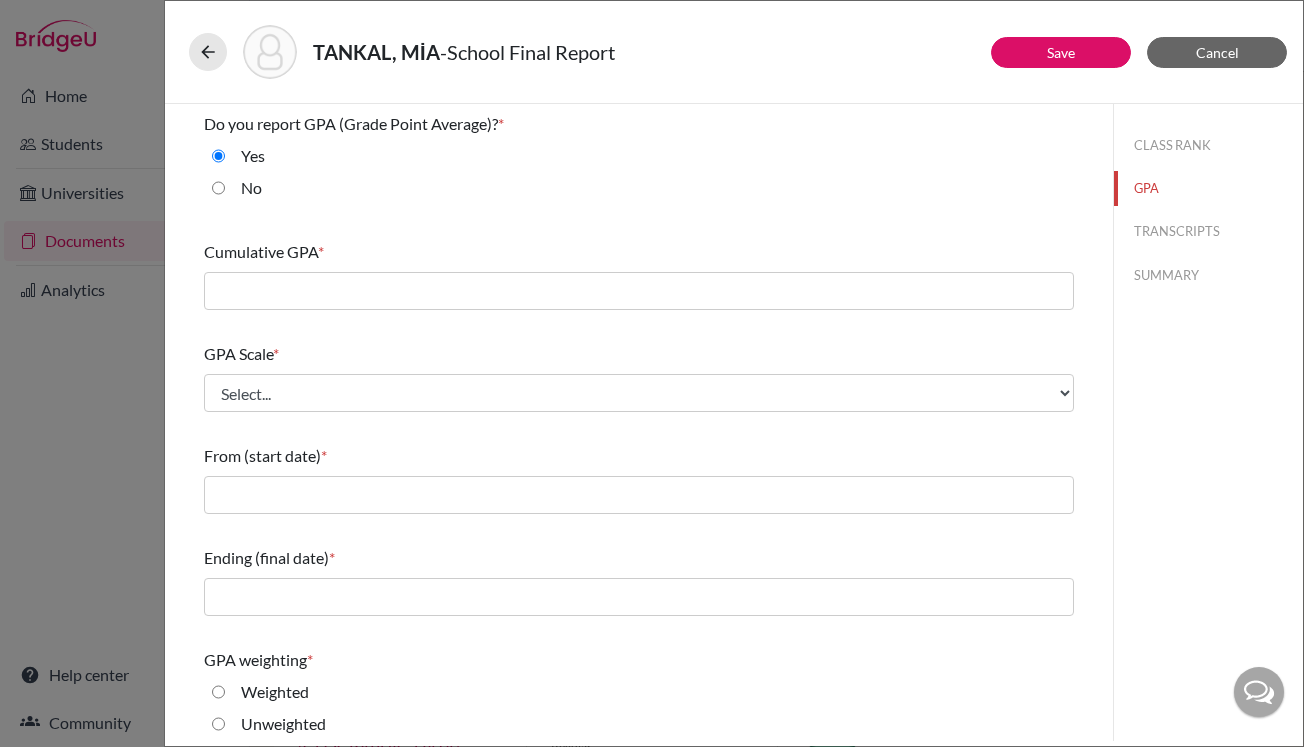 click on "No" at bounding box center [251, 188] 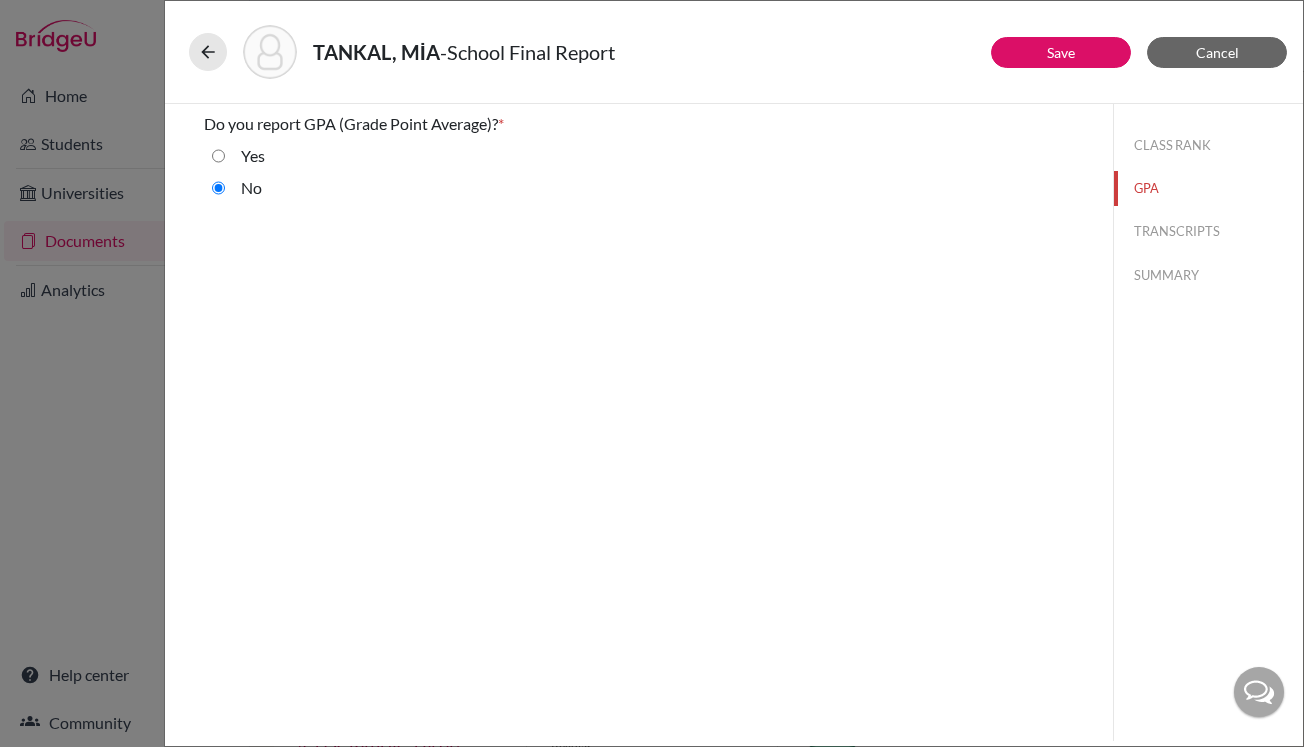 click on "Yes" at bounding box center (253, 156) 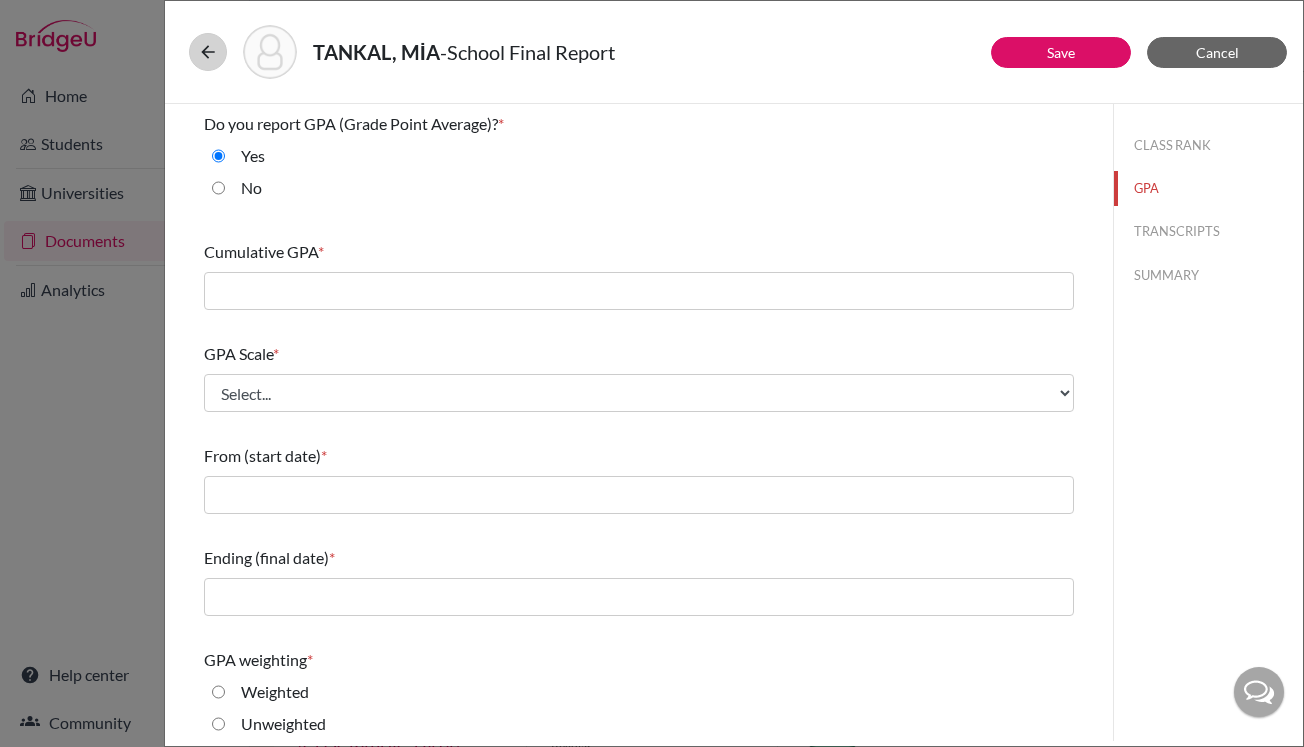 click at bounding box center (208, 52) 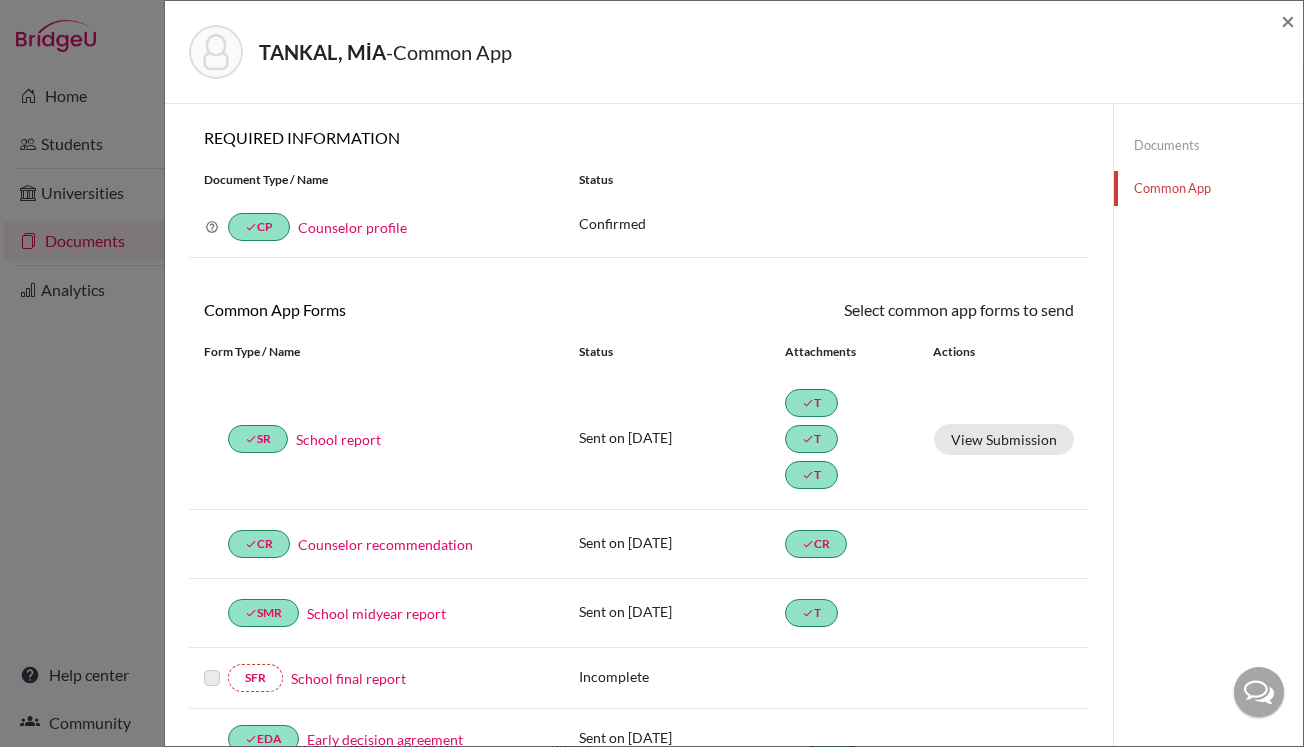 click on "TANKAL, MİA  -  Common App × × REQUIRED INFORMATION Document Type / Name Status Why am I being asked to do this? Confirming your Common App counselor profile ensures your profile is associated with your students’ Common App applications. You will only need to review this if there are changes in school details during the application cycle. done CP Counselor profile Confirmed Common App Forms Select common app forms to send These documents will be sent to all Common App universities selected by your student. You won't be able to update them once sent. Cancel Send Form Type / Name Status Attachments Actions done  SR School report Sent on [DATE] done  T done  T done  T View Submission done  CR Counselor recommendation Sent on [DATE] done  CR done  SMR School midyear report Sent on [DATE] done  T  SFR School final report Incomplete done  EDA Early decision agreement Sent on [DATE] done  SOR School optional report Sent on [DATE] done  T  SOR2 School optional report 2 Incomplete Uploaded at" 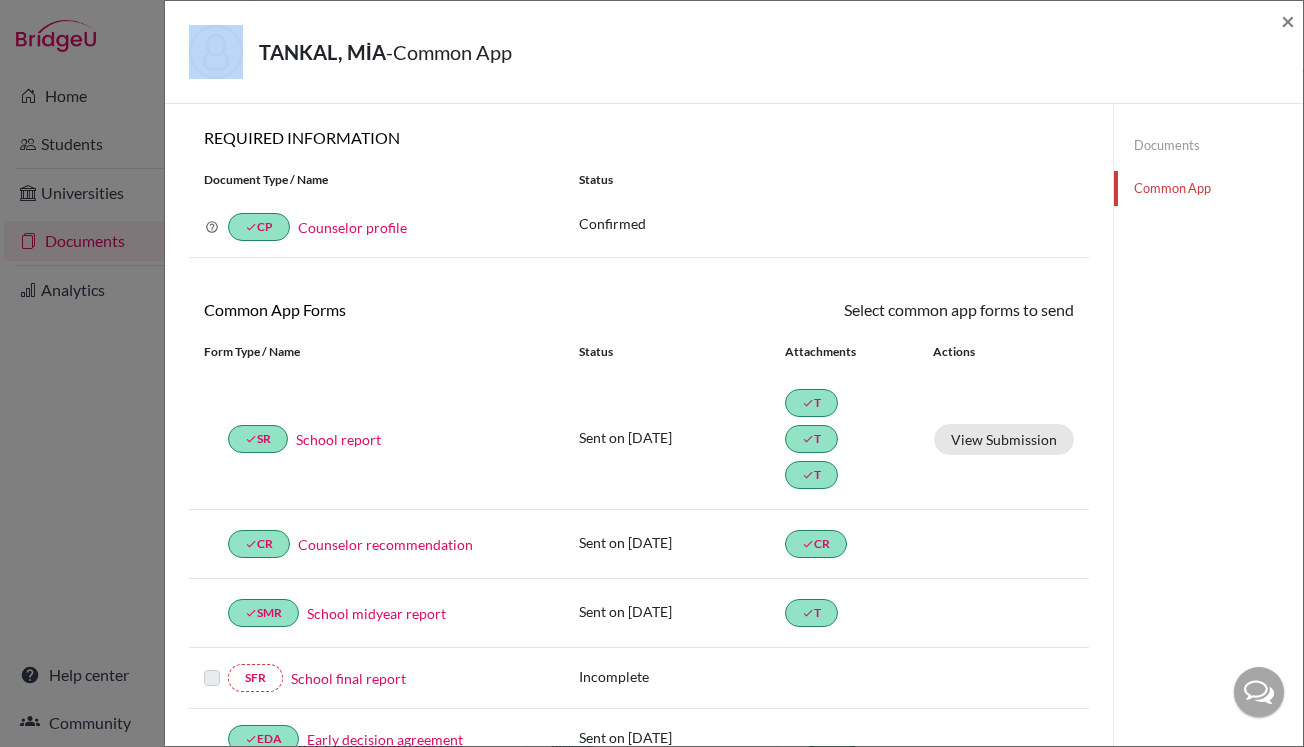 drag, startPoint x: 98, startPoint y: 187, endPoint x: 1023, endPoint y: -96, distance: 967.3231 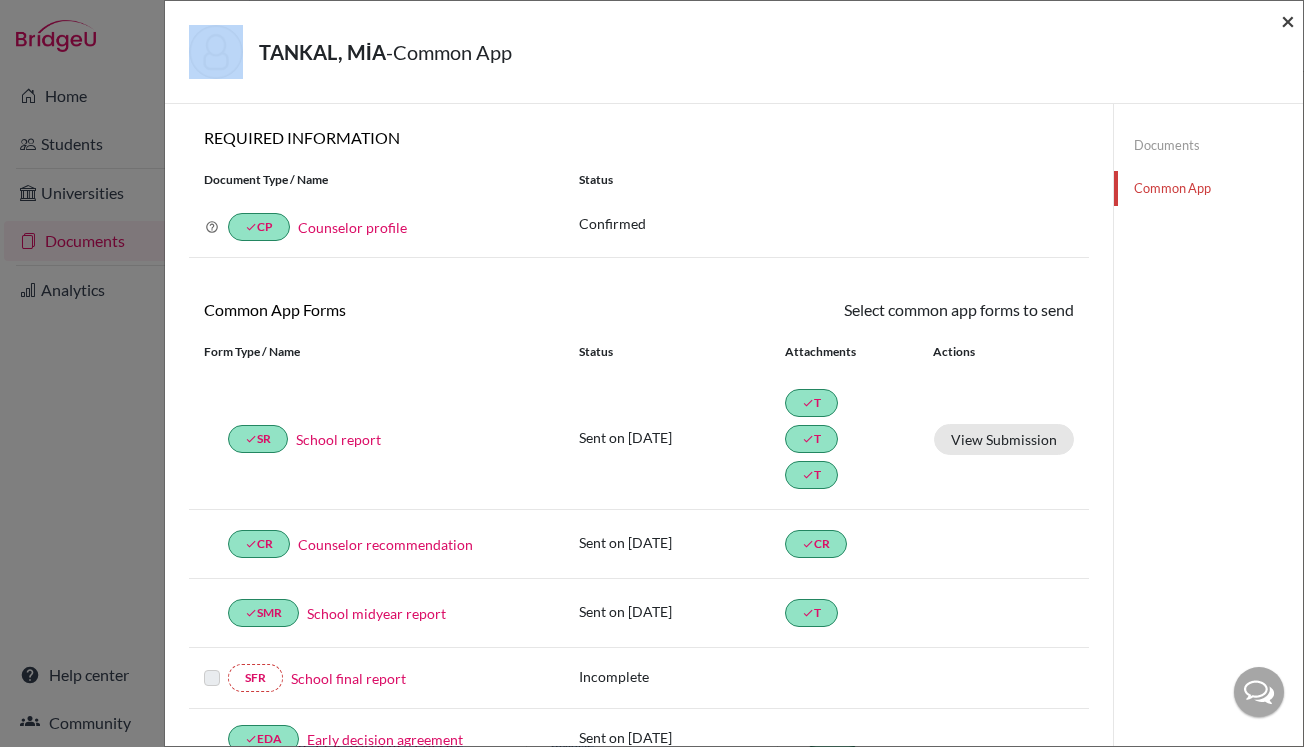 click on "×" at bounding box center [1288, 20] 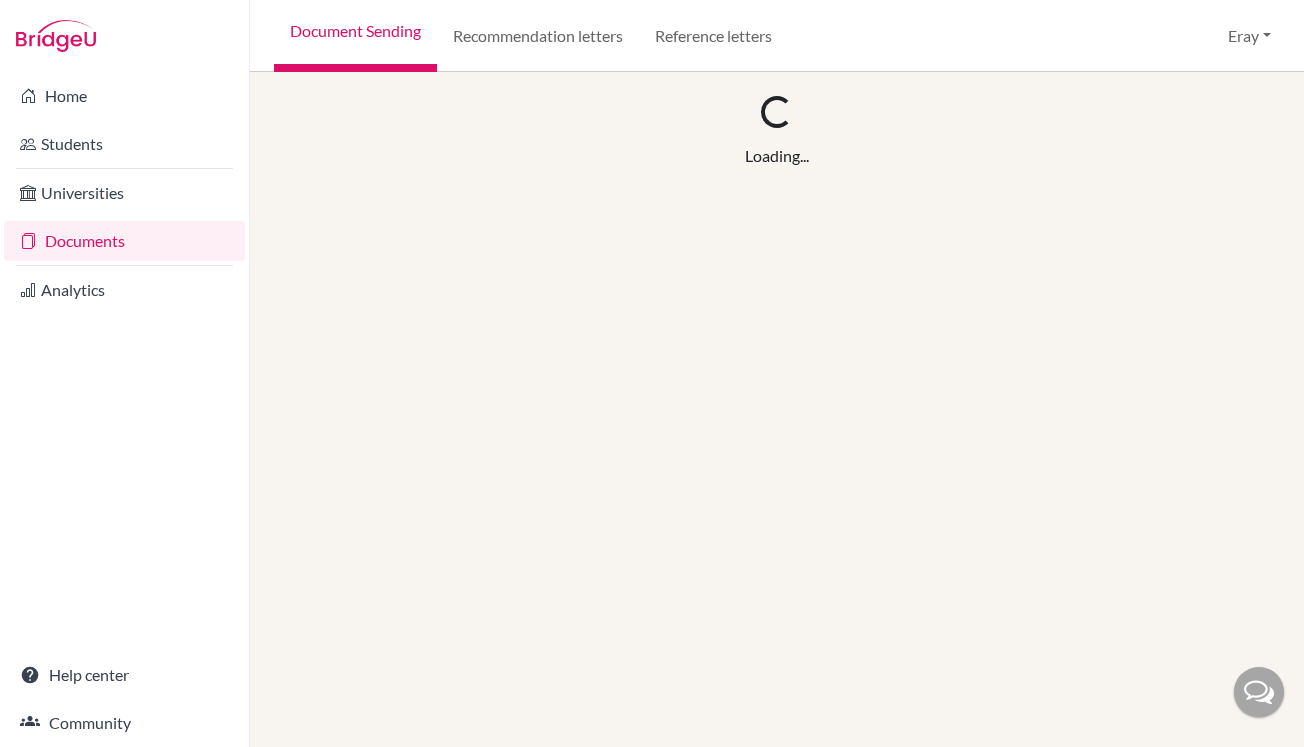 scroll, scrollTop: 0, scrollLeft: 0, axis: both 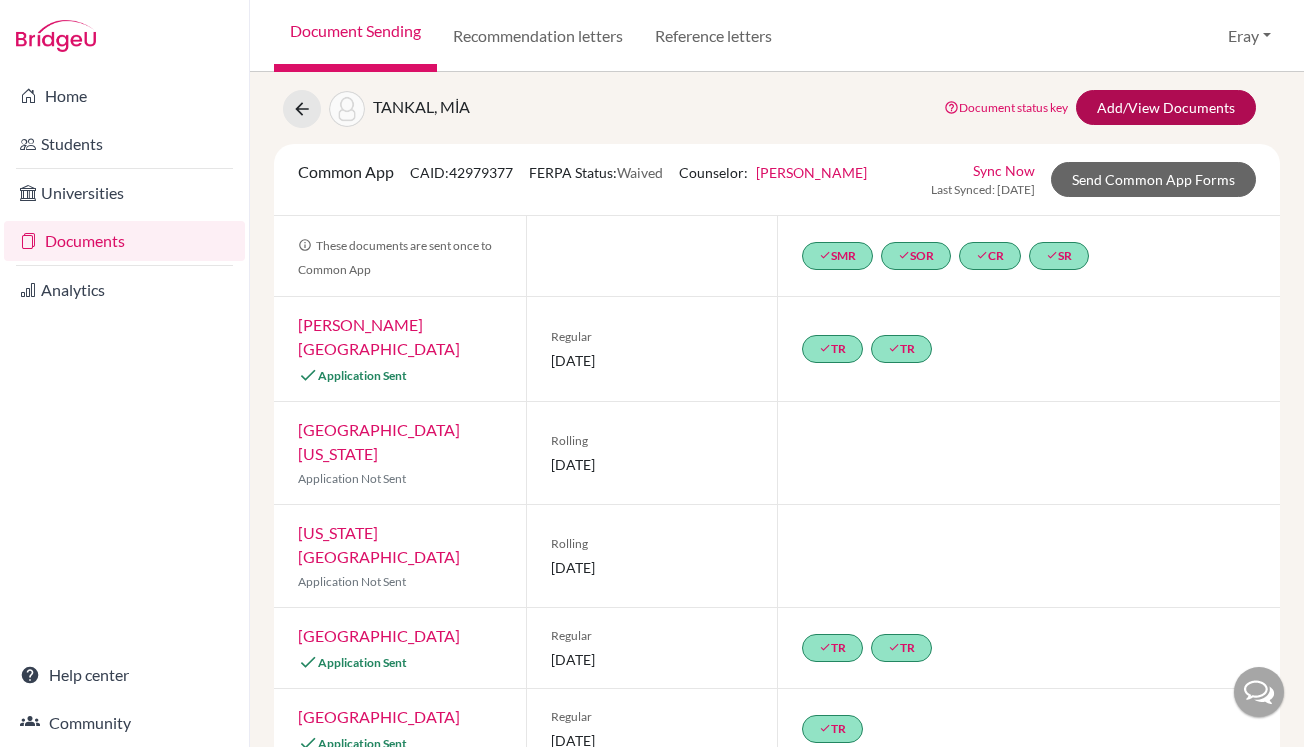 click on "Add/View Documents" at bounding box center [1166, 107] 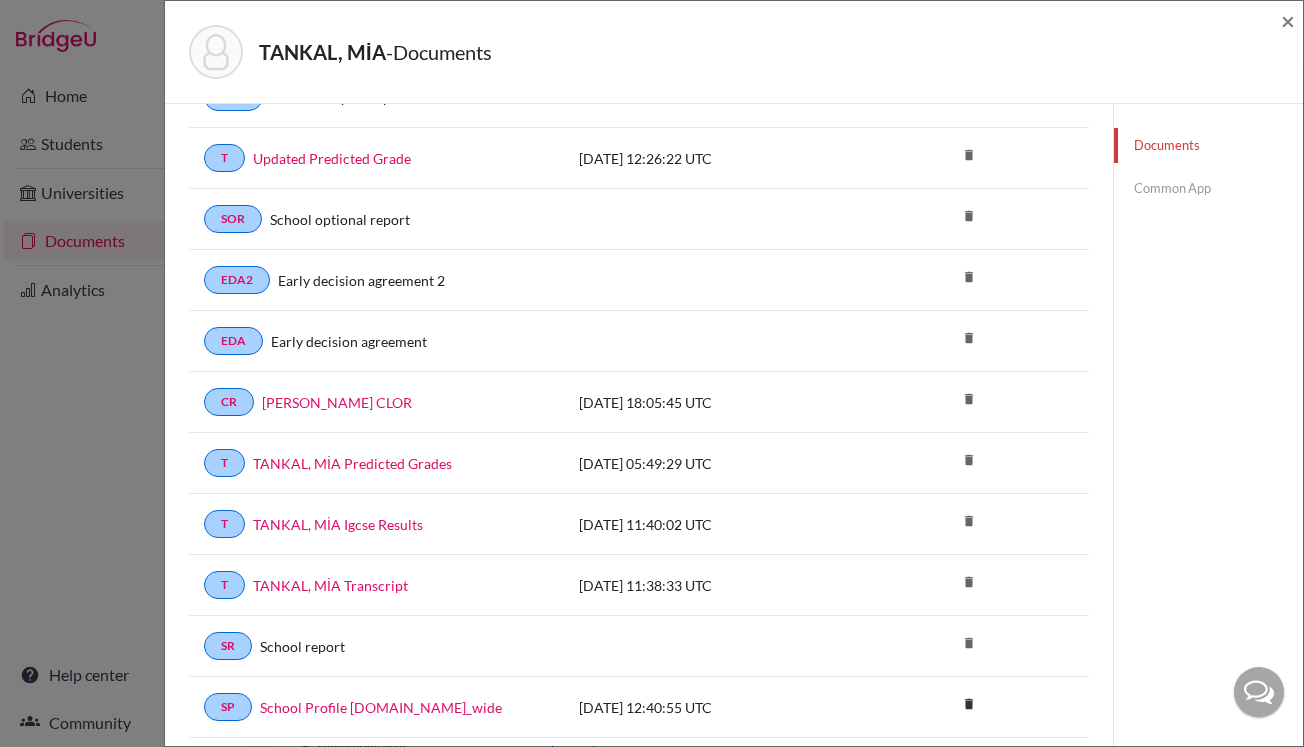 scroll, scrollTop: 379, scrollLeft: 0, axis: vertical 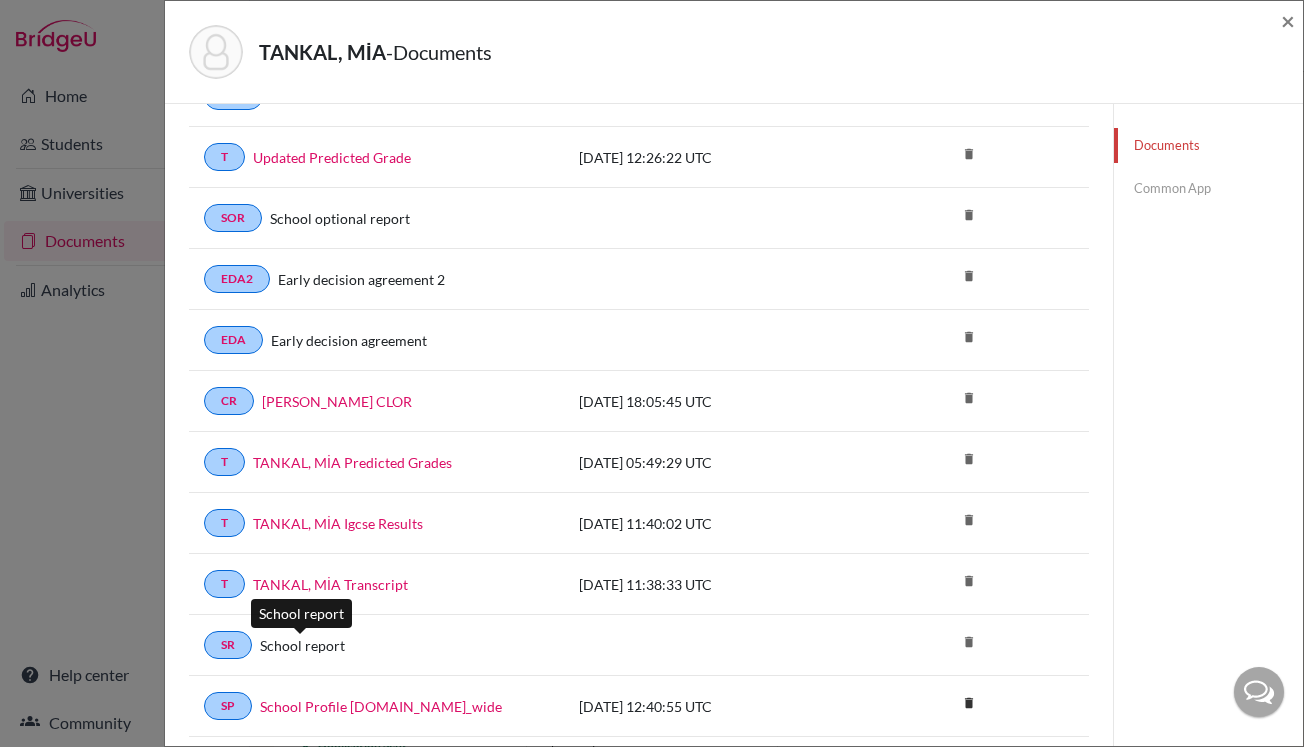 click on "School report" at bounding box center [302, 645] 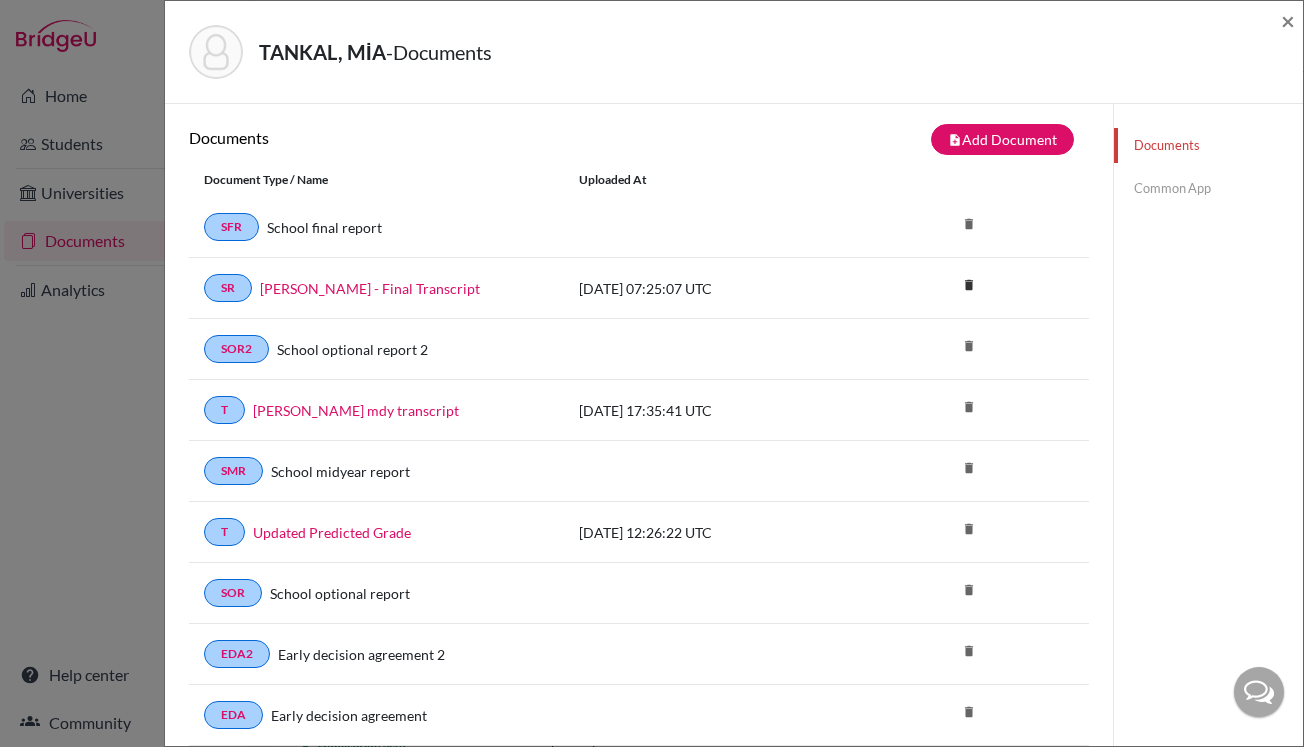 scroll, scrollTop: 11, scrollLeft: 0, axis: vertical 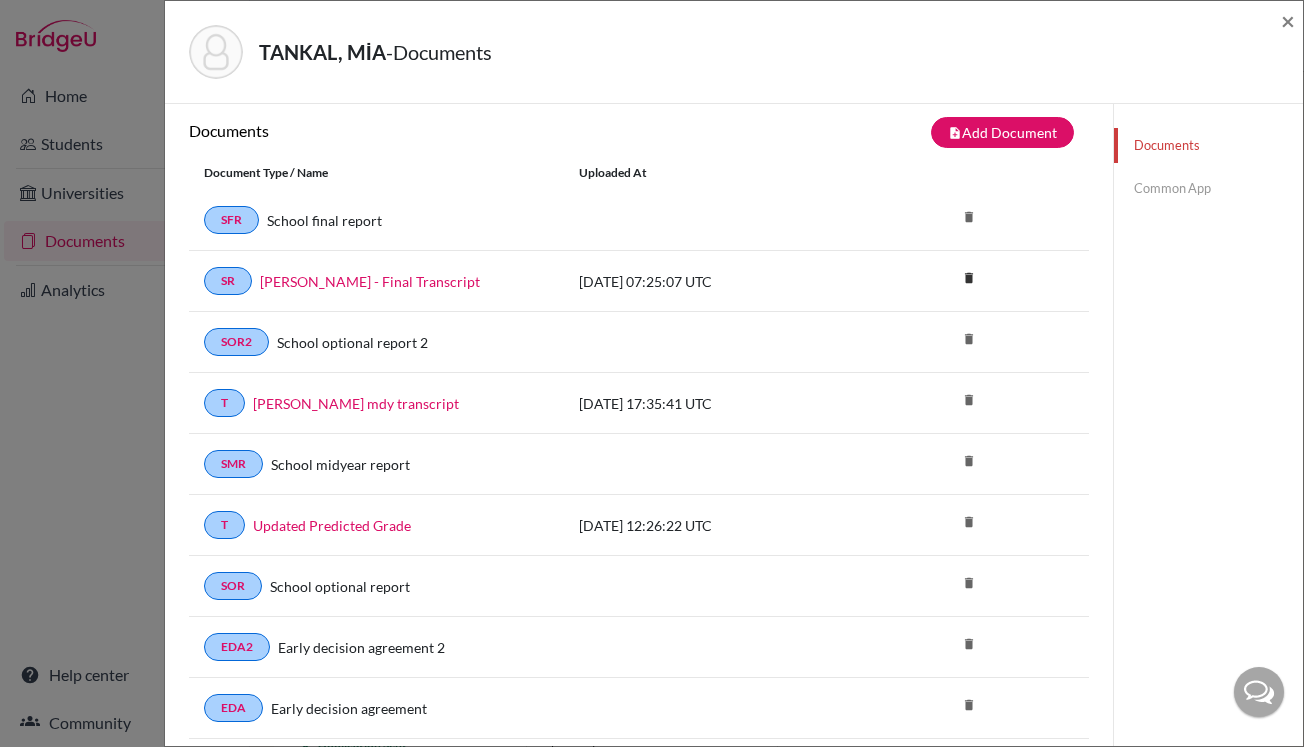 click on "TANKAL, MİA  -  Documents × Documents note_add  Add Document Document type Change explanation for Common App reports Counselor recommendation International official results School profile School report Teacher recommendation Transcript Transcript Courses Other Document name File - PDFs only Choose file publish  Upload Cancel Document Type / Name Uploaded at SFR School final report delete SR [PERSON_NAME] - Final Transcript [DATE] 07:25:07 UTC delete Delete this document? Cancel Delete SOR2 School optional report 2 delete T [PERSON_NAME] mdy transcript [DATE] 17:35:41 UTC delete SMR School midyear report delete T Updated Predicted Grade  [DATE] 12:26:22 UTC delete SOR School optional report delete EDA2 Early decision agreement 2 delete EDA Early decision agreement delete CR Mia Tankal CLOR [DATE] 18:05:45 UTC delete T TANKAL, MİA Predicted Grades [DATE] 05:49:29 UTC delete T TANKAL, MİA Igcse Results [DATE] 11:40:02 UTC delete T TANKAL, MİA Transcript [DATE] 11:38:33 UTC delete SR SP" 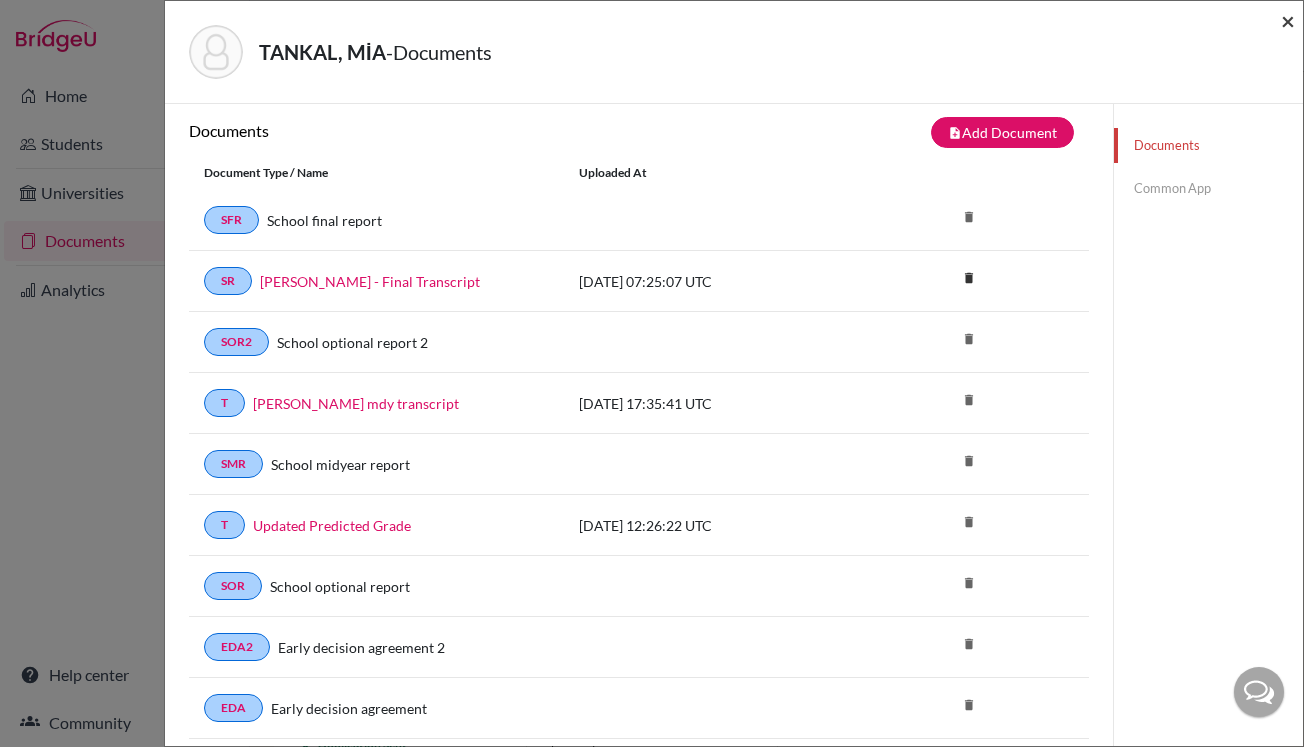 click on "×" at bounding box center (1288, 20) 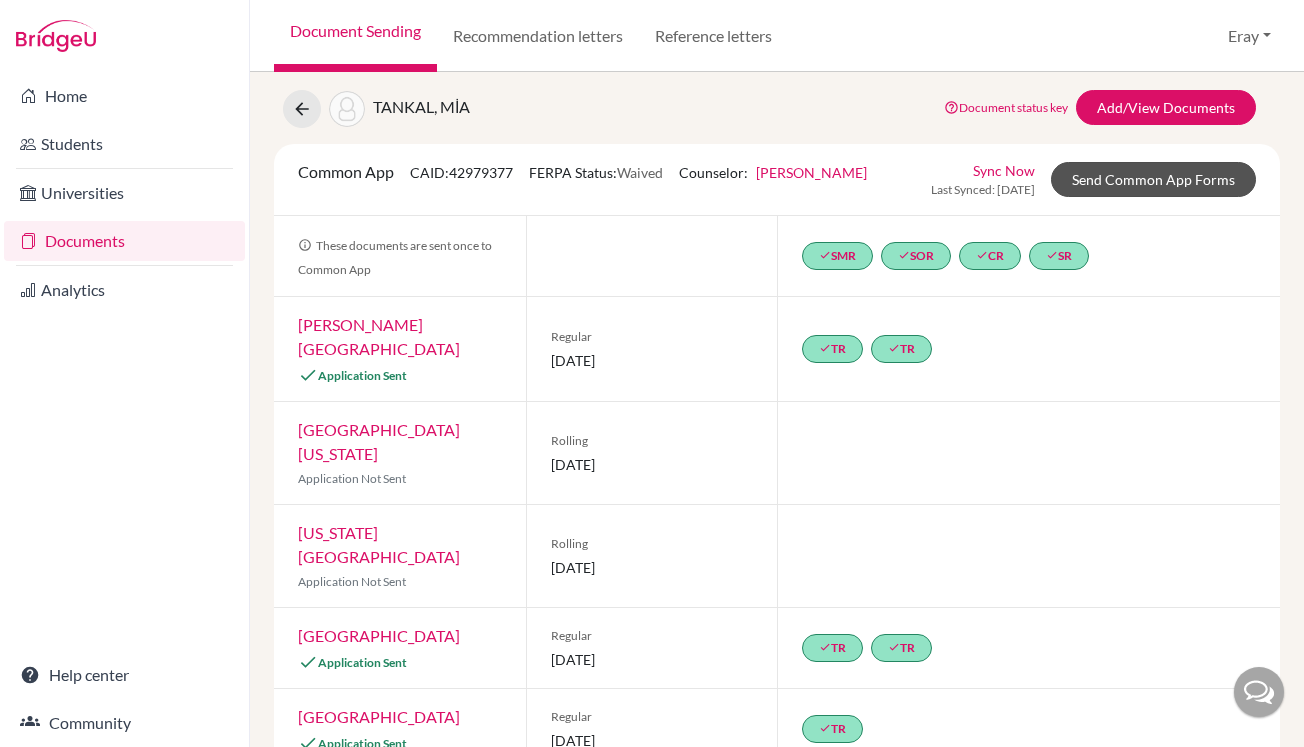 click on "Send Common App Forms" at bounding box center (1153, 179) 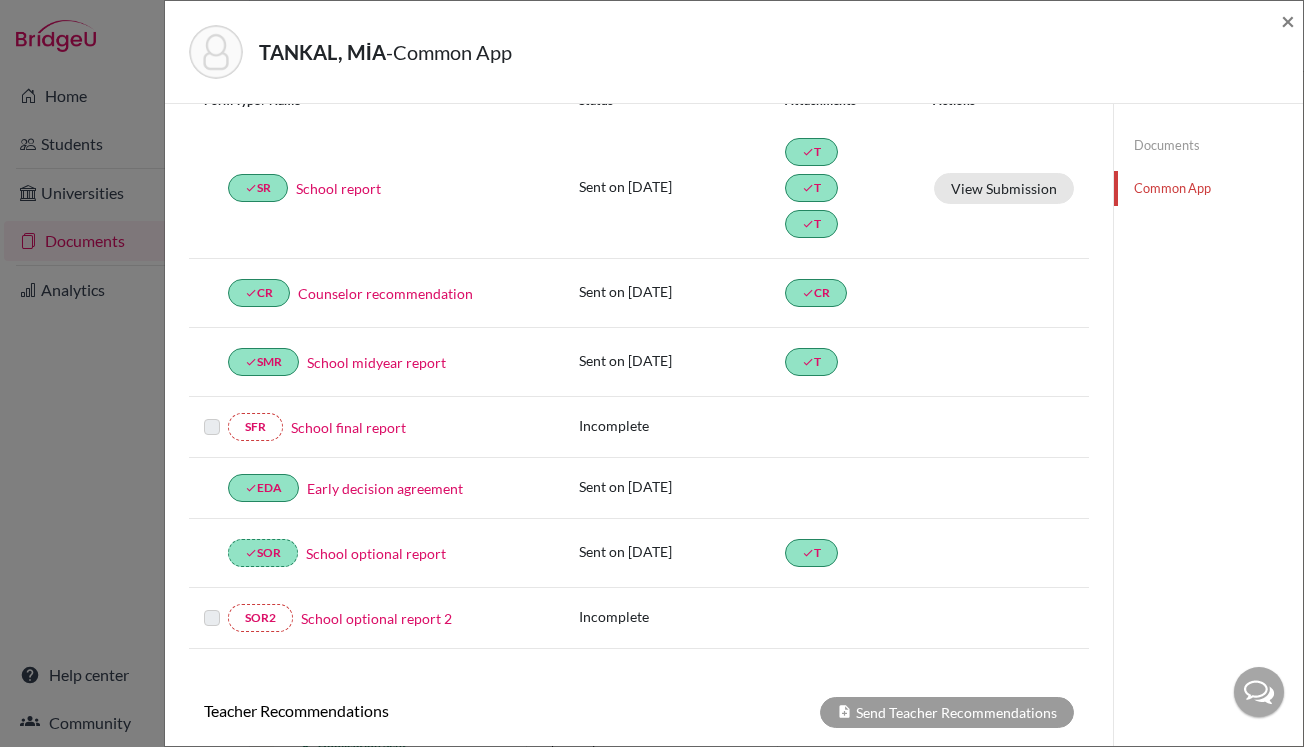 scroll, scrollTop: 253, scrollLeft: 0, axis: vertical 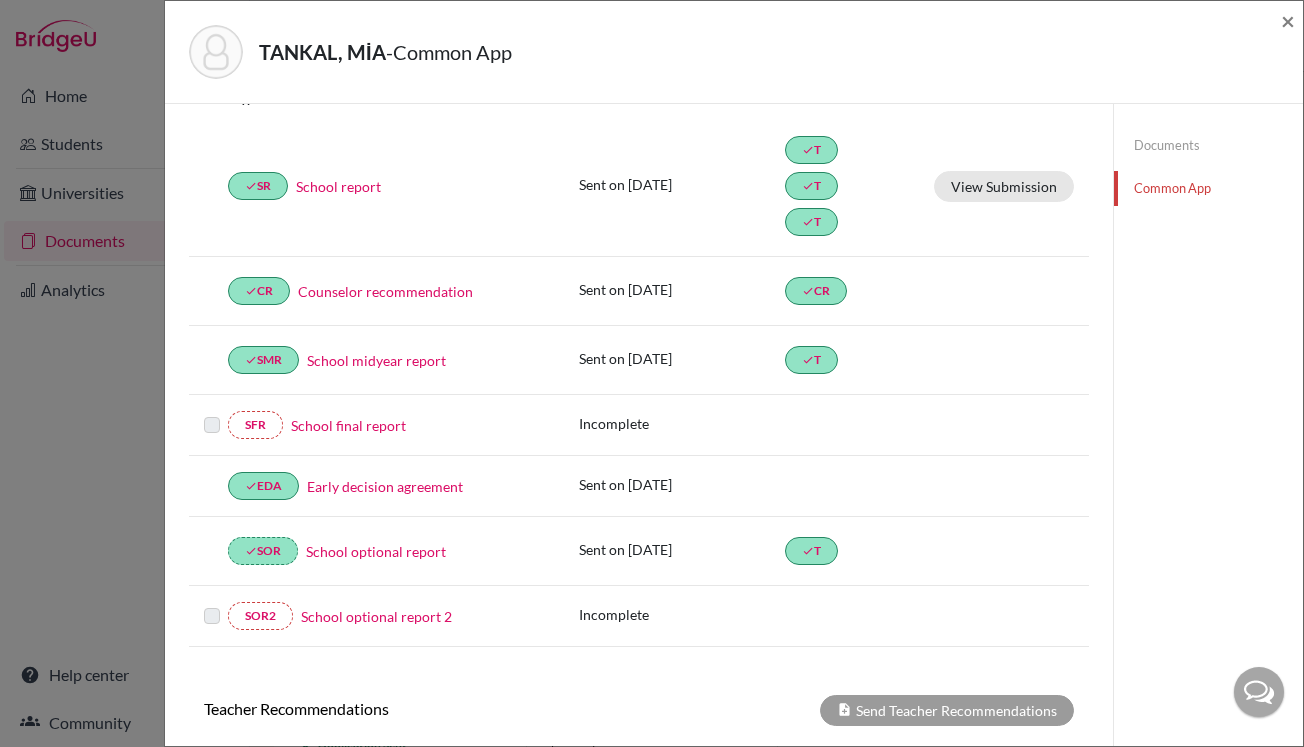 click on "School final report" at bounding box center [348, 425] 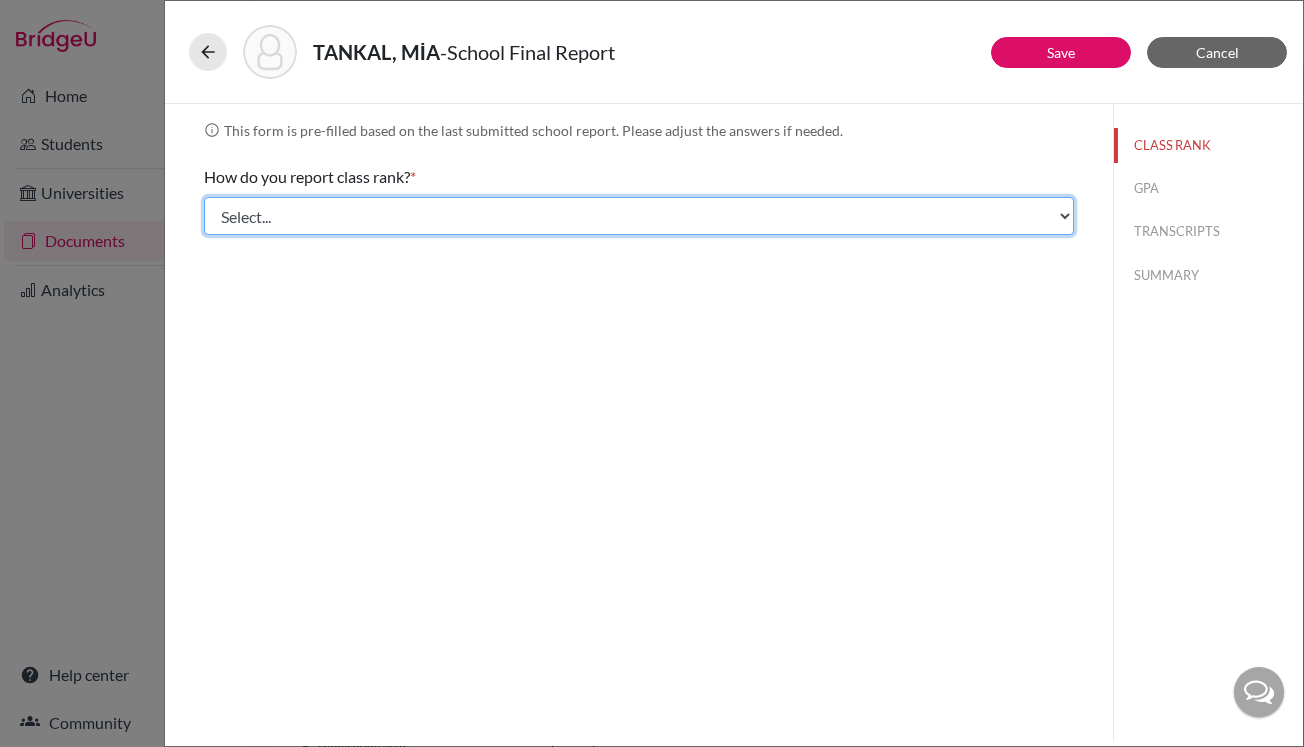 select on "5" 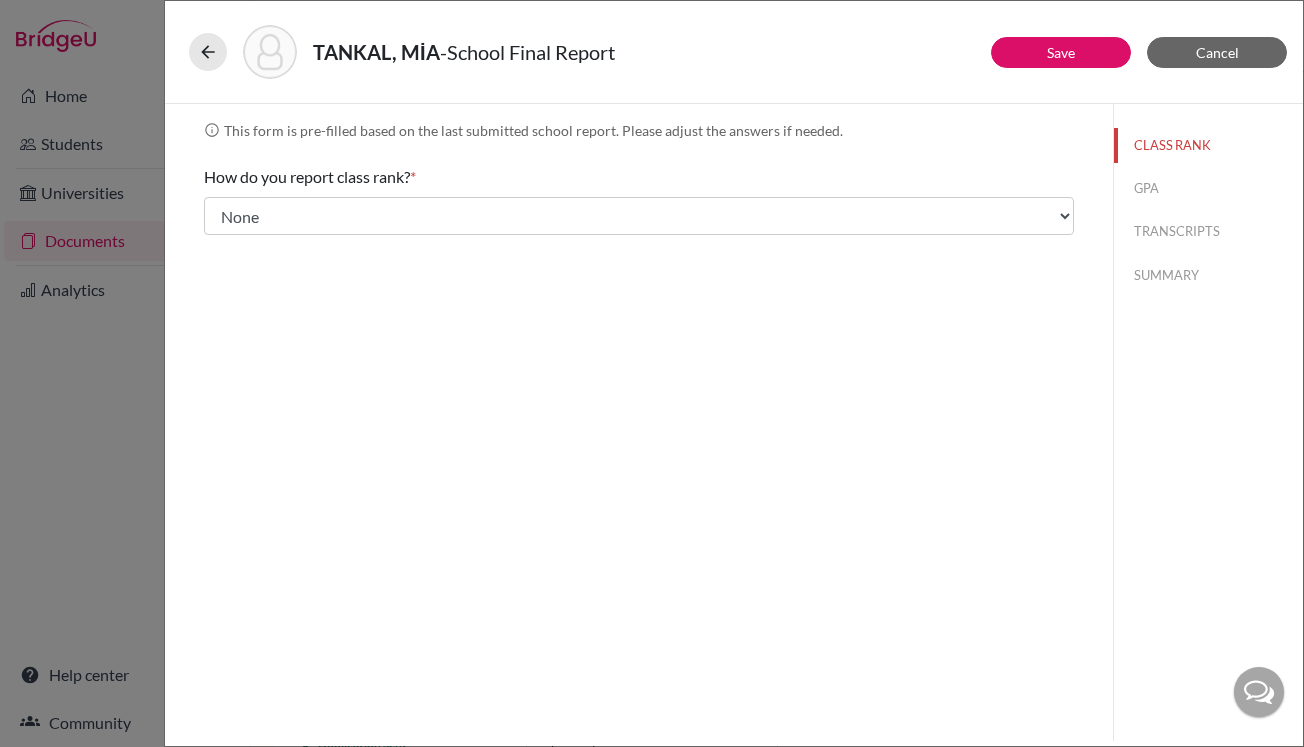 click on "GPA" at bounding box center (1208, 188) 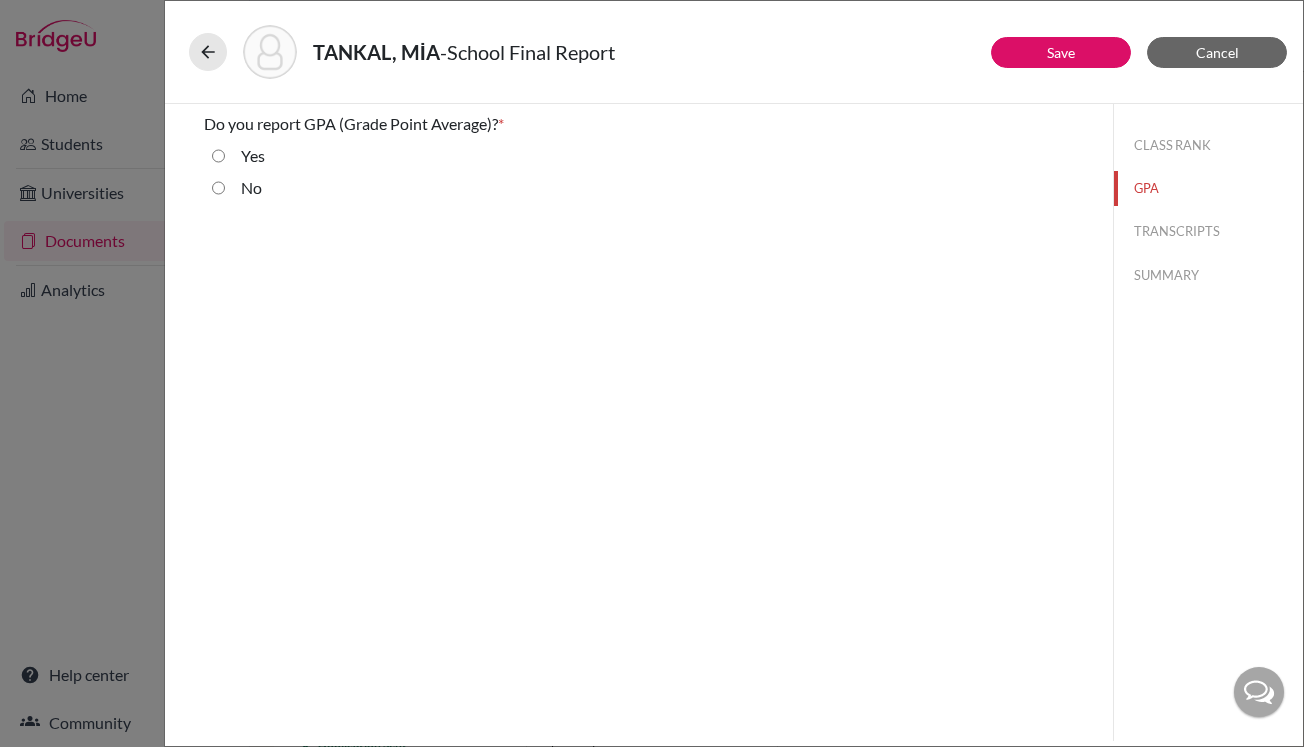 click on "Yes" at bounding box center (253, 156) 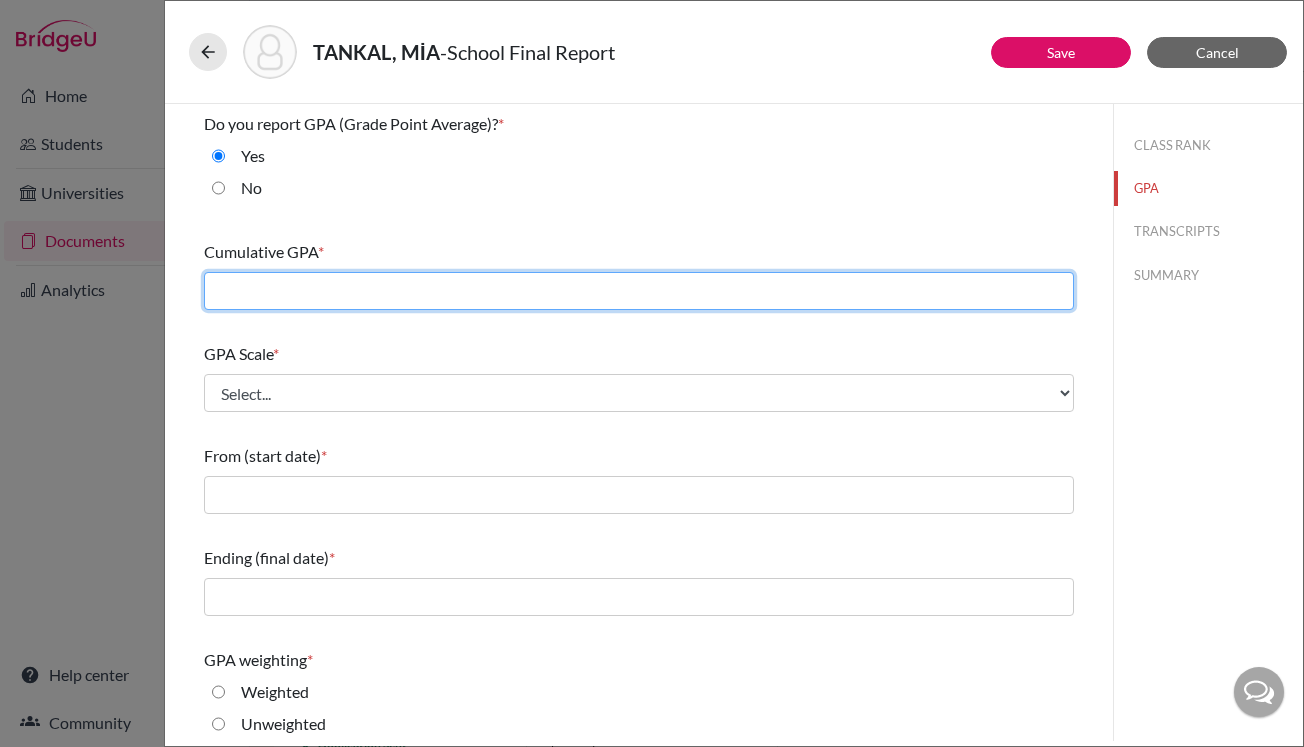 click 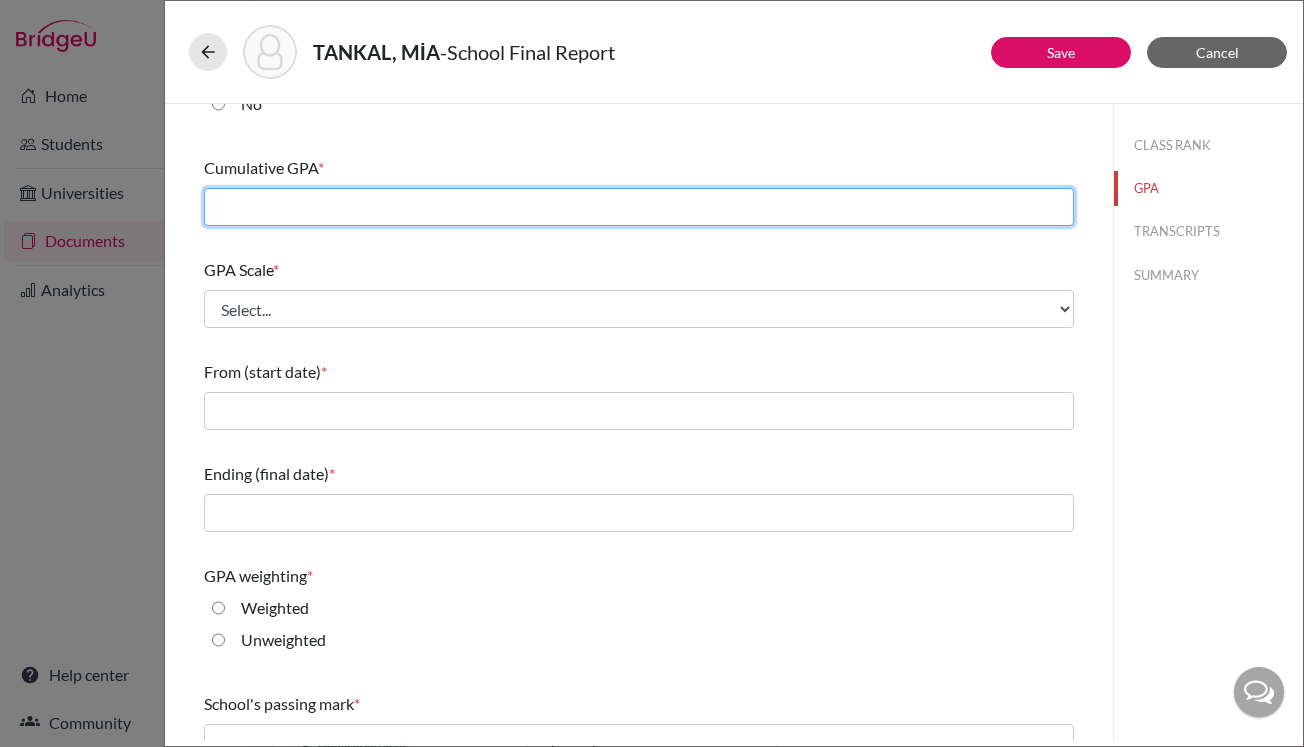 scroll, scrollTop: 81, scrollLeft: 0, axis: vertical 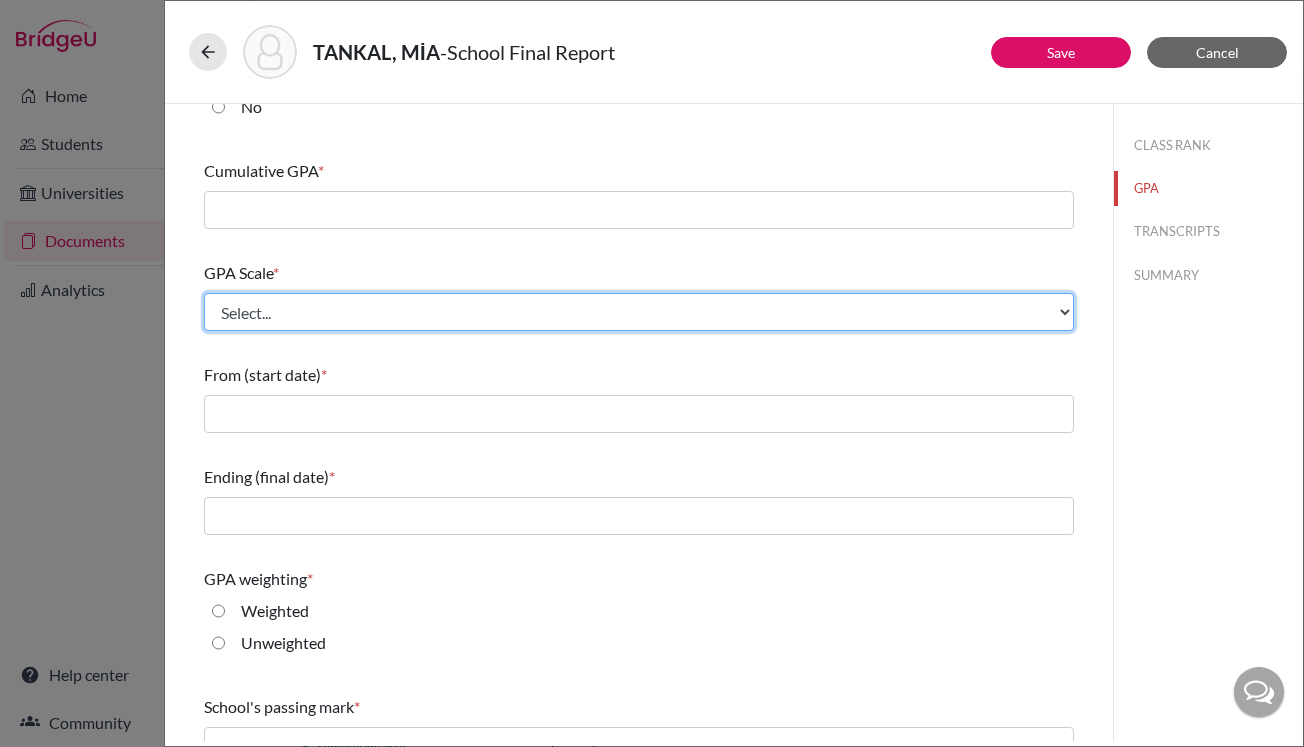 select on "4" 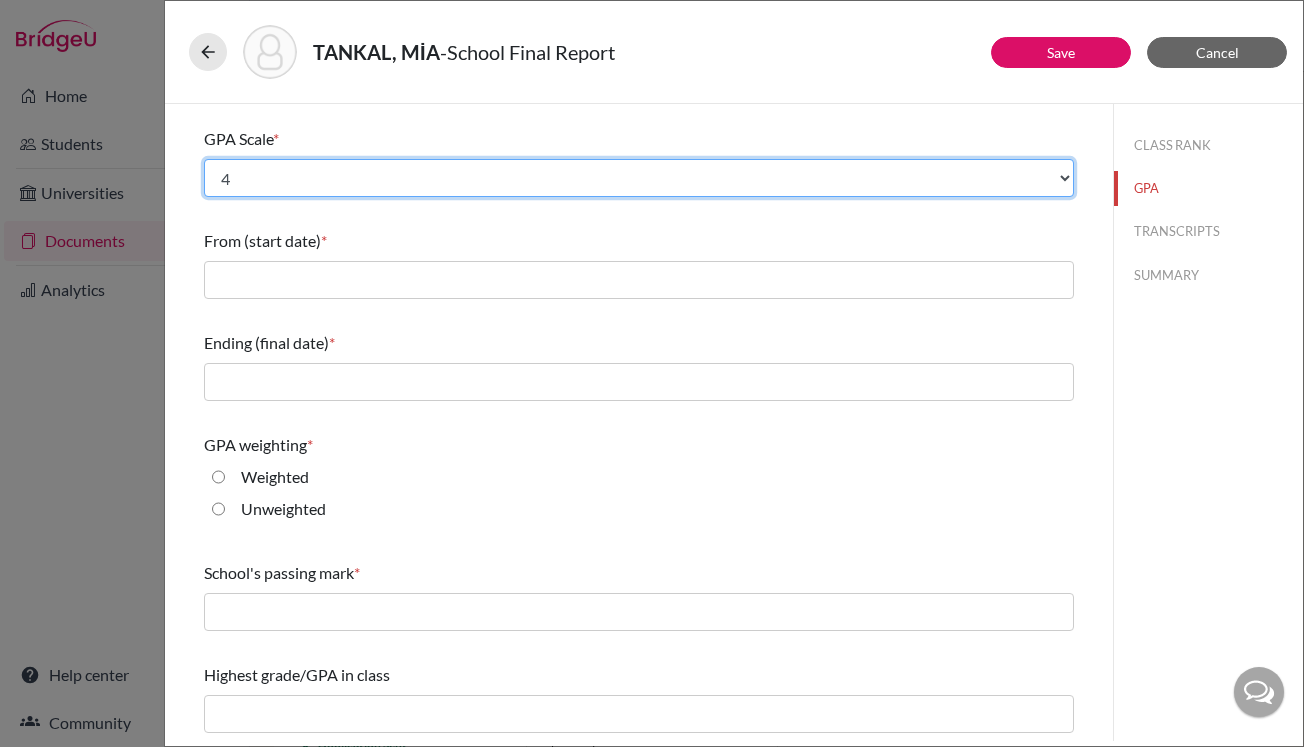 scroll, scrollTop: 215, scrollLeft: 0, axis: vertical 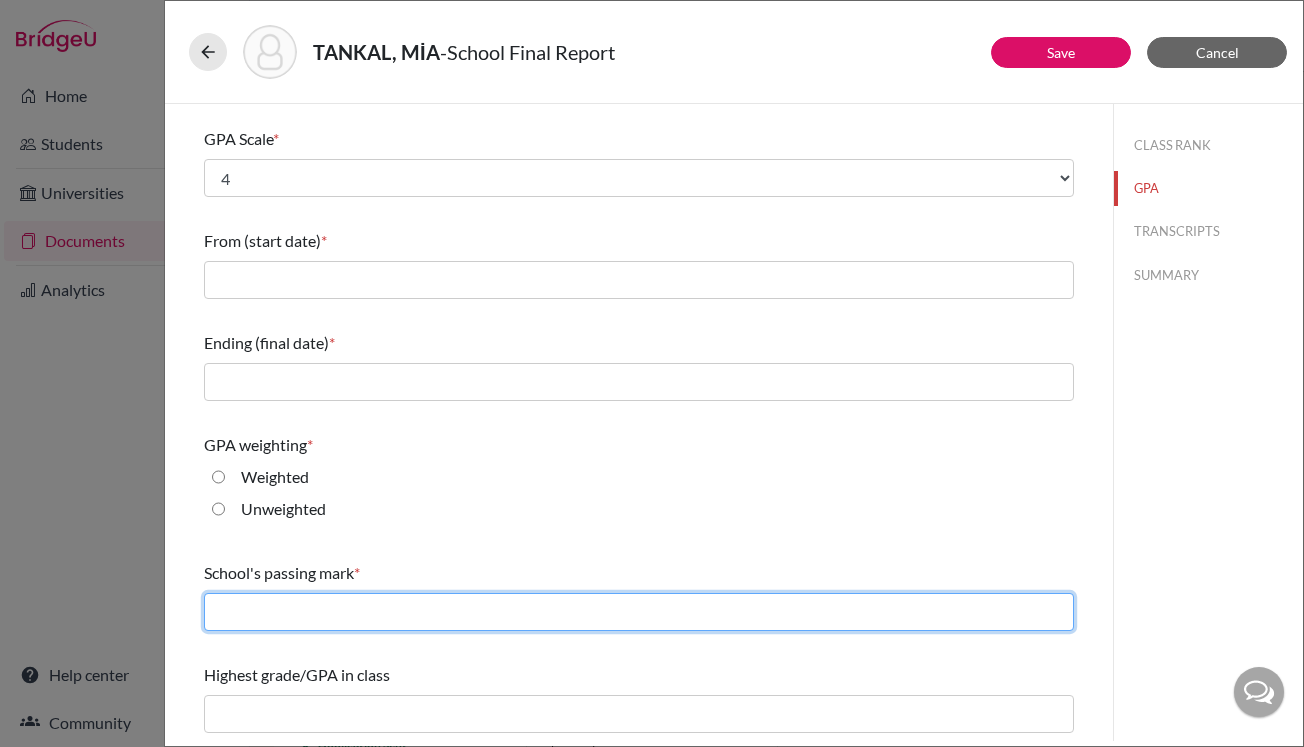click 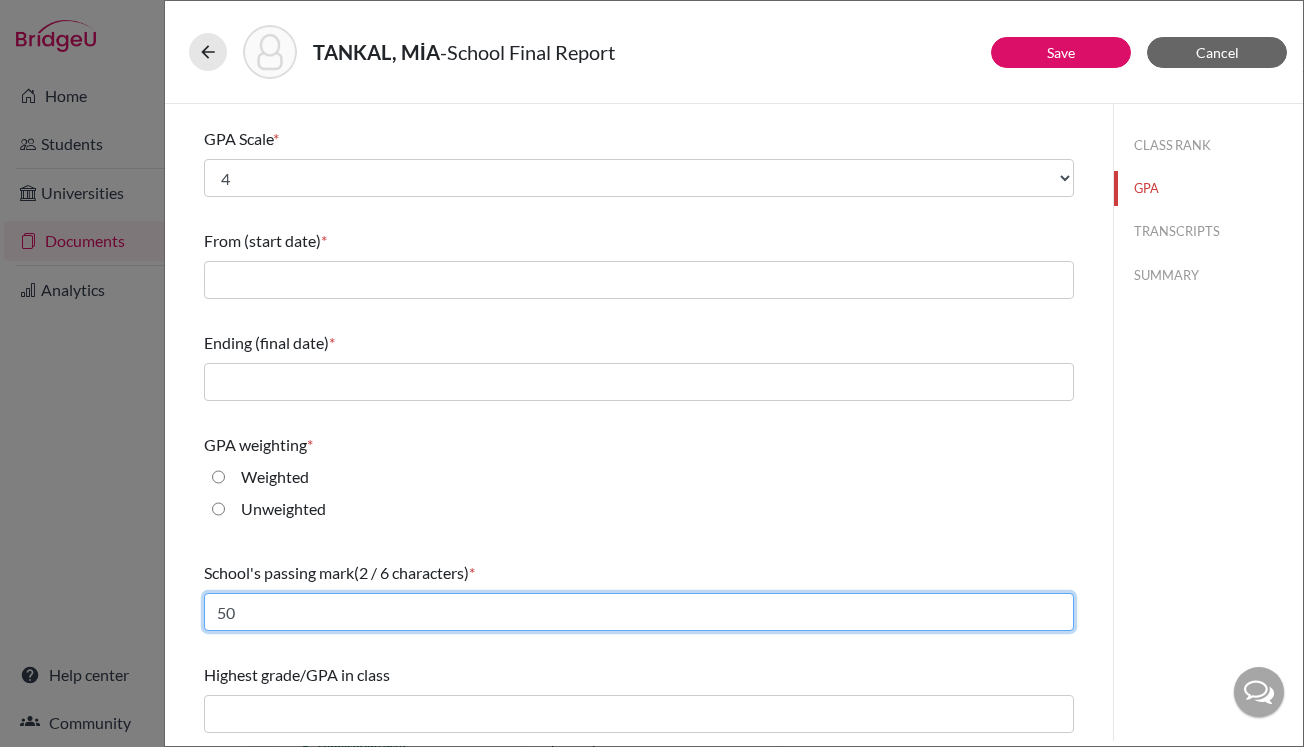 type on "50" 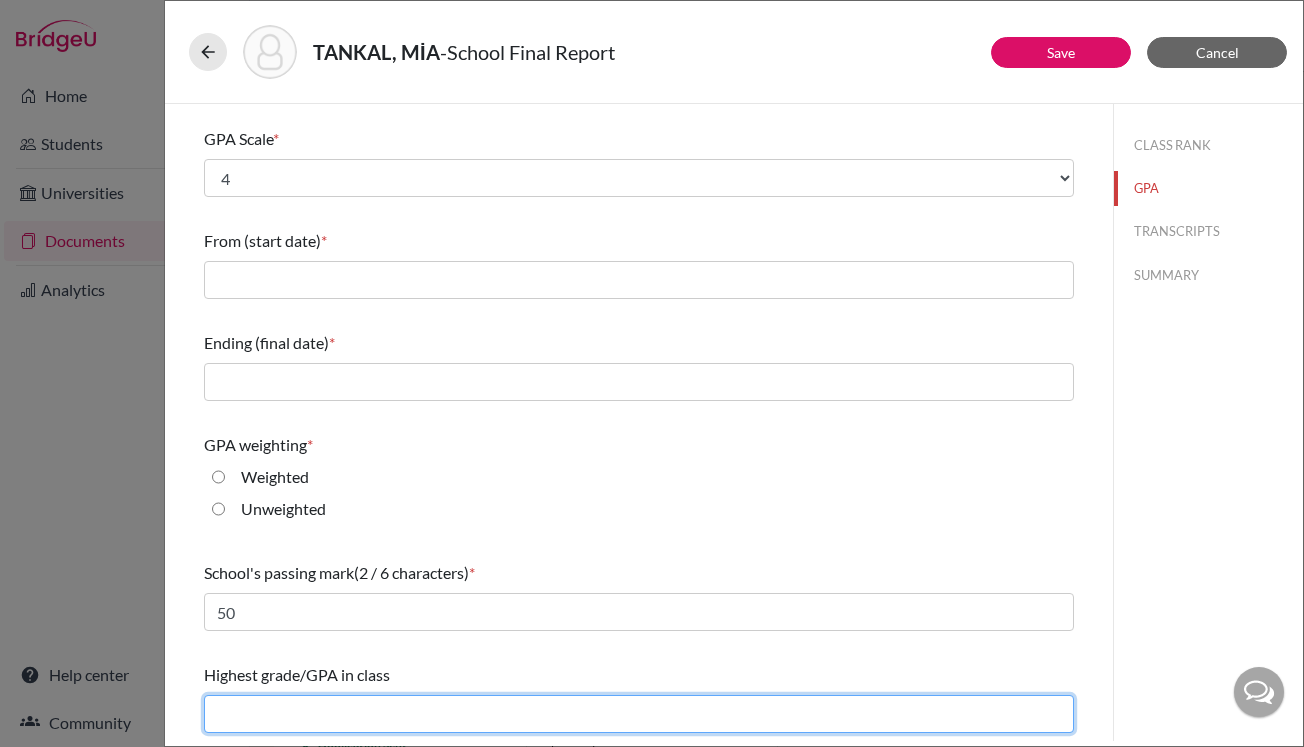 click 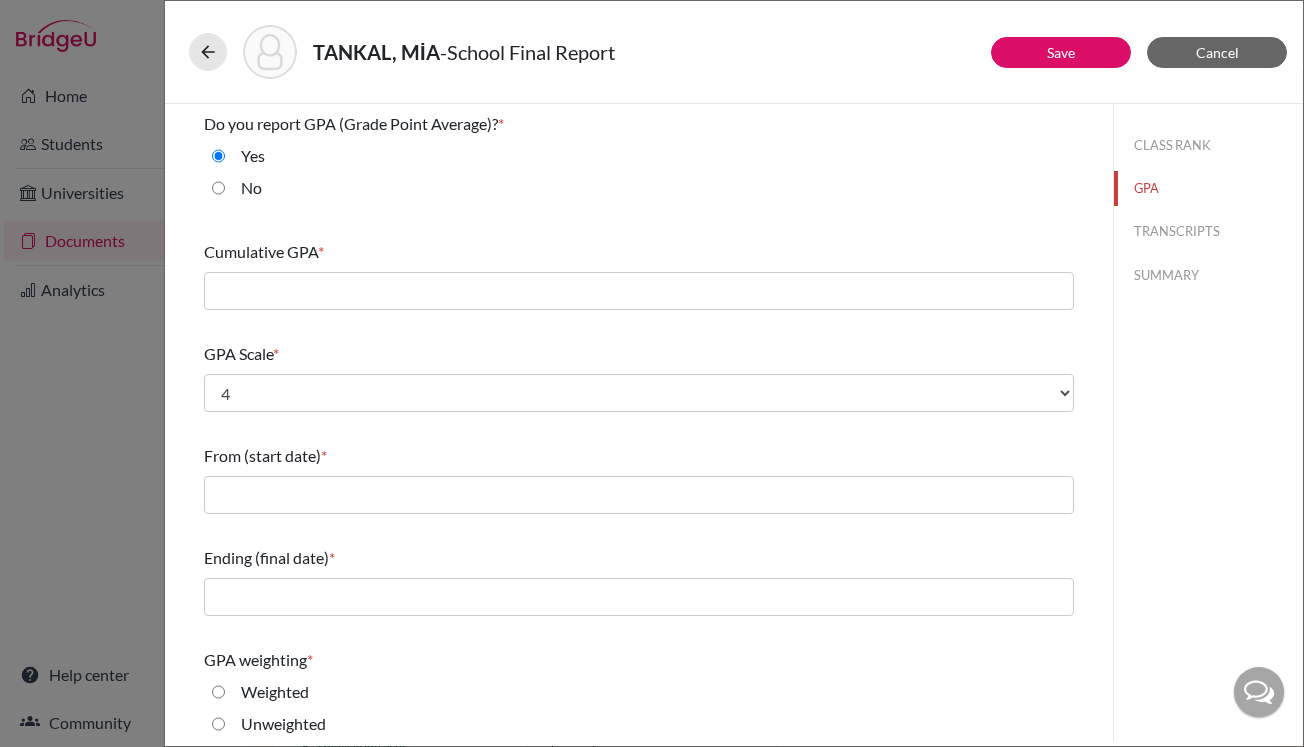 scroll, scrollTop: -2, scrollLeft: 0, axis: vertical 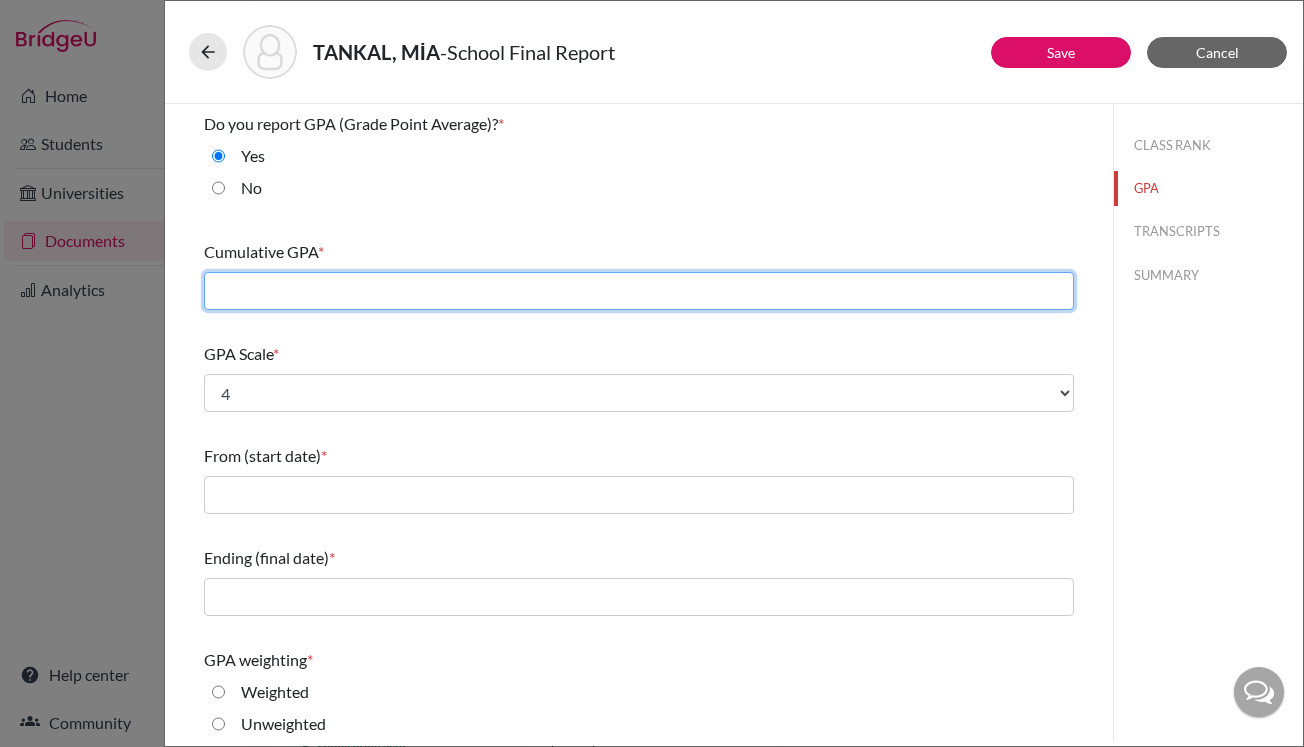 click 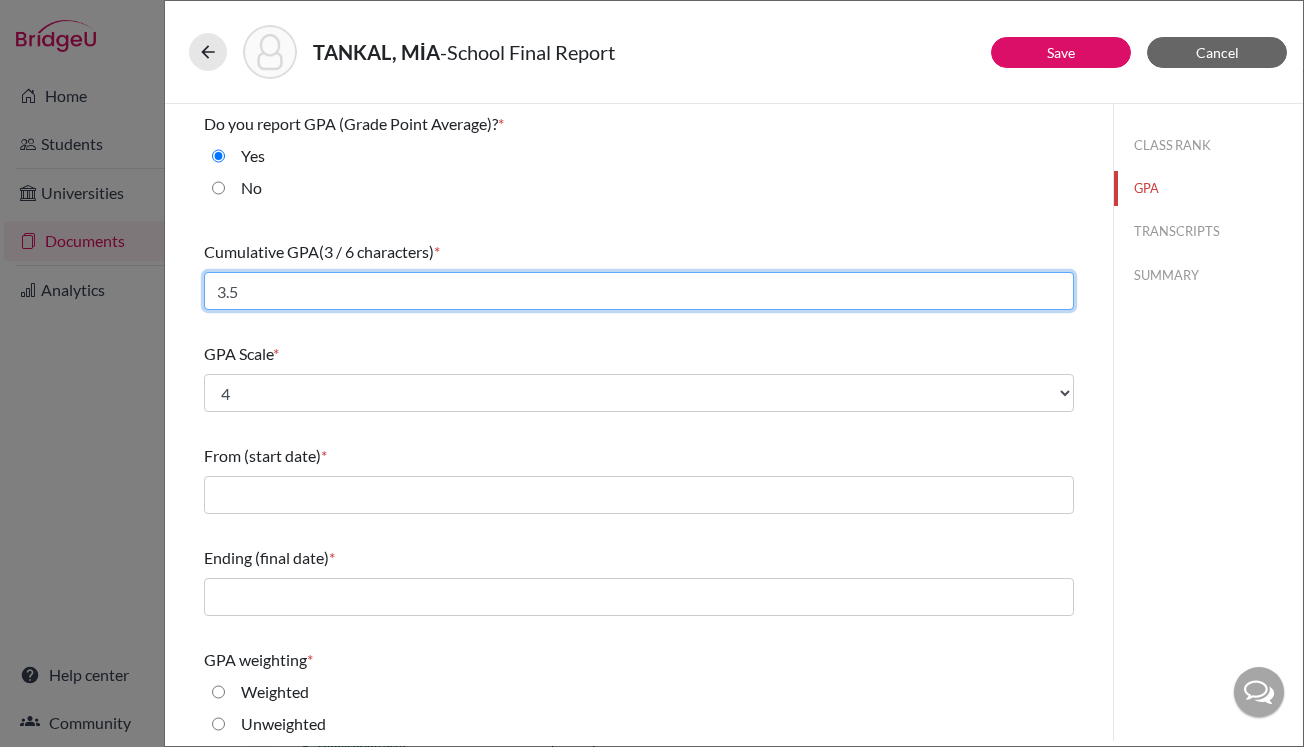 type on "3.5" 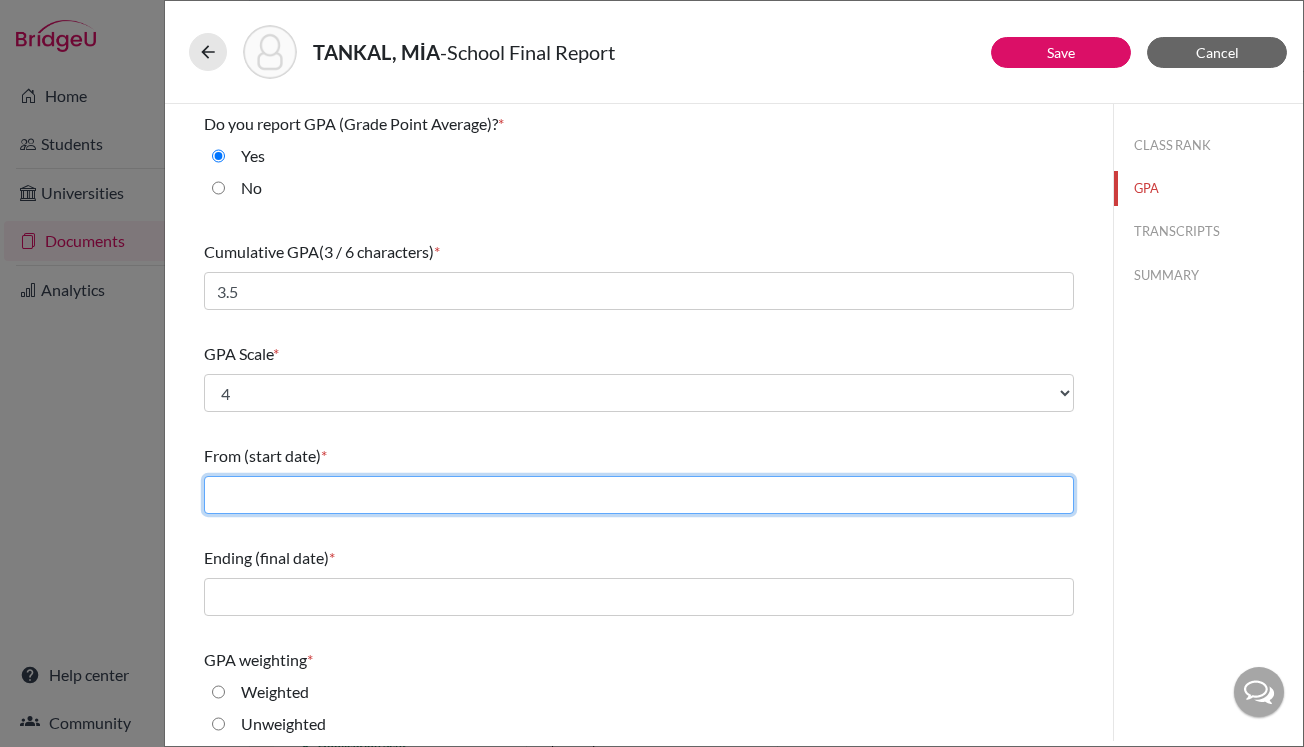 click 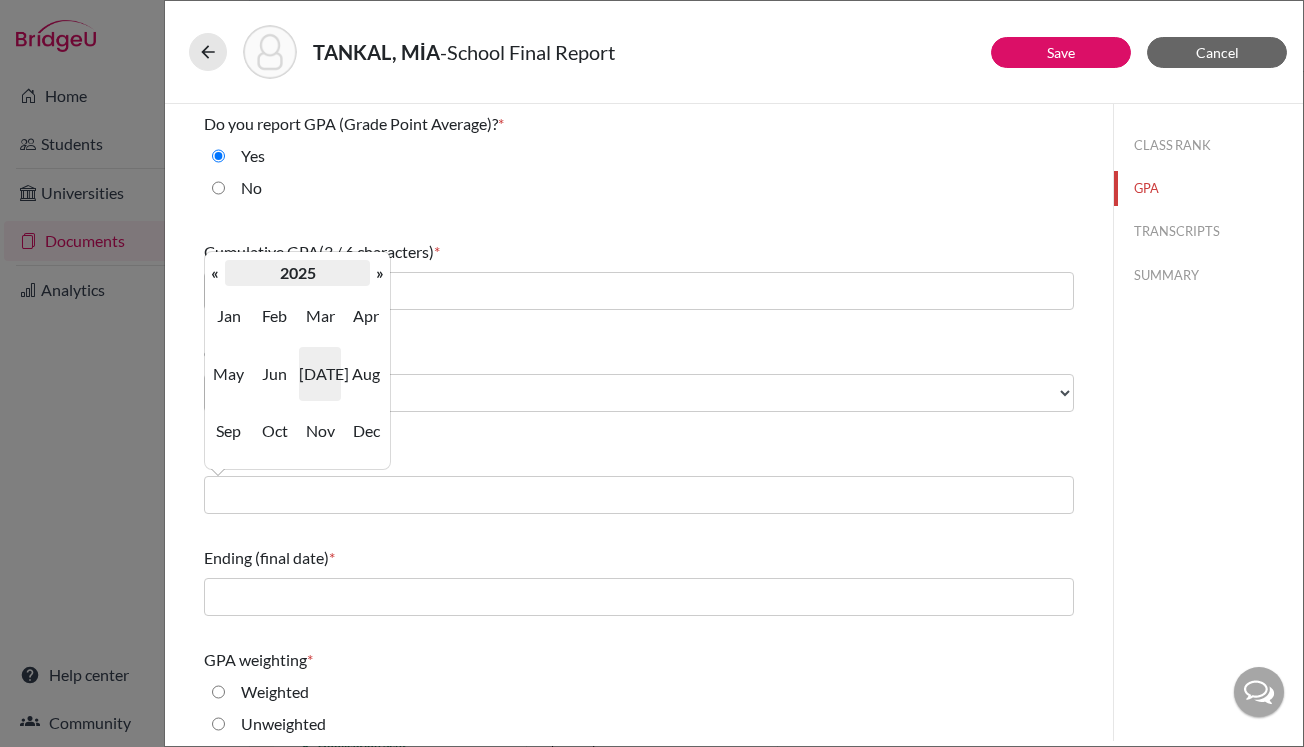 click on "2025" at bounding box center [297, 273] 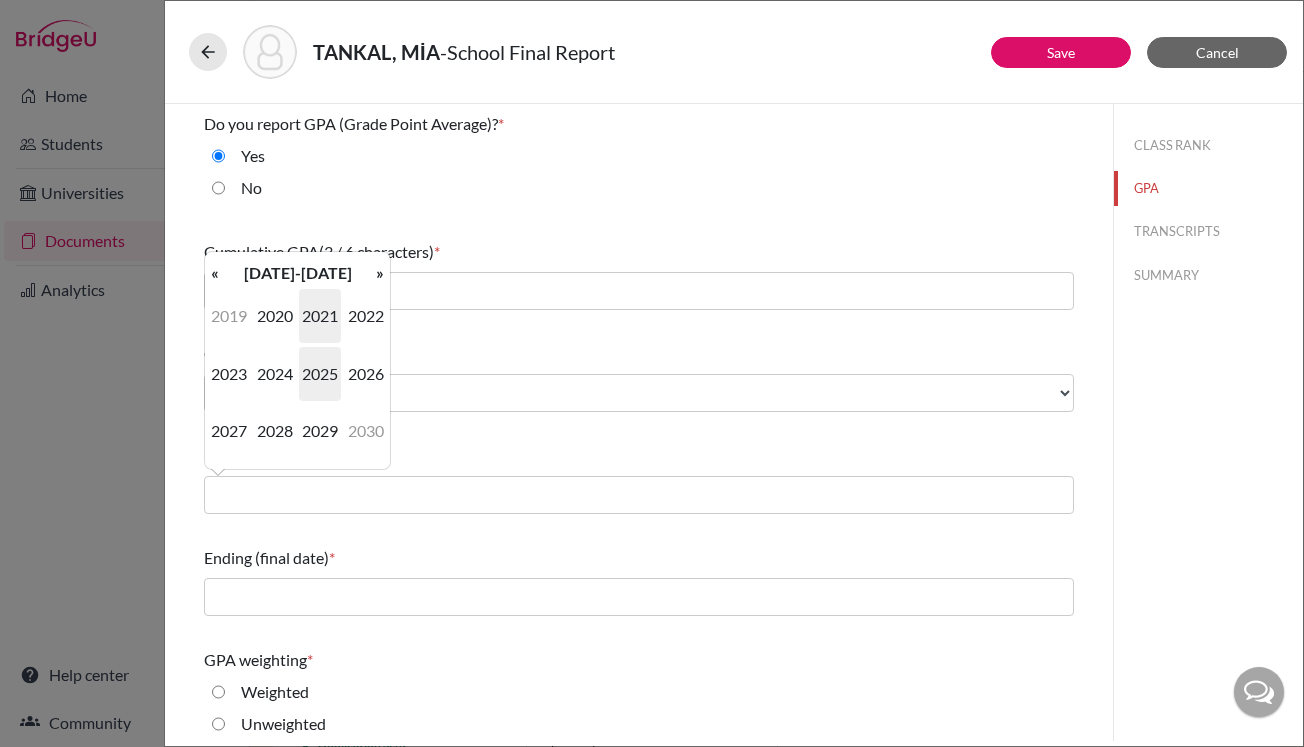 click on "2021" at bounding box center [320, 316] 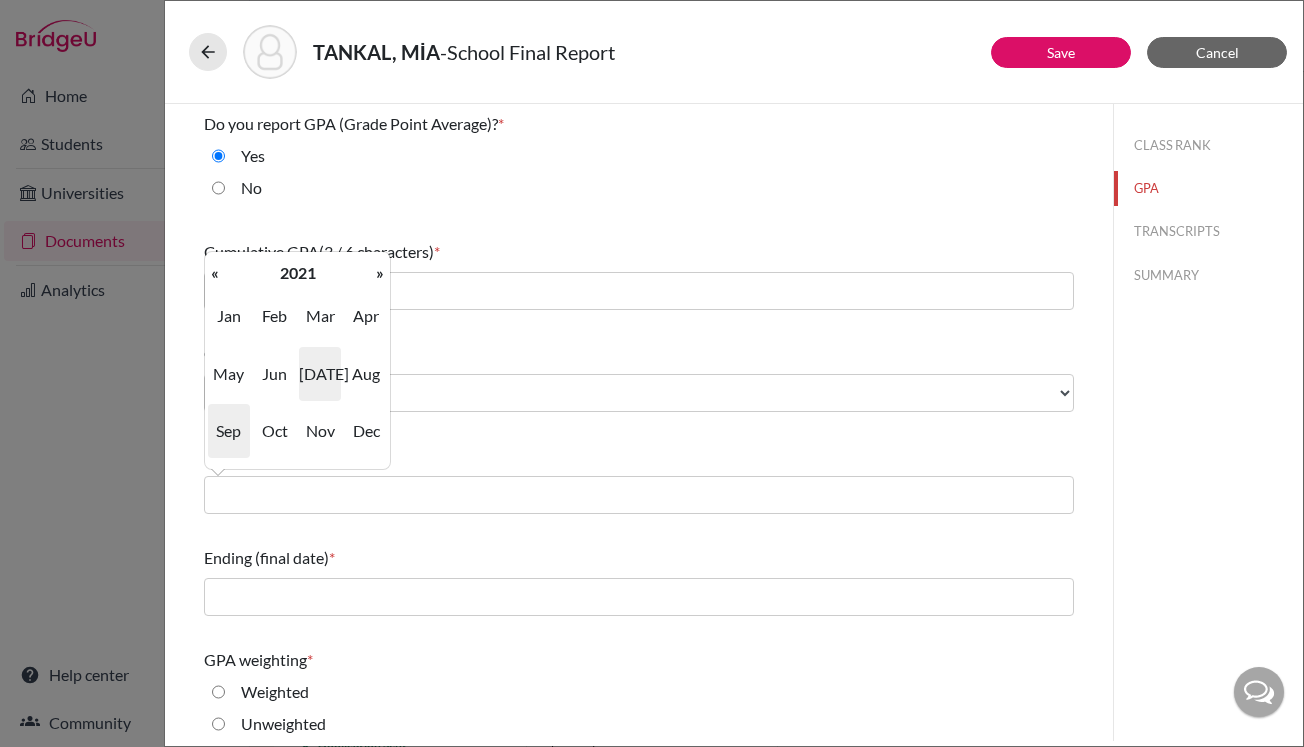 click on "Sep" at bounding box center [229, 431] 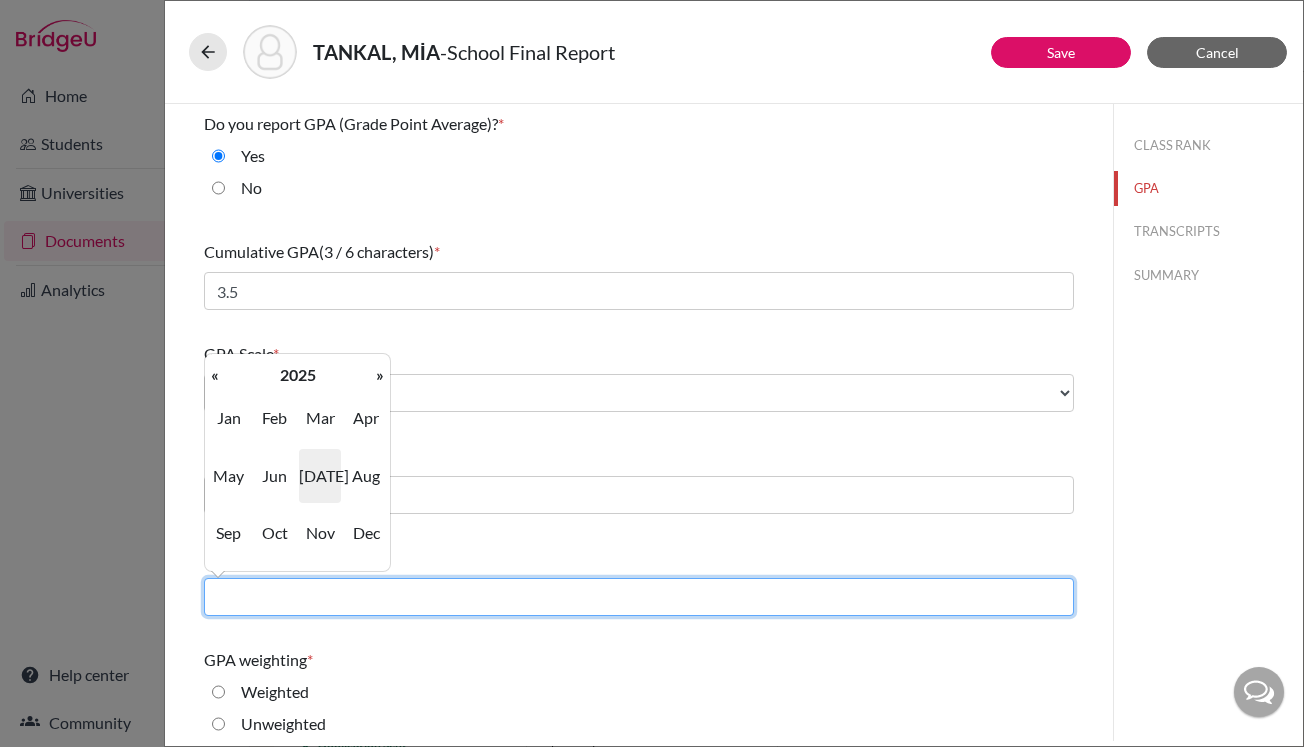 click 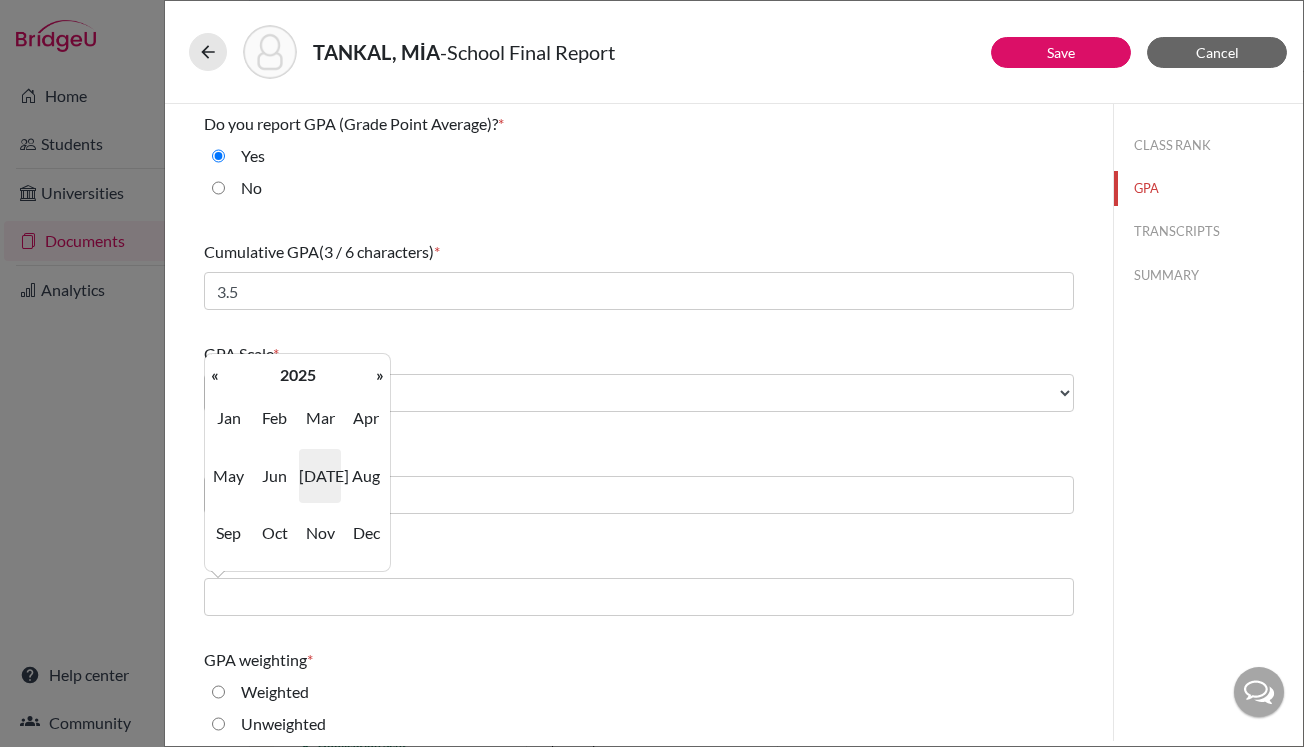 click on "[DATE]" at bounding box center [320, 476] 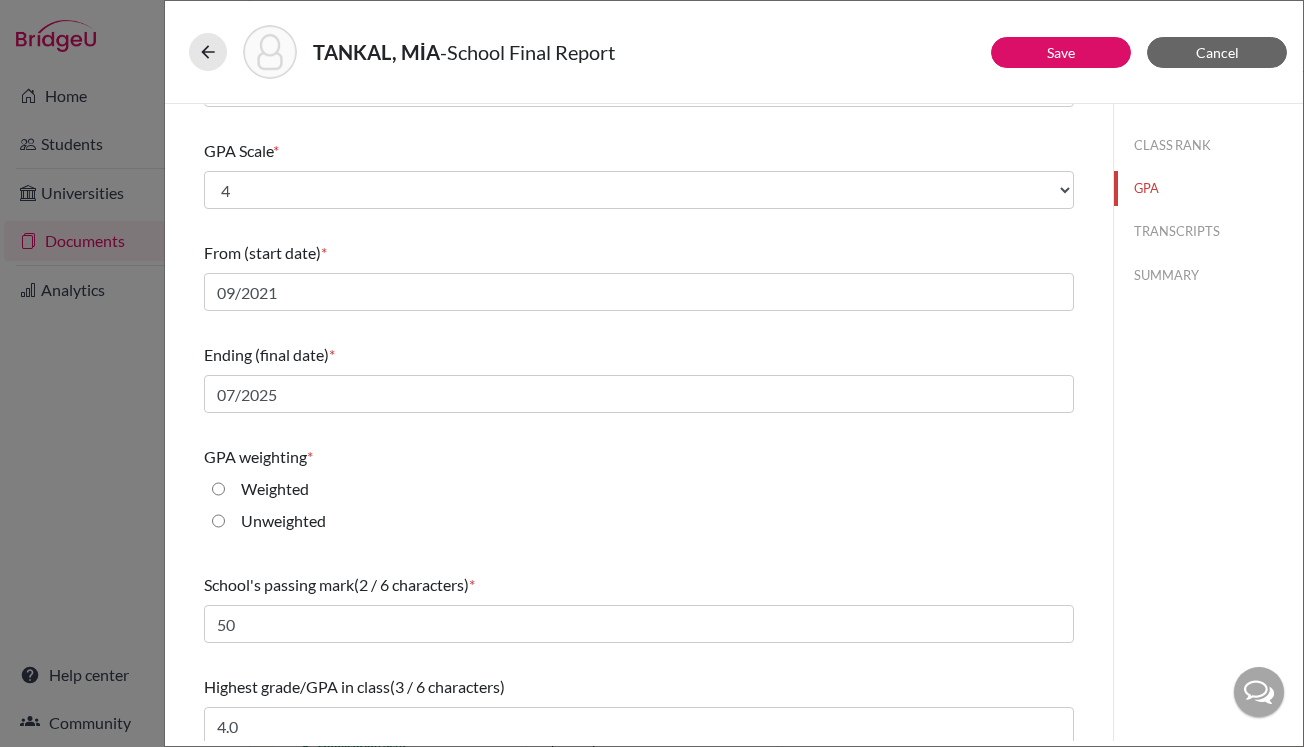 scroll, scrollTop: 205, scrollLeft: 0, axis: vertical 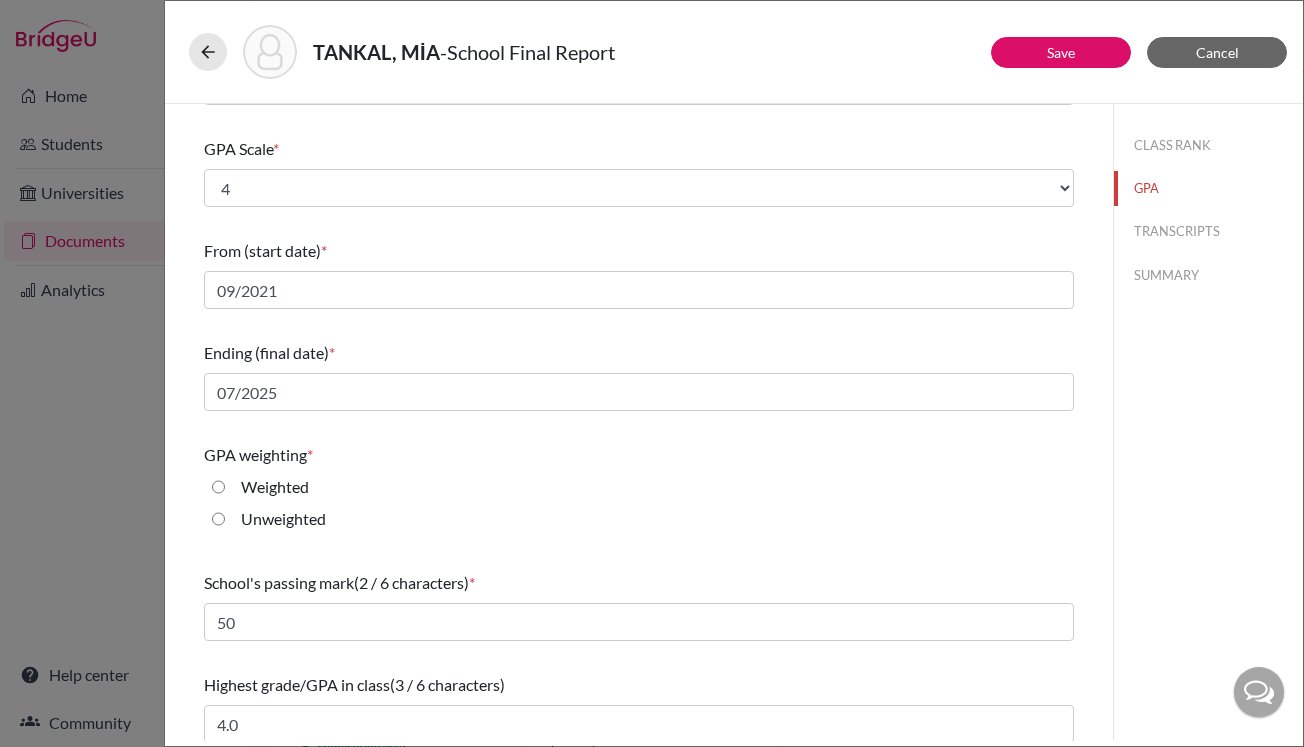 click on "Unweighted" at bounding box center (283, 519) 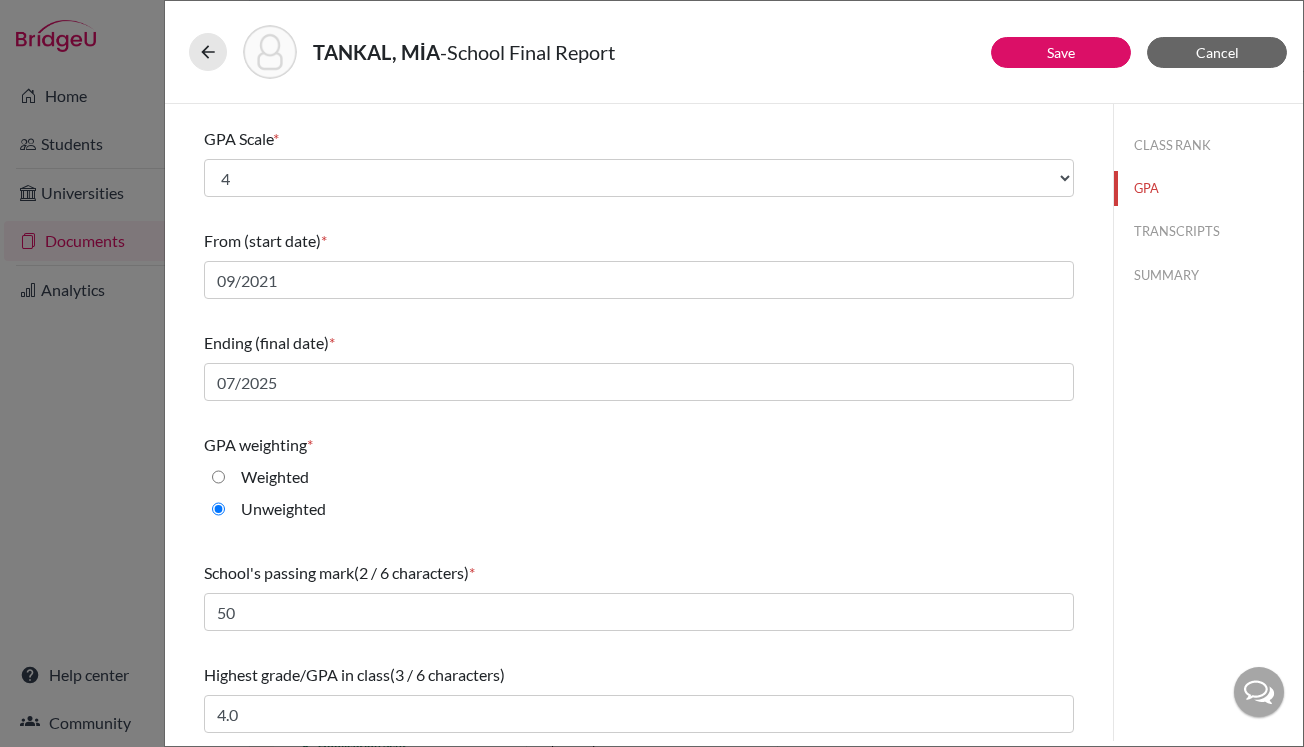 scroll, scrollTop: 215, scrollLeft: 0, axis: vertical 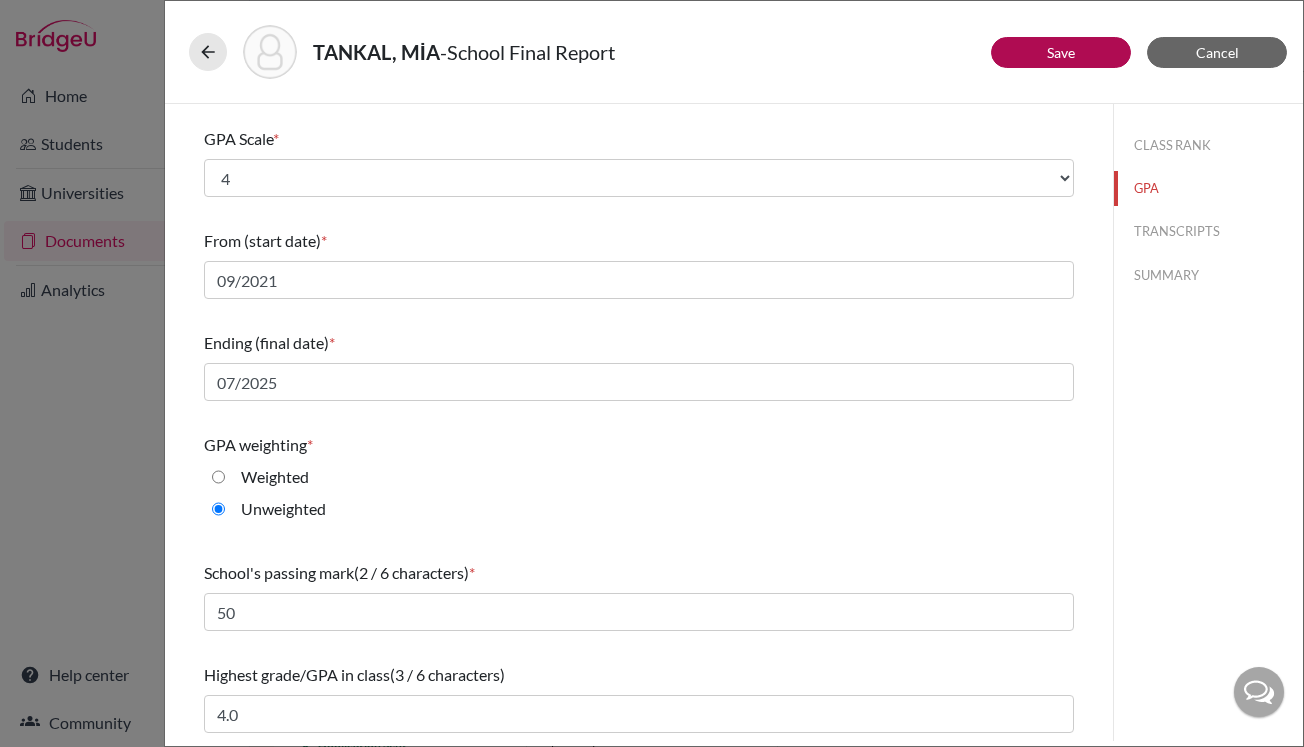 click on "Save" at bounding box center (1061, 52) 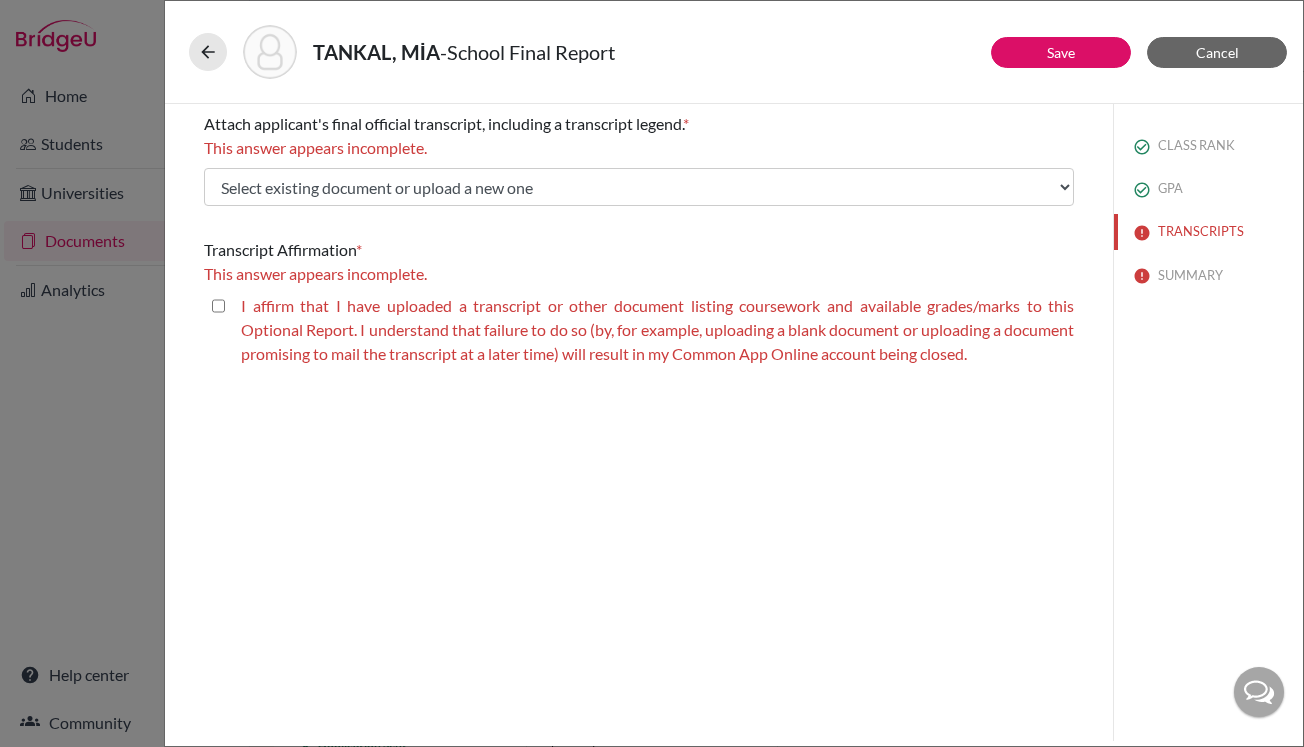 scroll, scrollTop: 0, scrollLeft: 0, axis: both 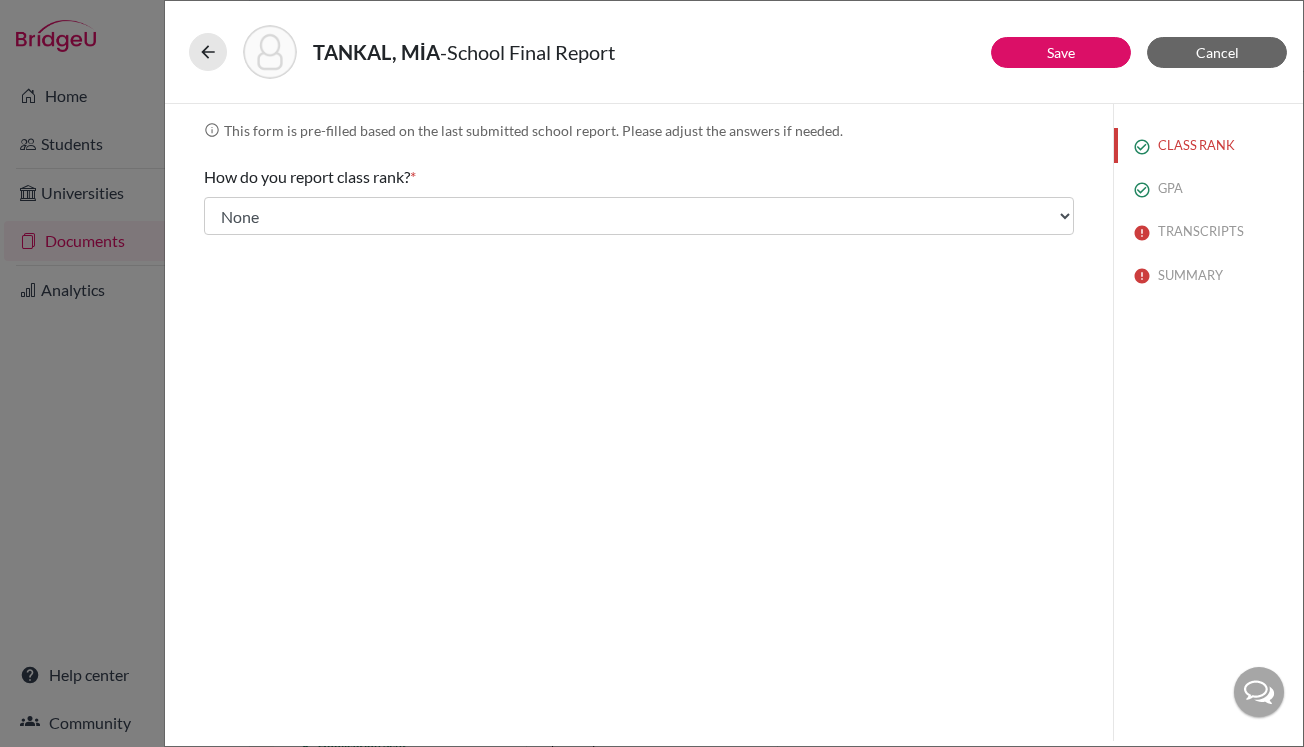 click at bounding box center [1142, 190] 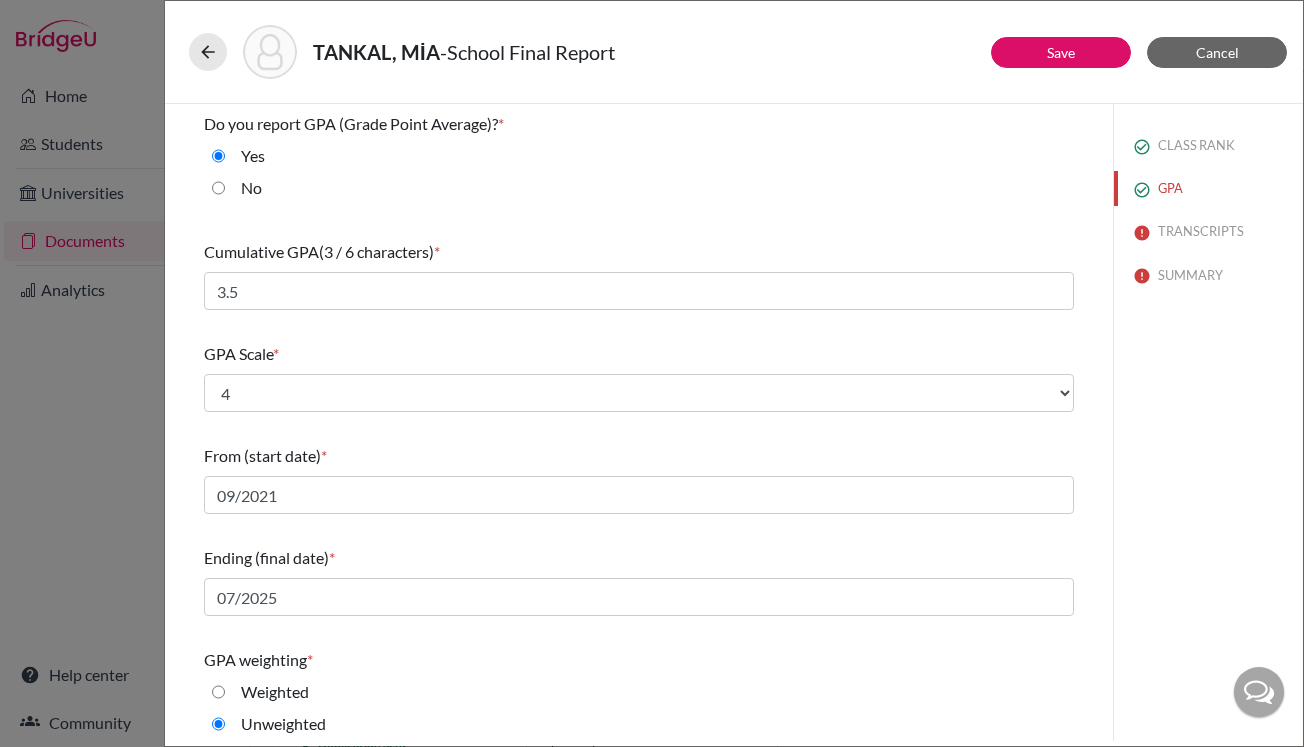 click on "TRANSCRIPTS" at bounding box center (1208, 231) 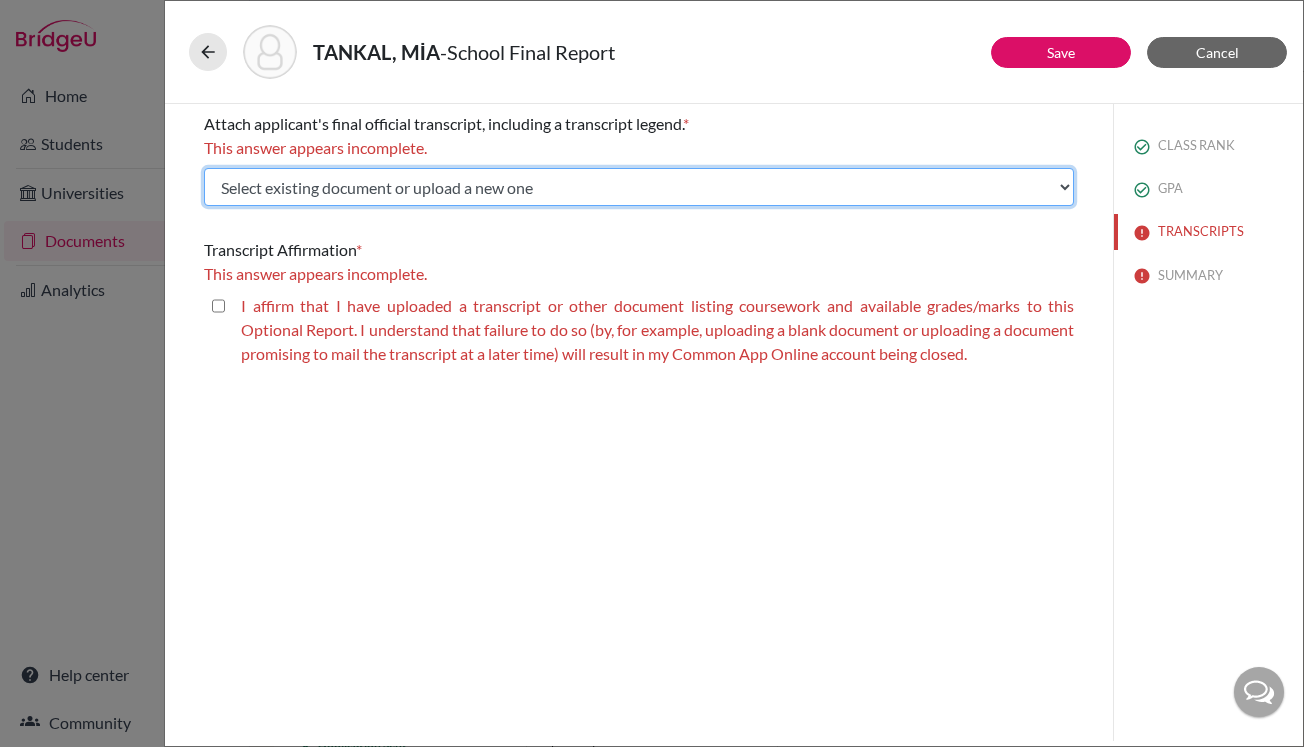 select on "Upload New File" 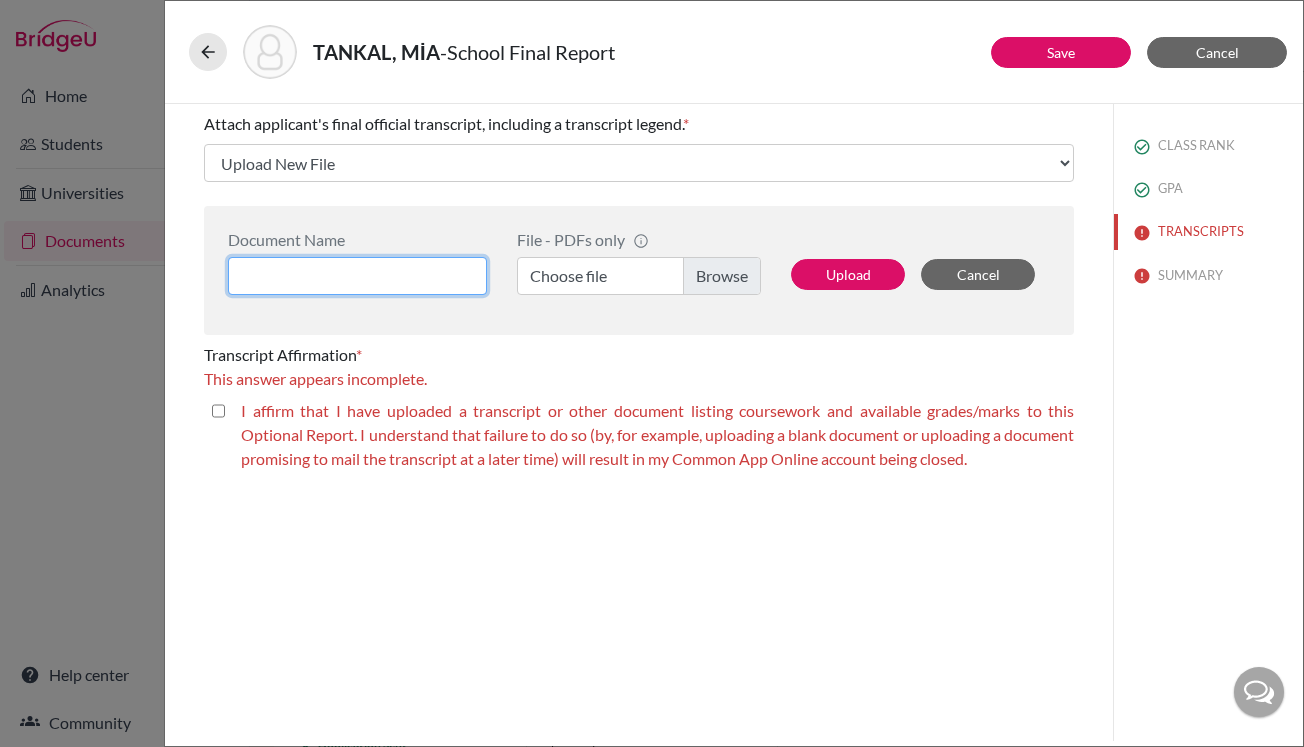 click at bounding box center (357, 276) 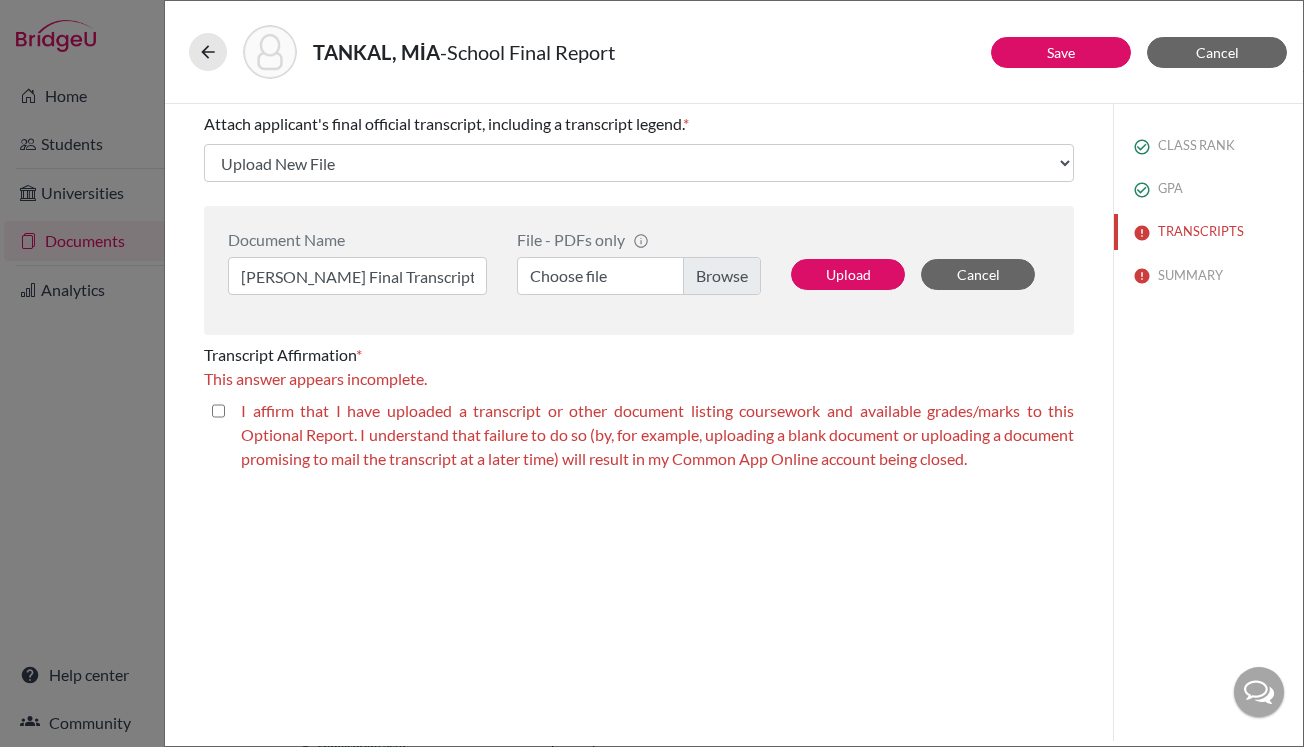 click on "Choose file" at bounding box center [639, 276] 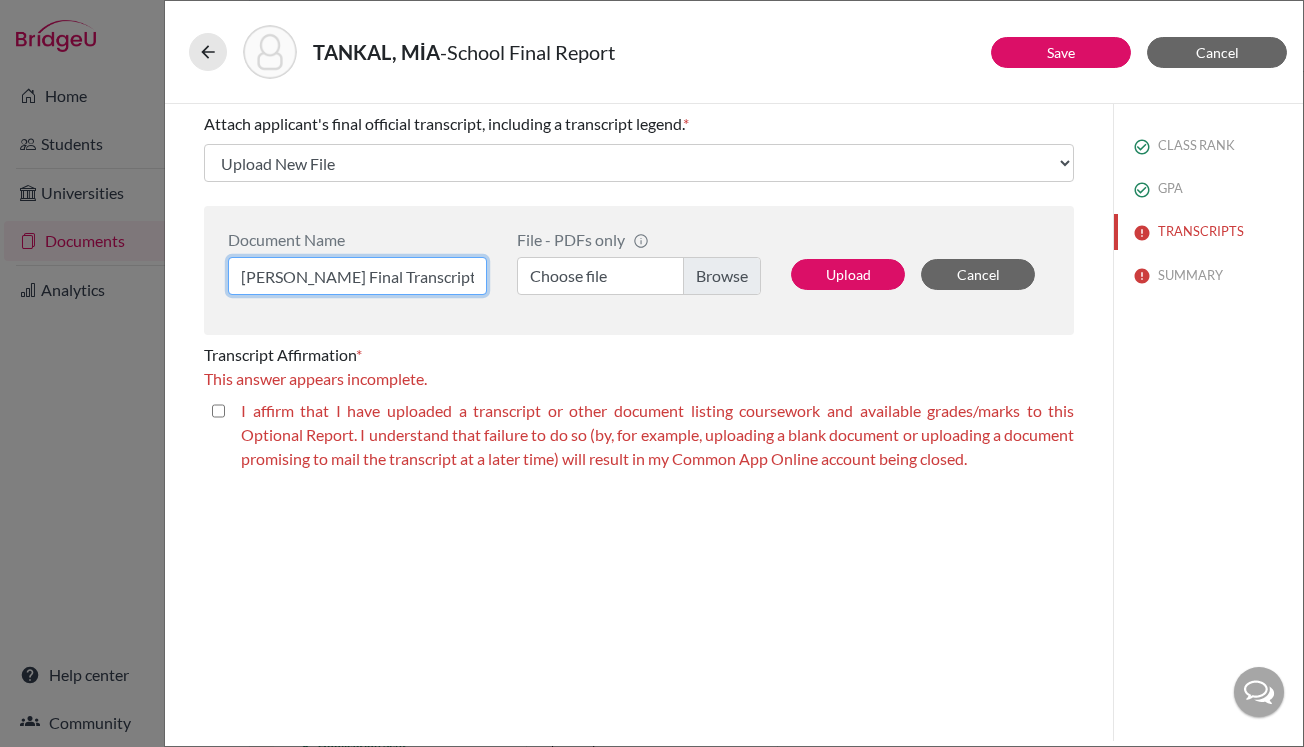 click on "[PERSON_NAME] Final Transcript" at bounding box center (357, 276) 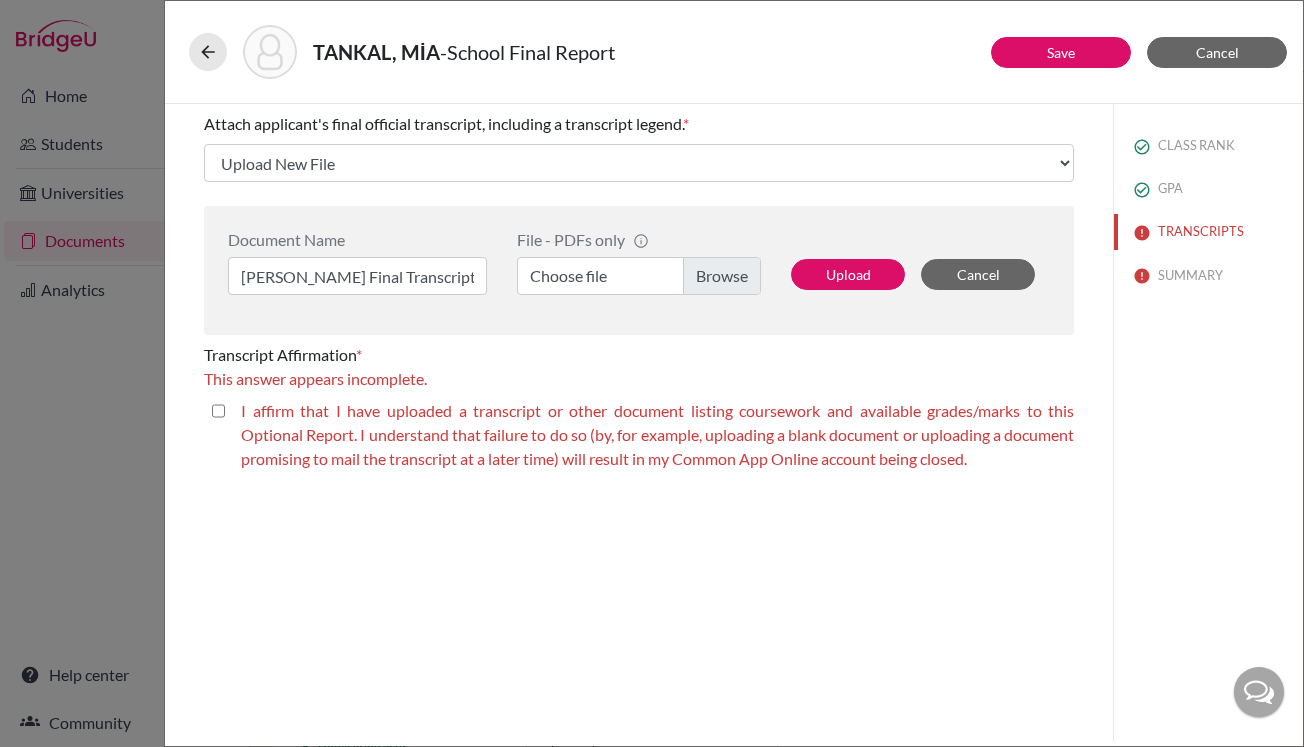 click on "Choose file" at bounding box center [639, 276] 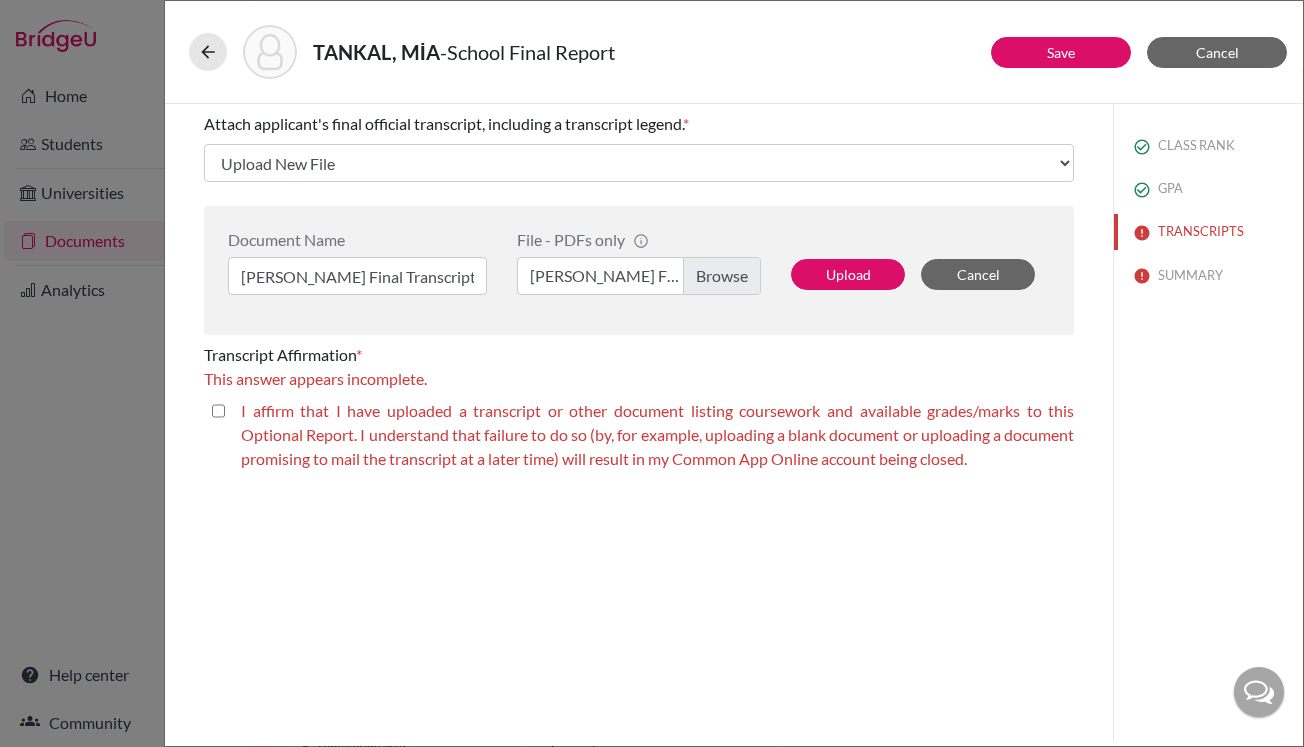 click on "I affirm that I have uploaded a transcript or other document listing coursework and available grades/marks to this Optional Report. I understand that failure to do so (by, for example, uploading a blank document or uploading a document promising to mail the transcript at a later time) will result in my Common App Online account being closed." at bounding box center [218, 411] 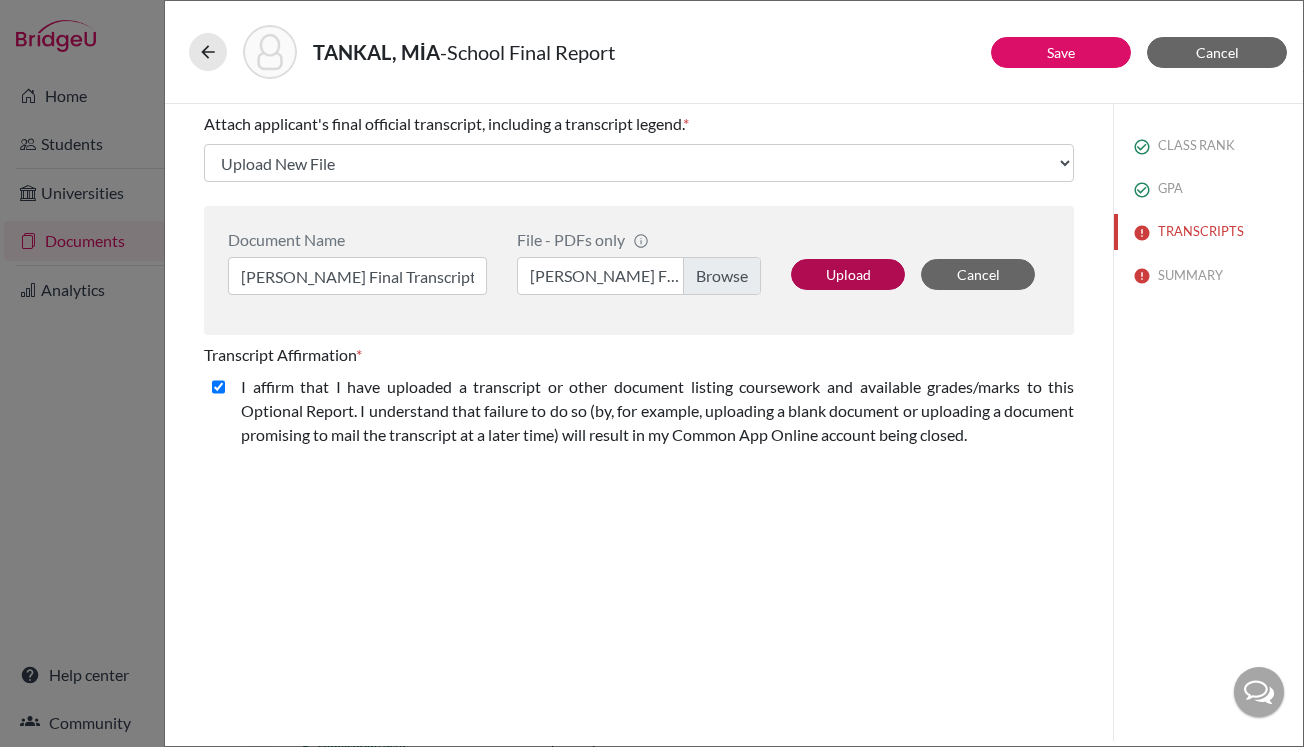 click on "Upload" at bounding box center [848, 274] 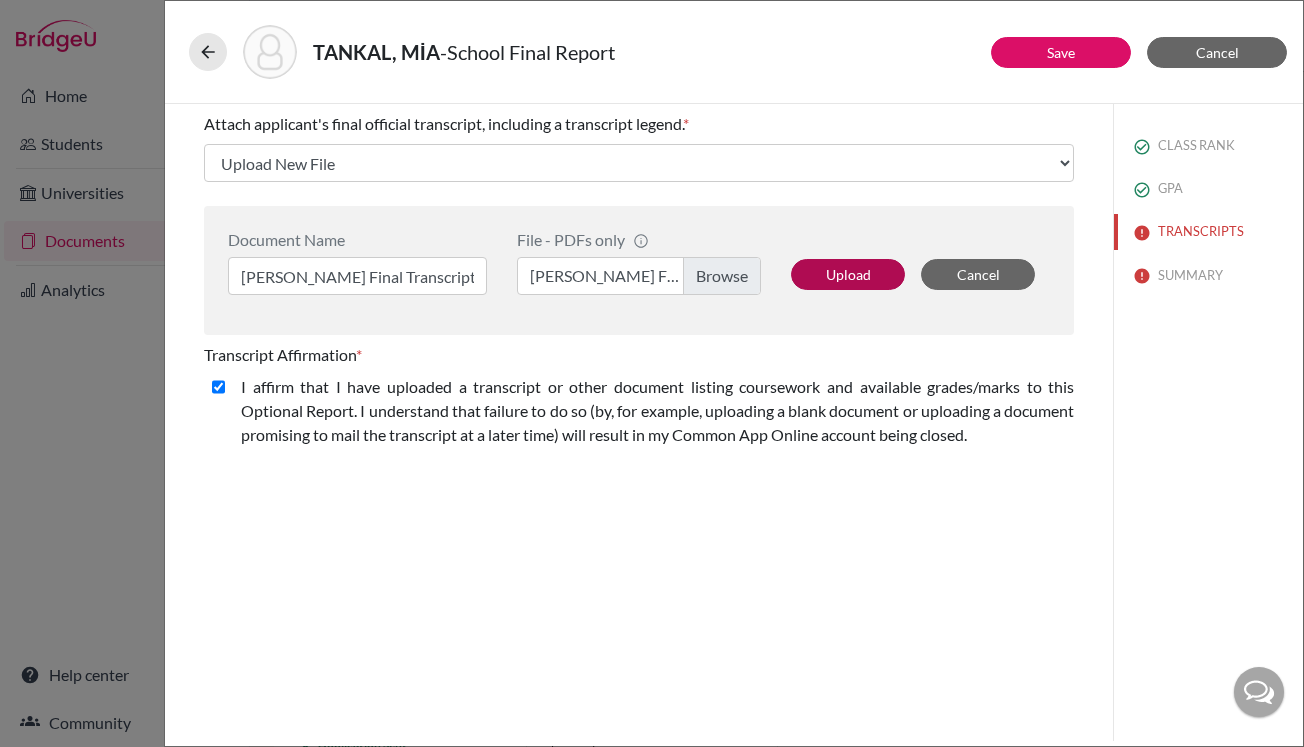 select on "656276" 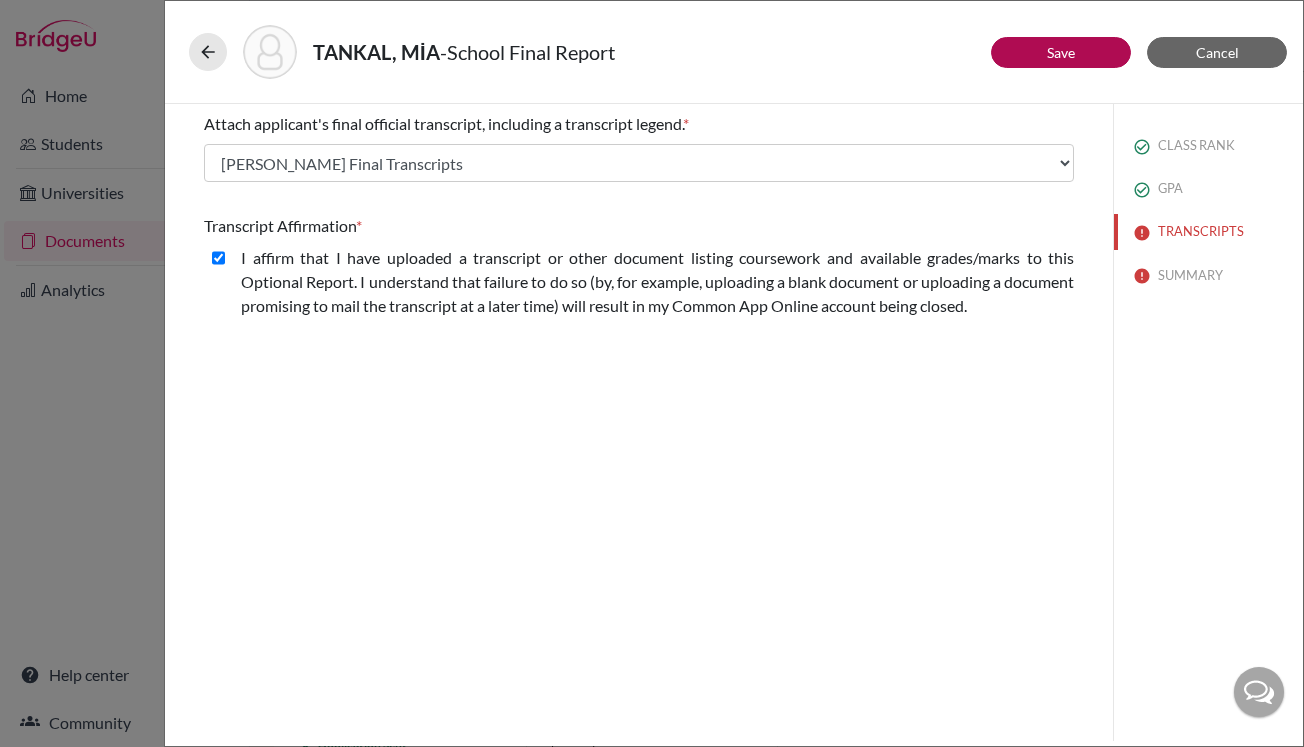 click on "Save" at bounding box center (1061, 52) 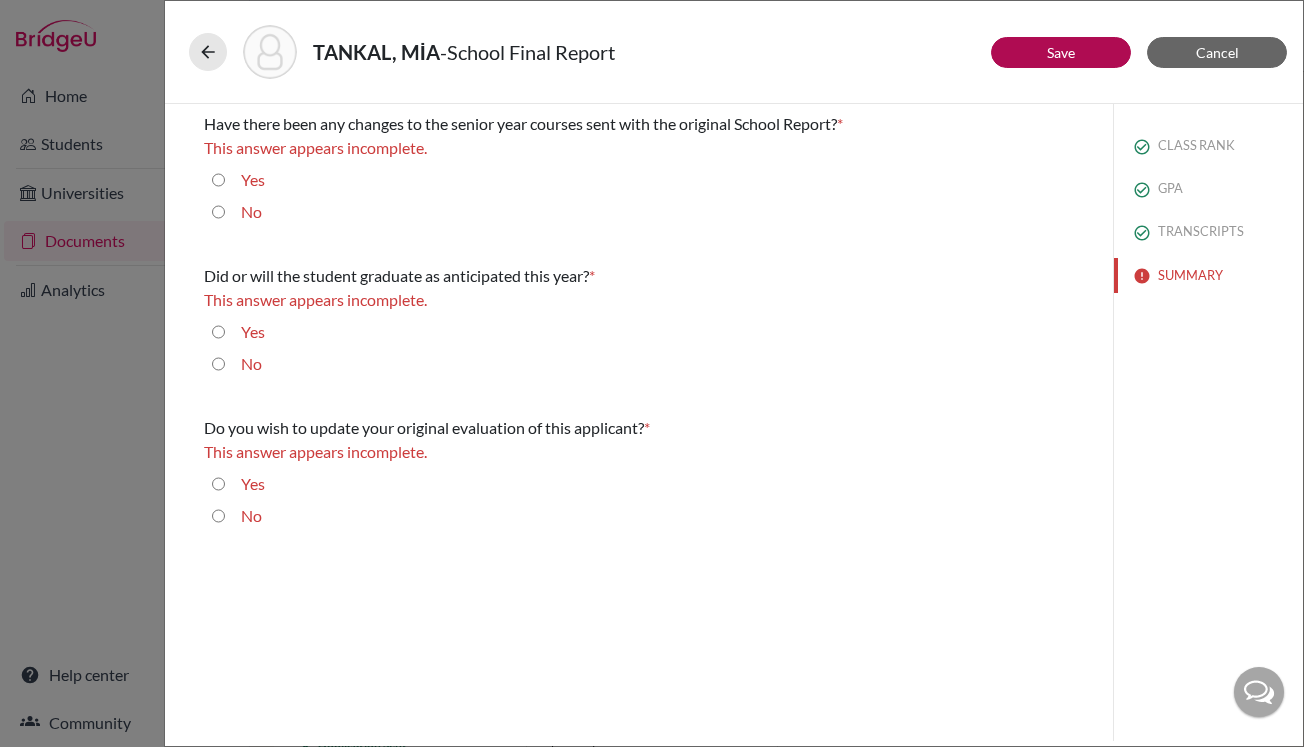 click on "No" at bounding box center [251, 212] 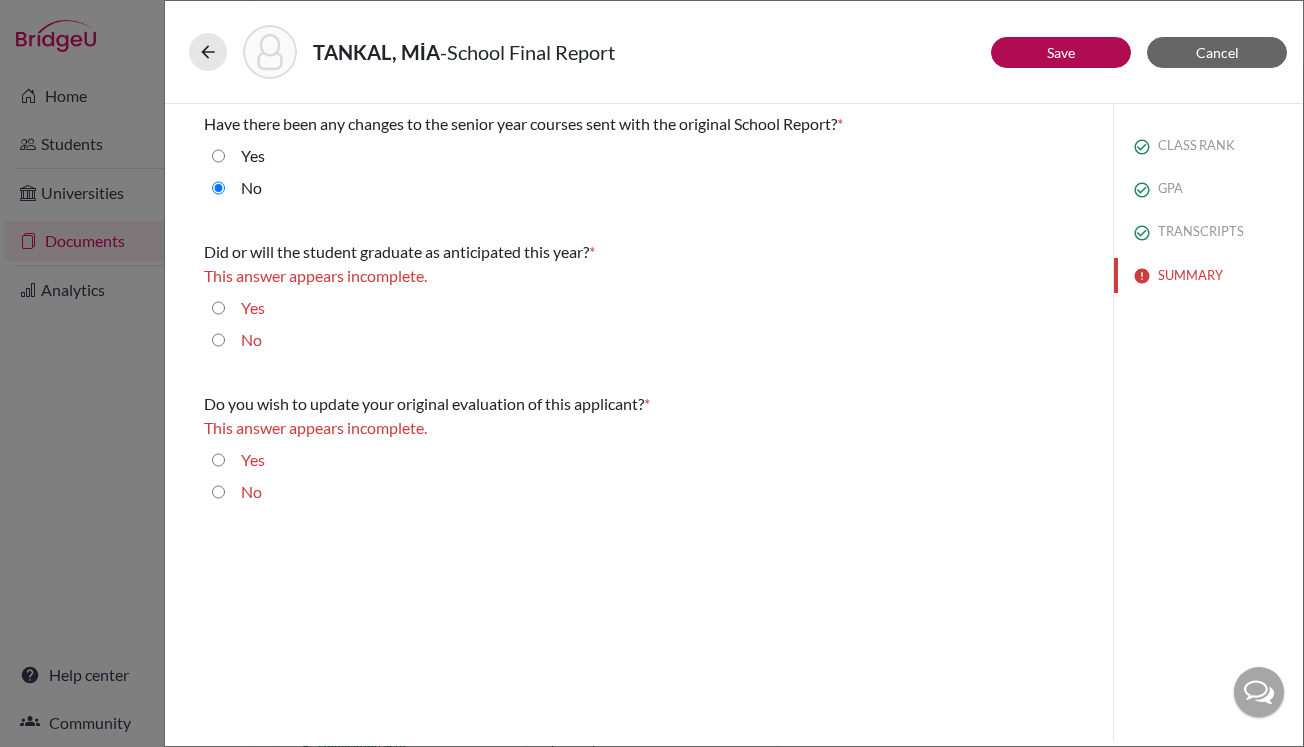 click on "Yes" at bounding box center (245, 312) 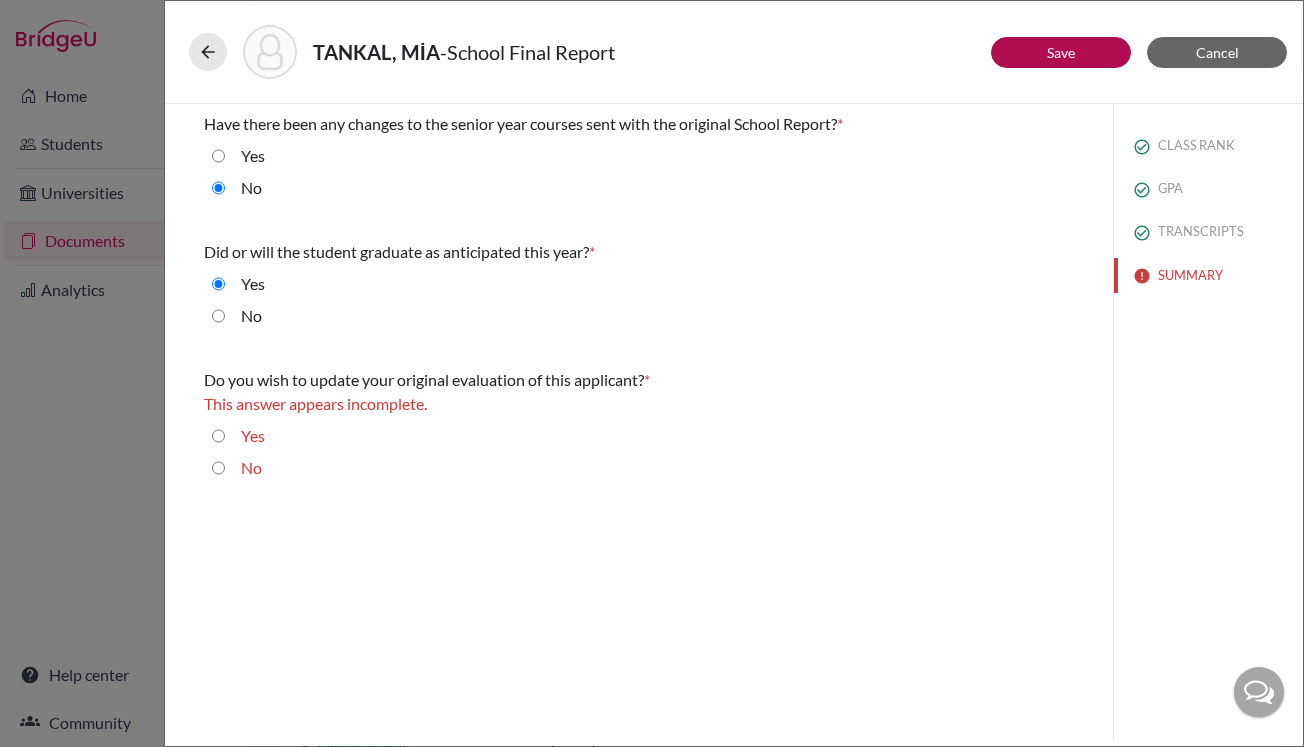 click on "No" at bounding box center (251, 468) 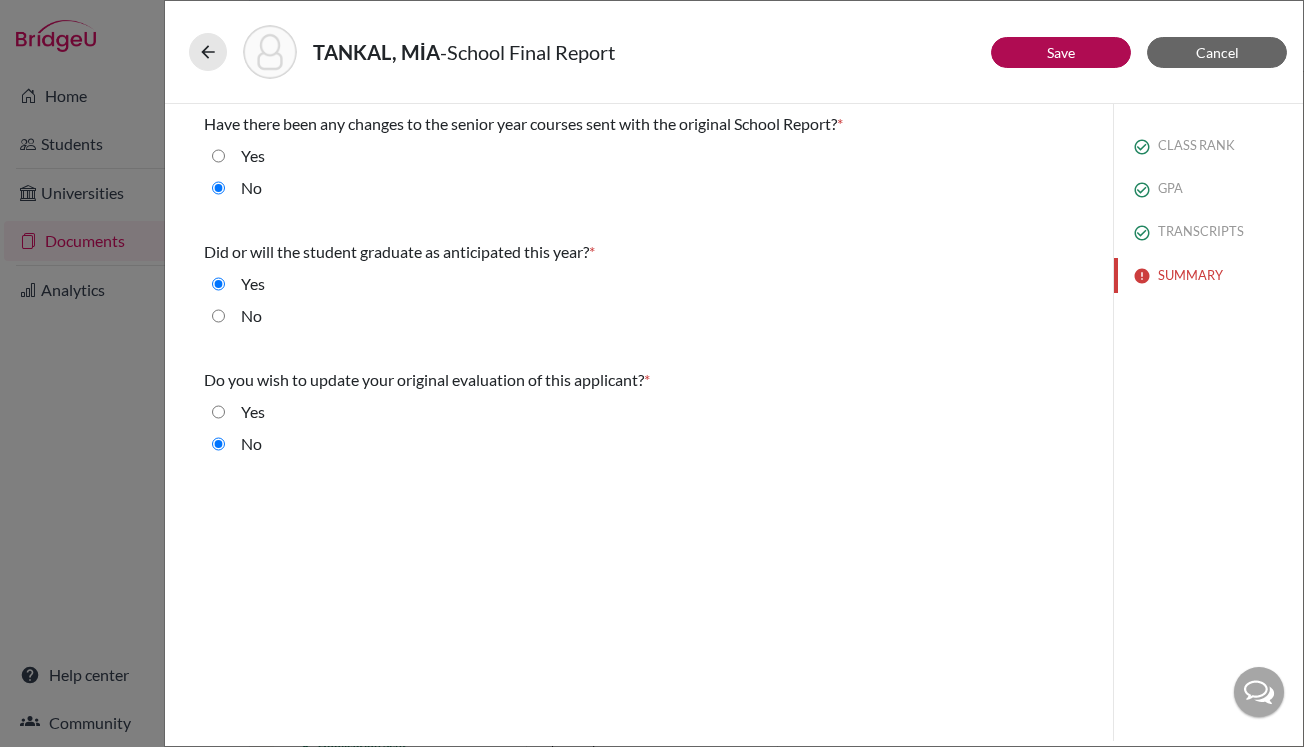 click on "Save" at bounding box center (1061, 52) 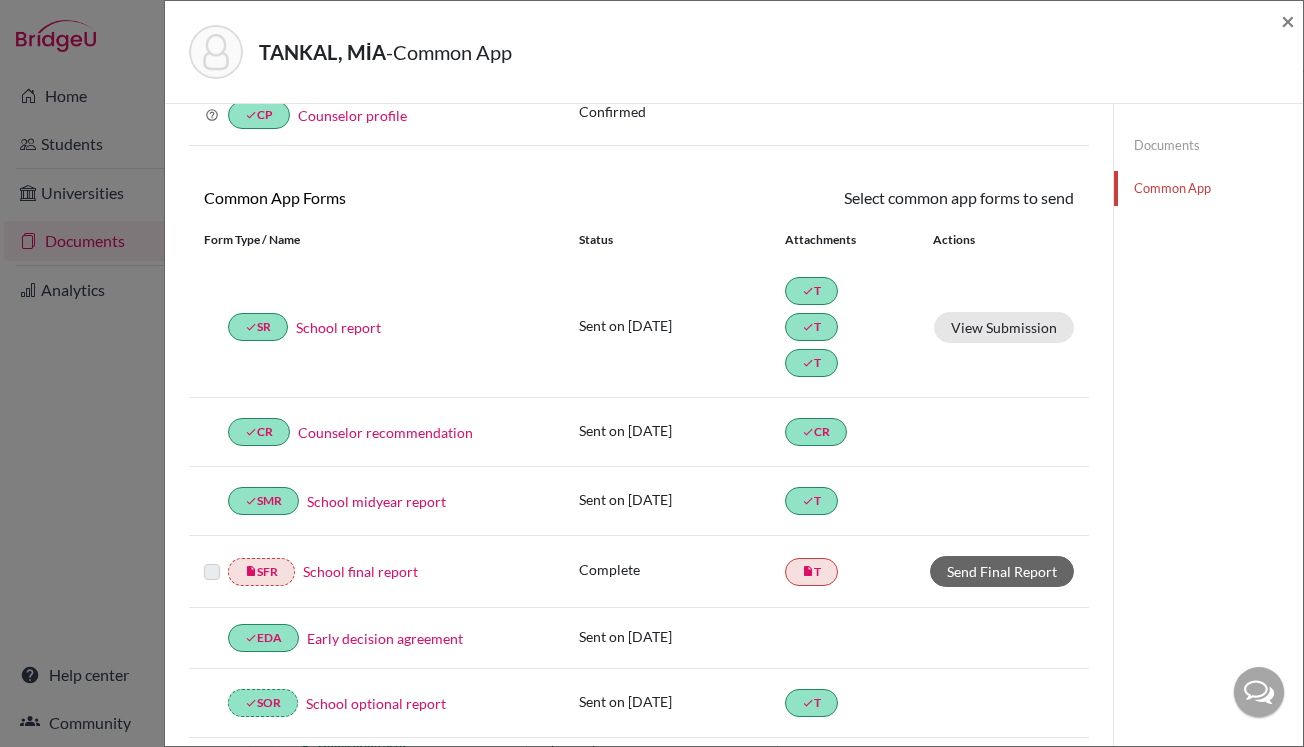scroll, scrollTop: 126, scrollLeft: 0, axis: vertical 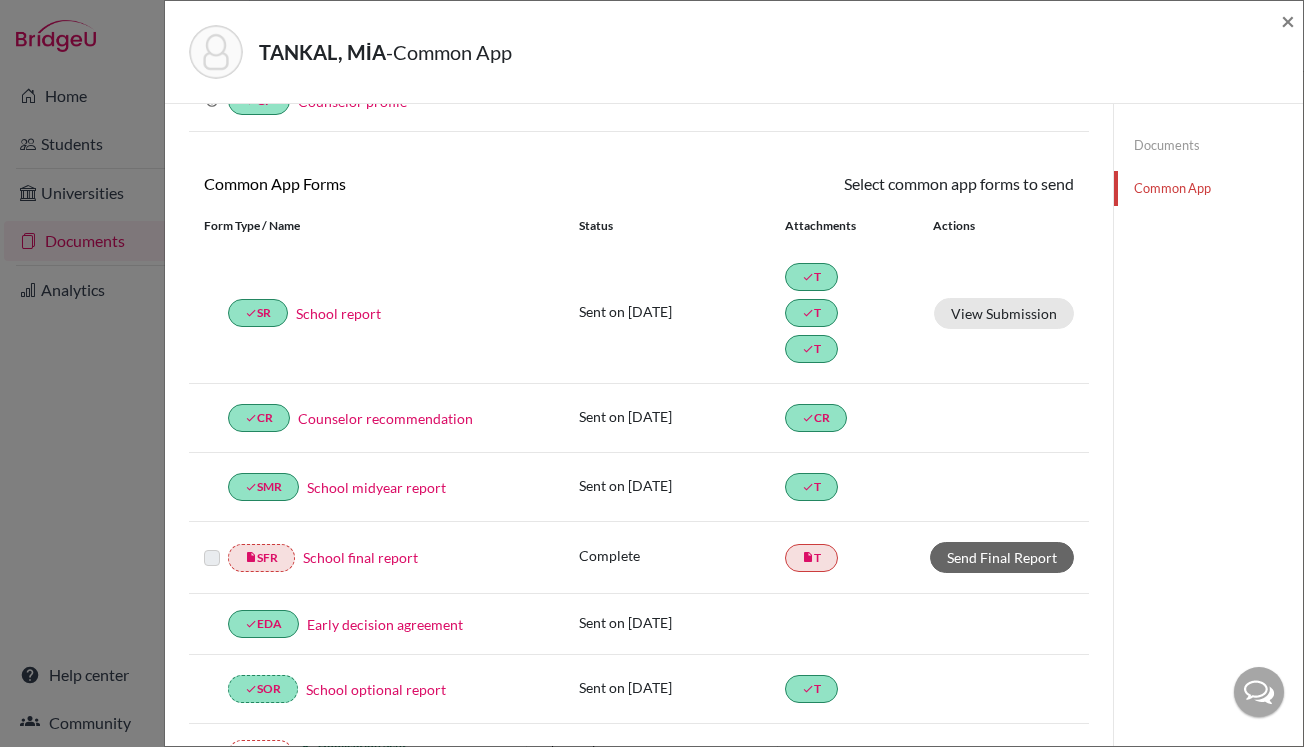 click on "Send Final Report" at bounding box center [991, 557] 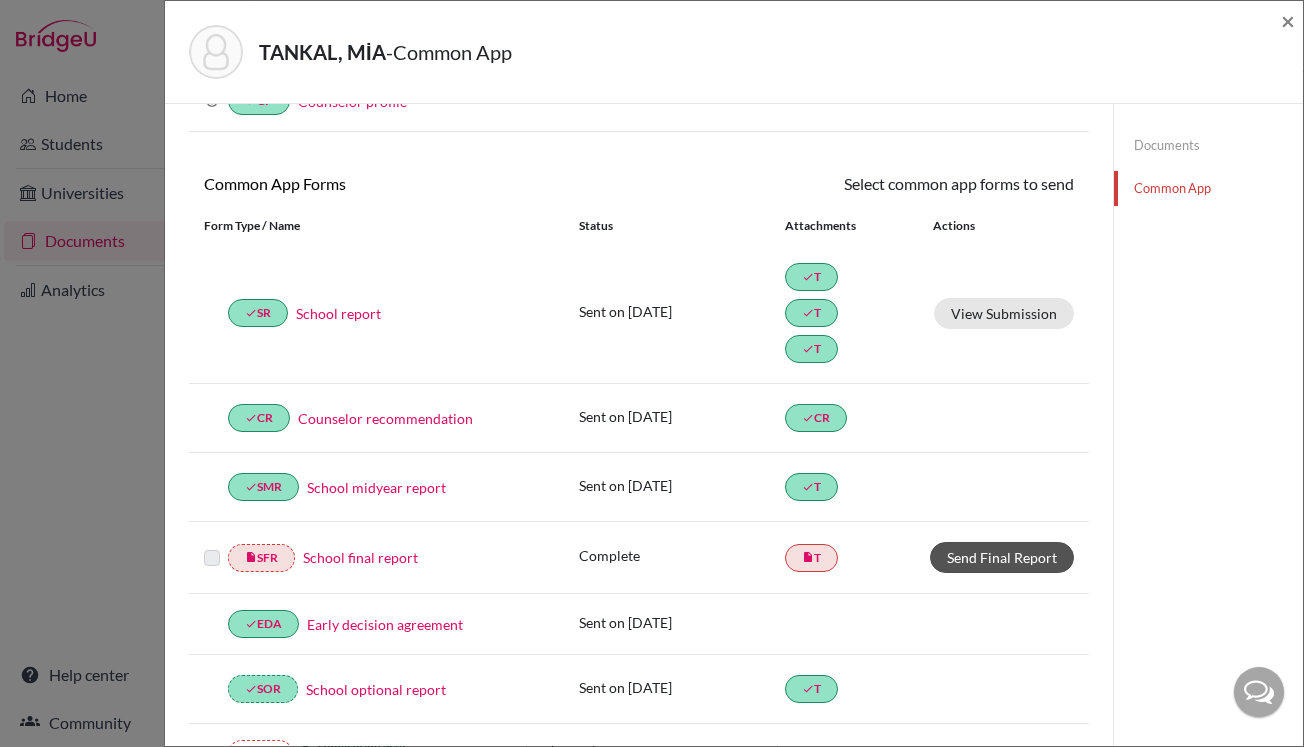 click on "Send Final Report" at bounding box center (1002, 557) 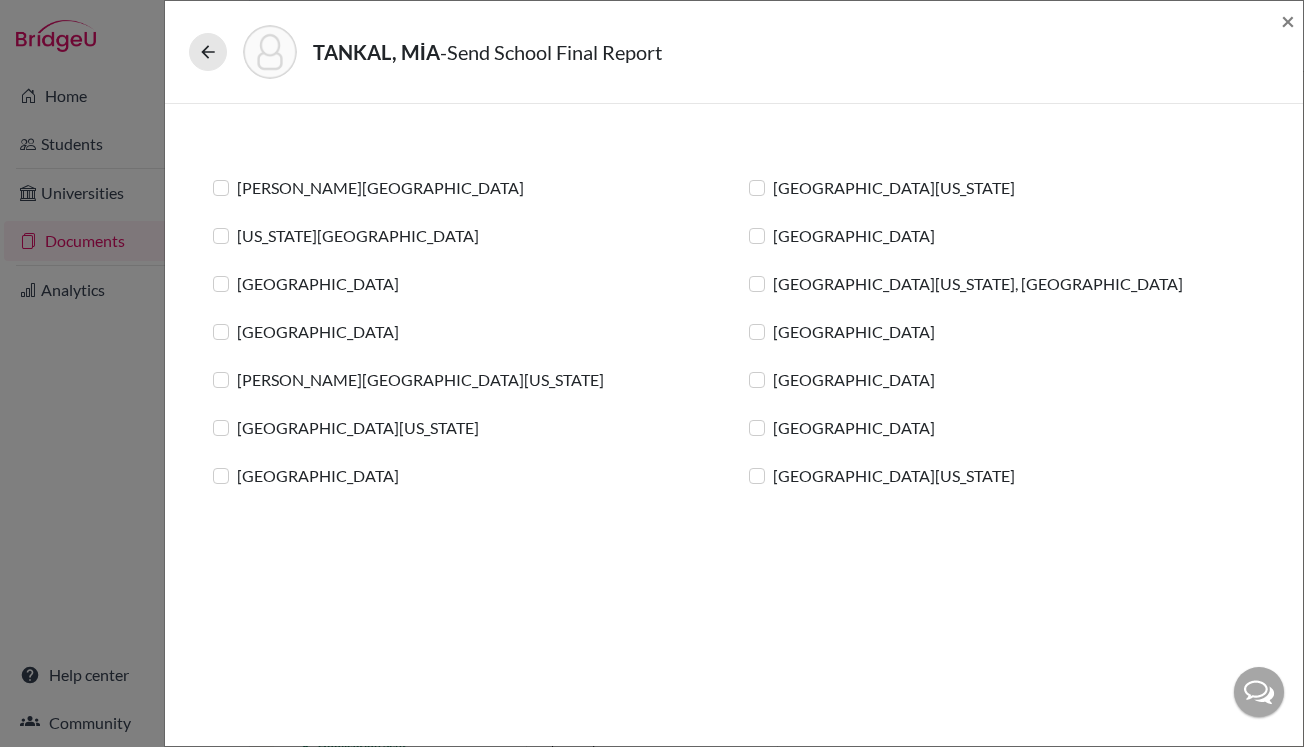 click on "[GEOGRAPHIC_DATA]" at bounding box center [318, 332] 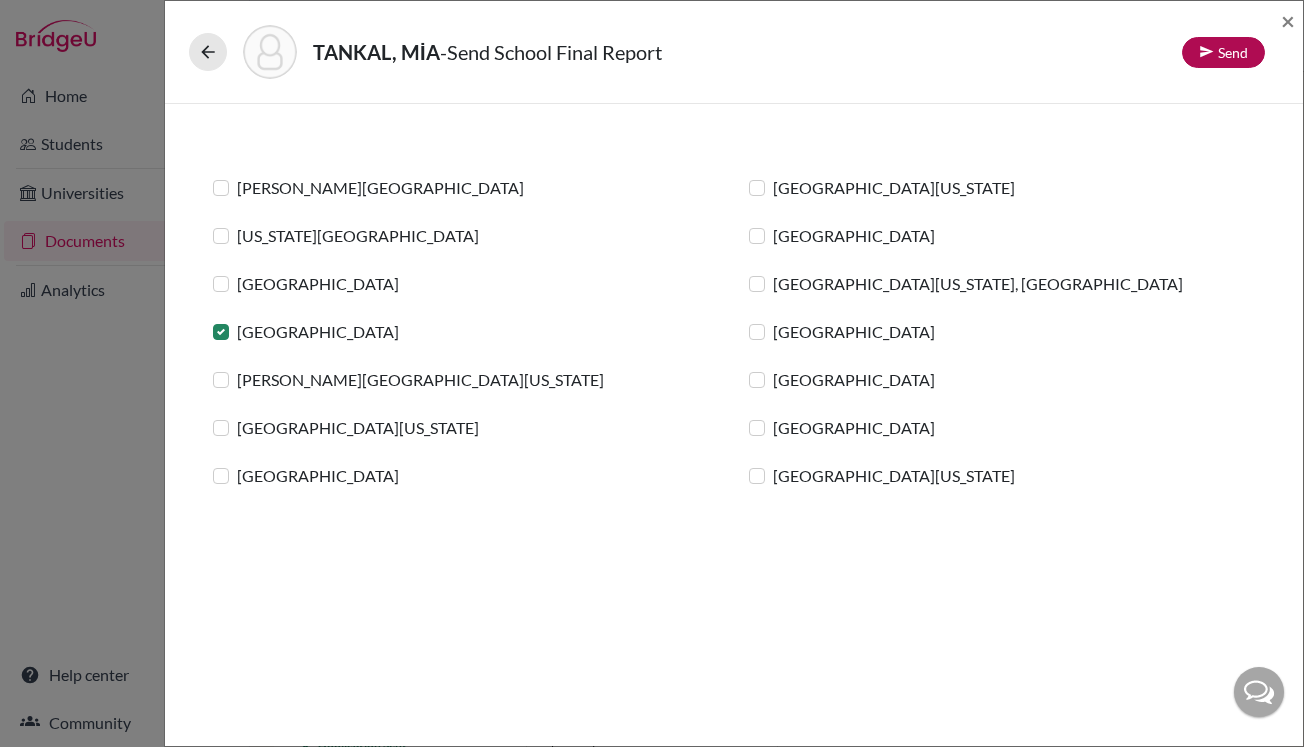 click on "Send" 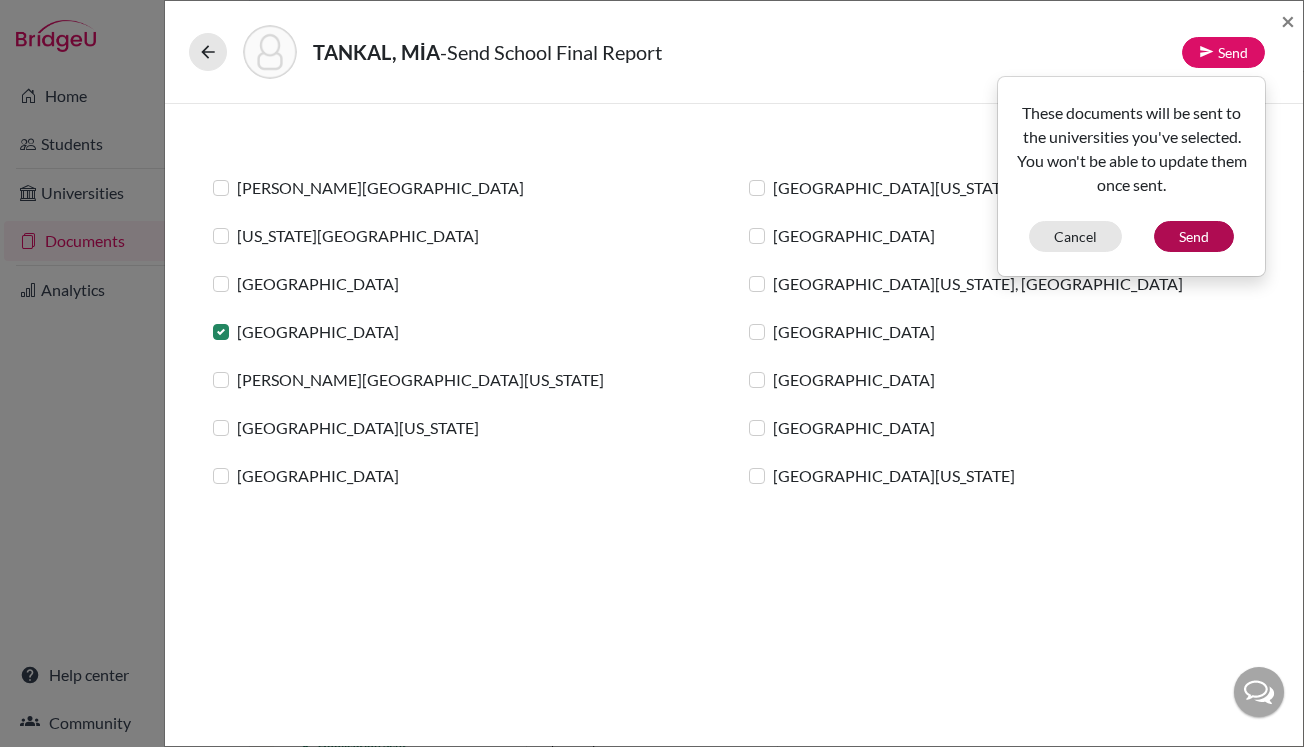 click on "Send" at bounding box center (1194, 236) 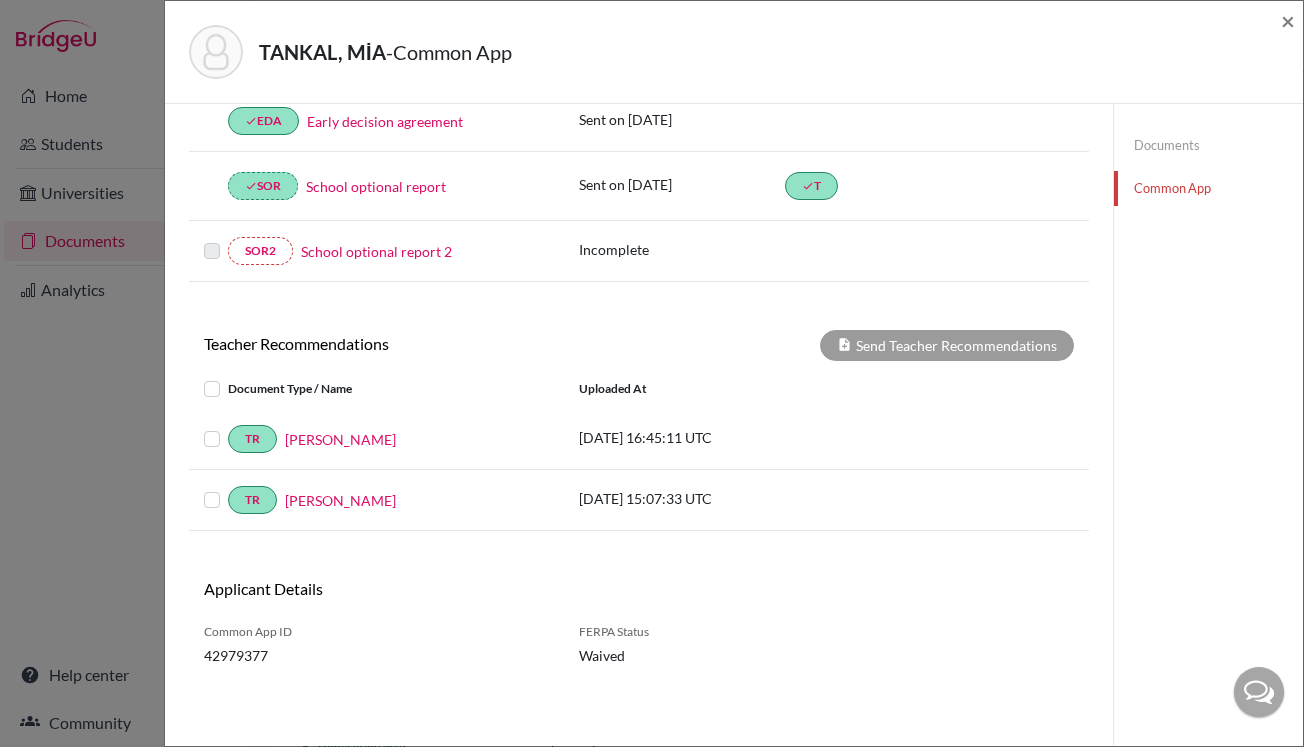 scroll, scrollTop: 667, scrollLeft: 0, axis: vertical 